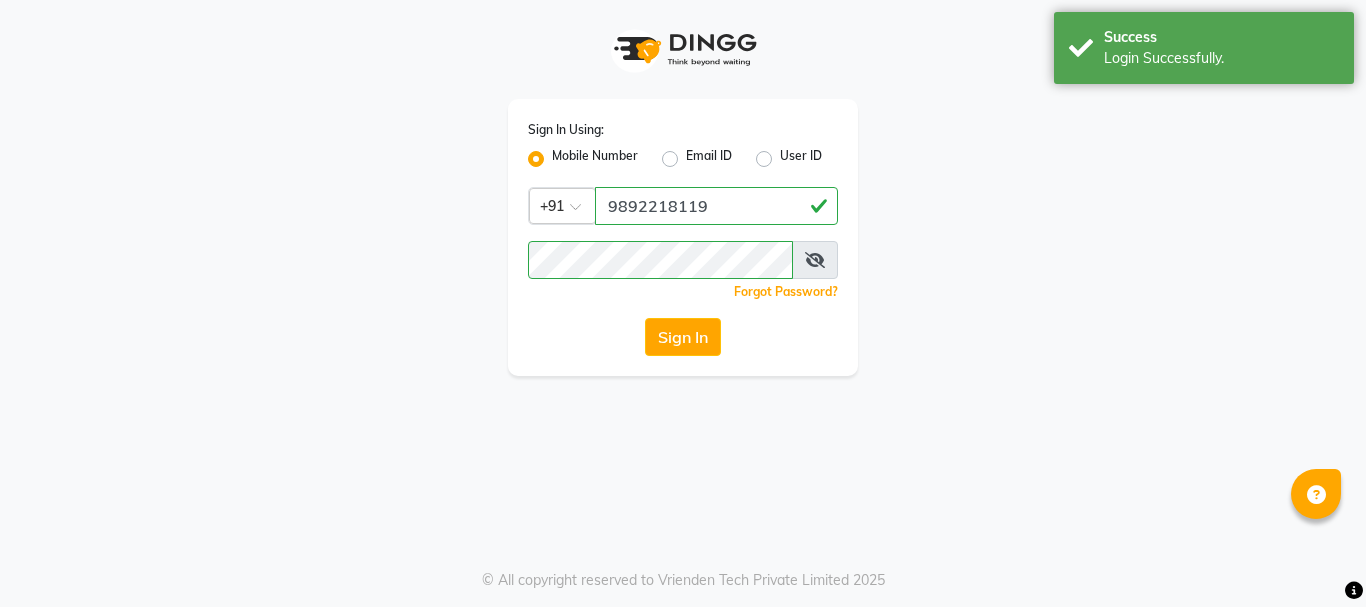 scroll, scrollTop: 0, scrollLeft: 0, axis: both 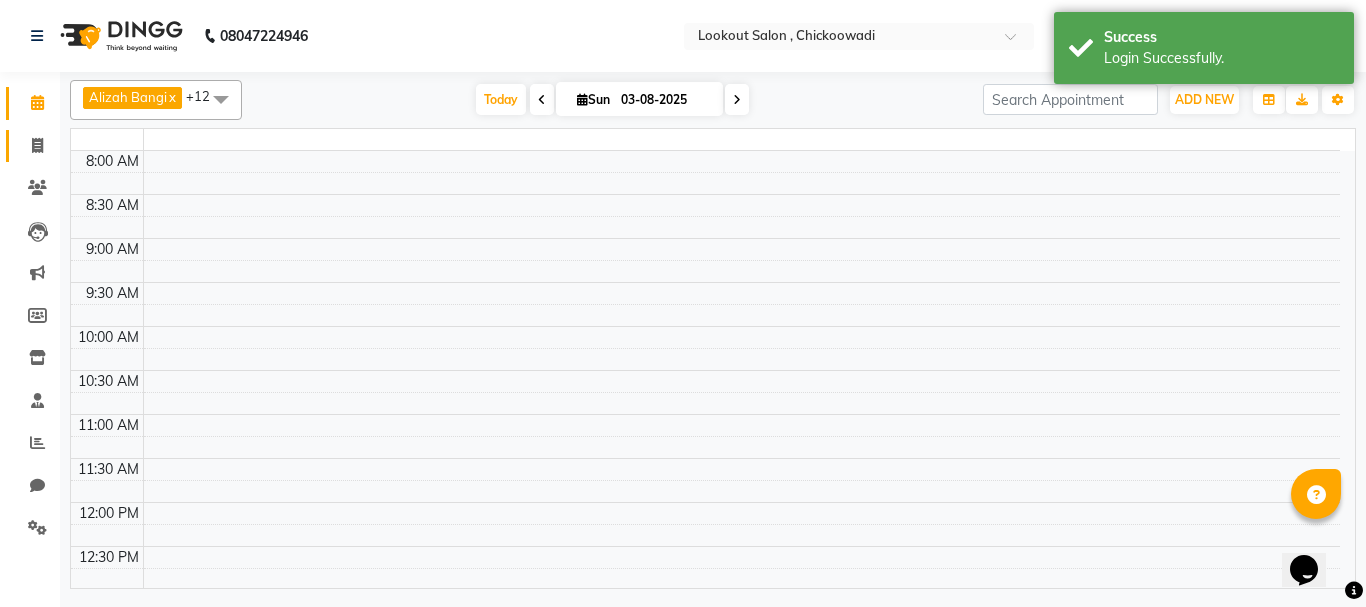 click 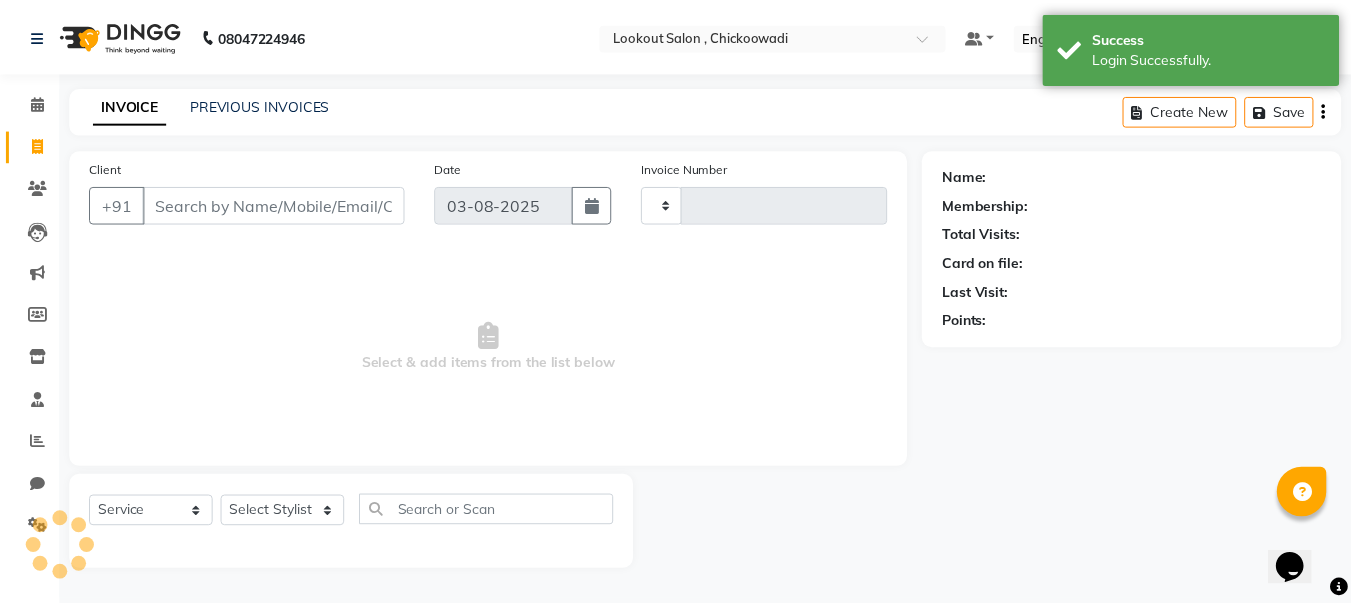 scroll, scrollTop: 0, scrollLeft: 0, axis: both 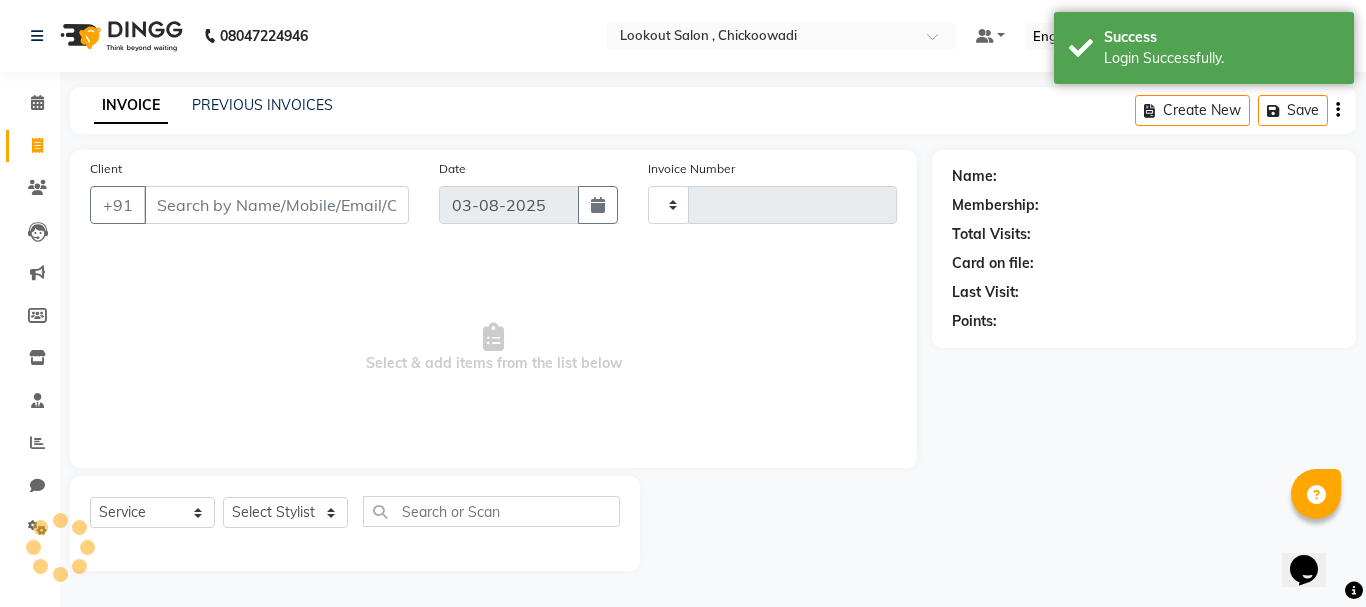 type on "4975" 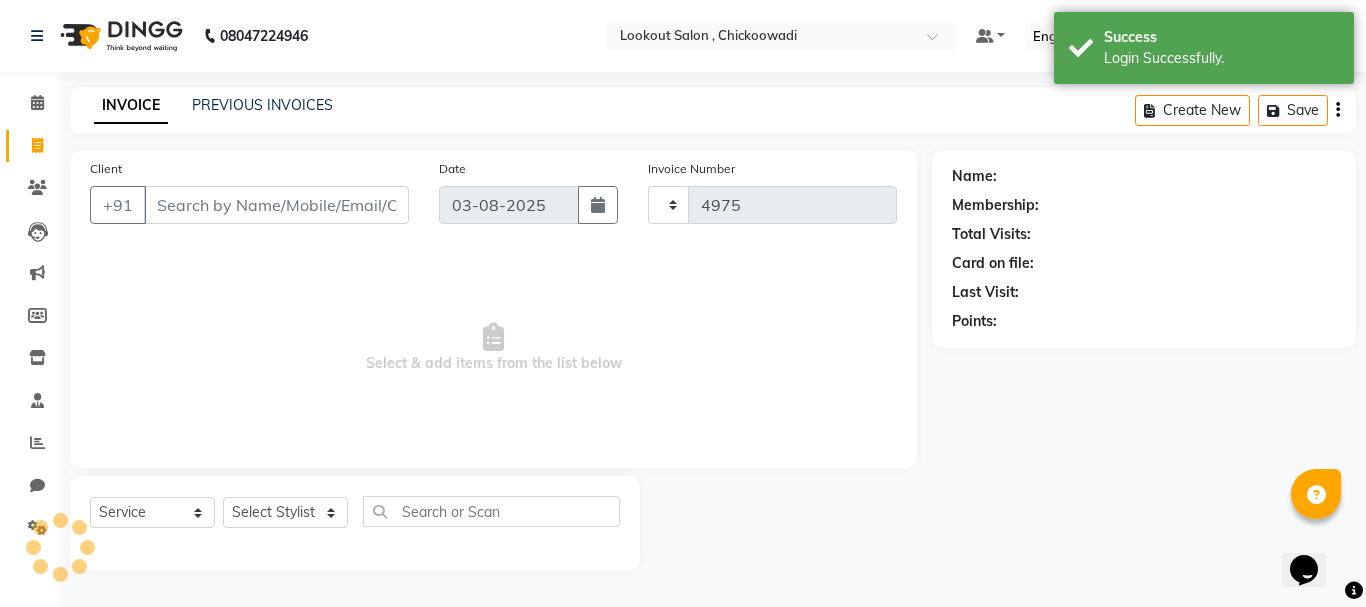 select on "151" 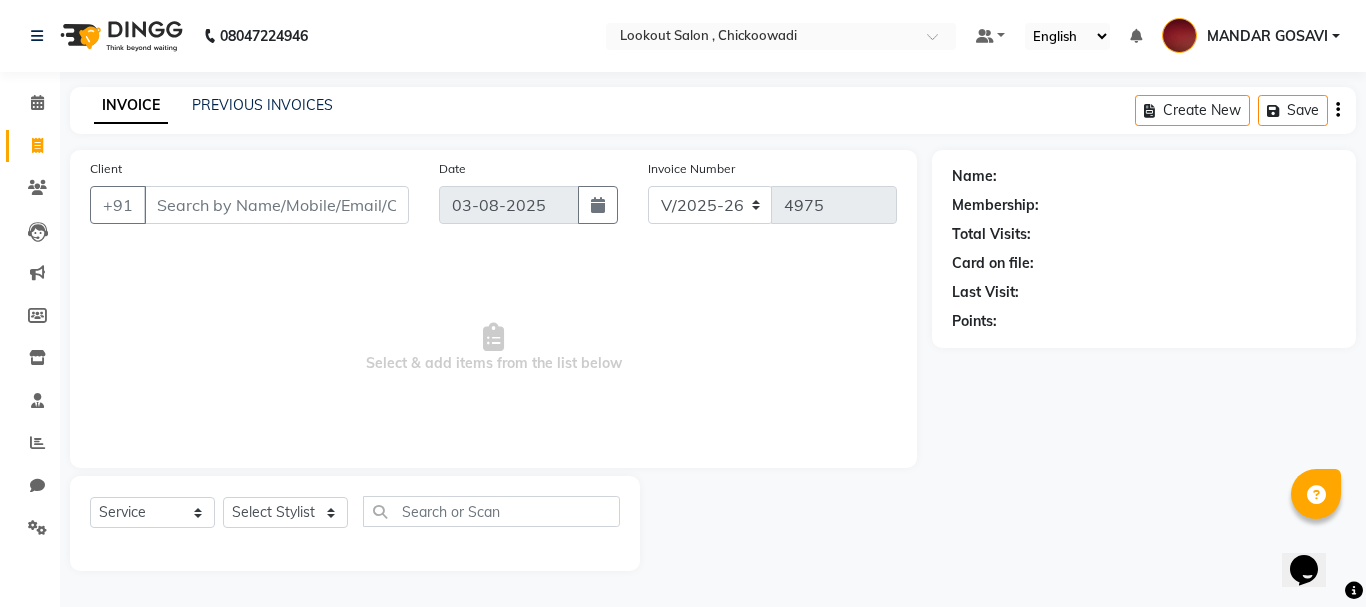click on "Client" at bounding box center (276, 205) 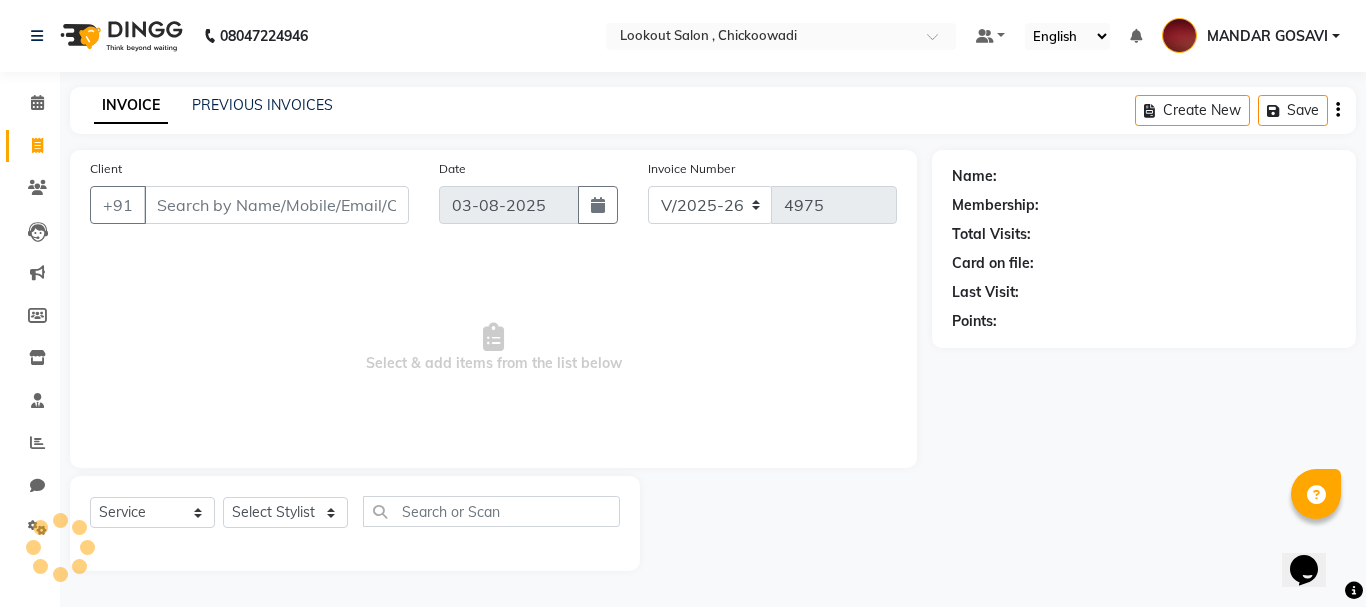 click on "Client" at bounding box center [276, 205] 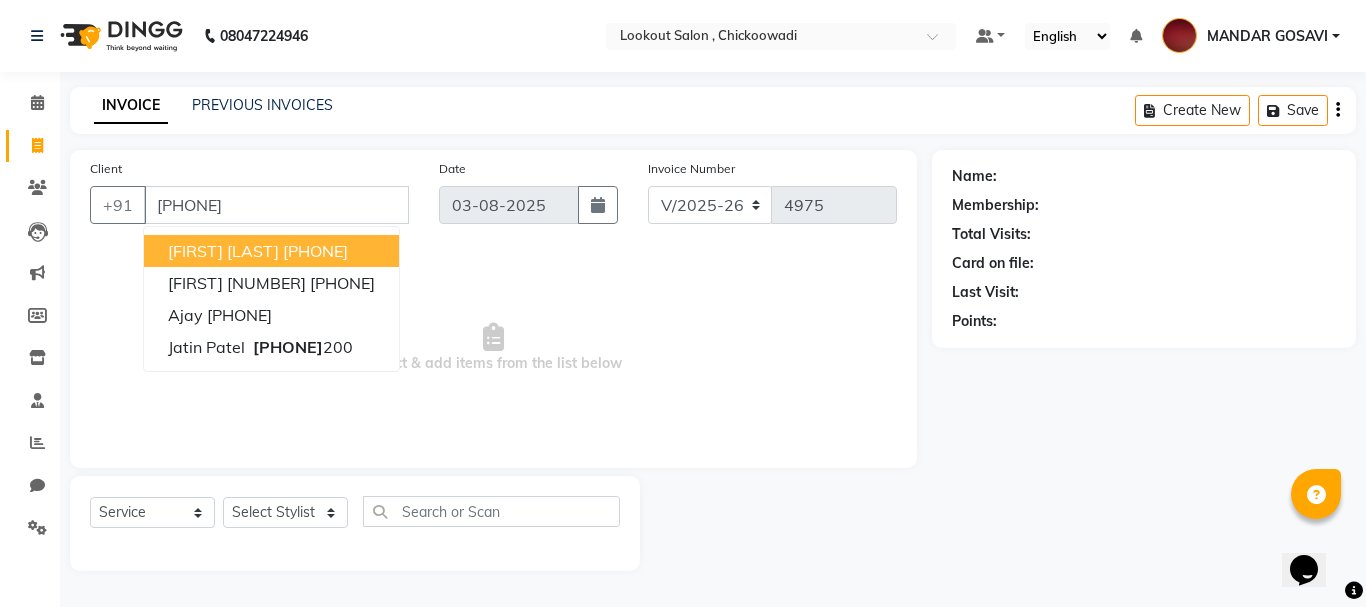 type on "[PHONE]" 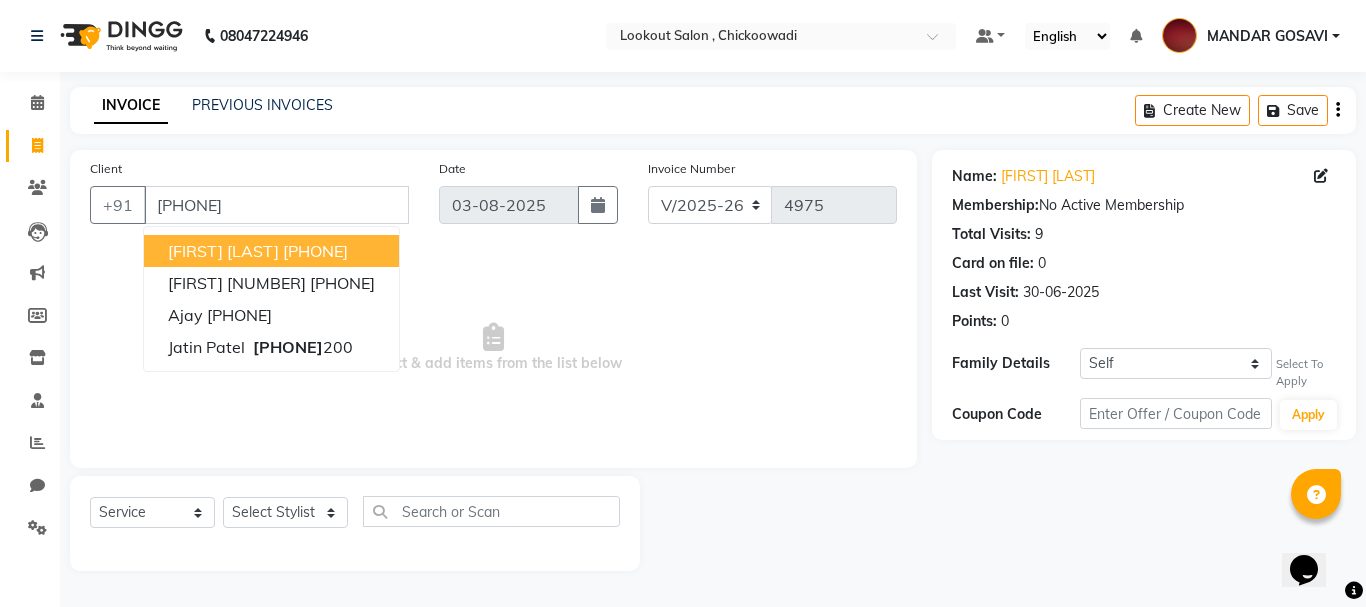 drag, startPoint x: 884, startPoint y: 274, endPoint x: 894, endPoint y: 266, distance: 12.806249 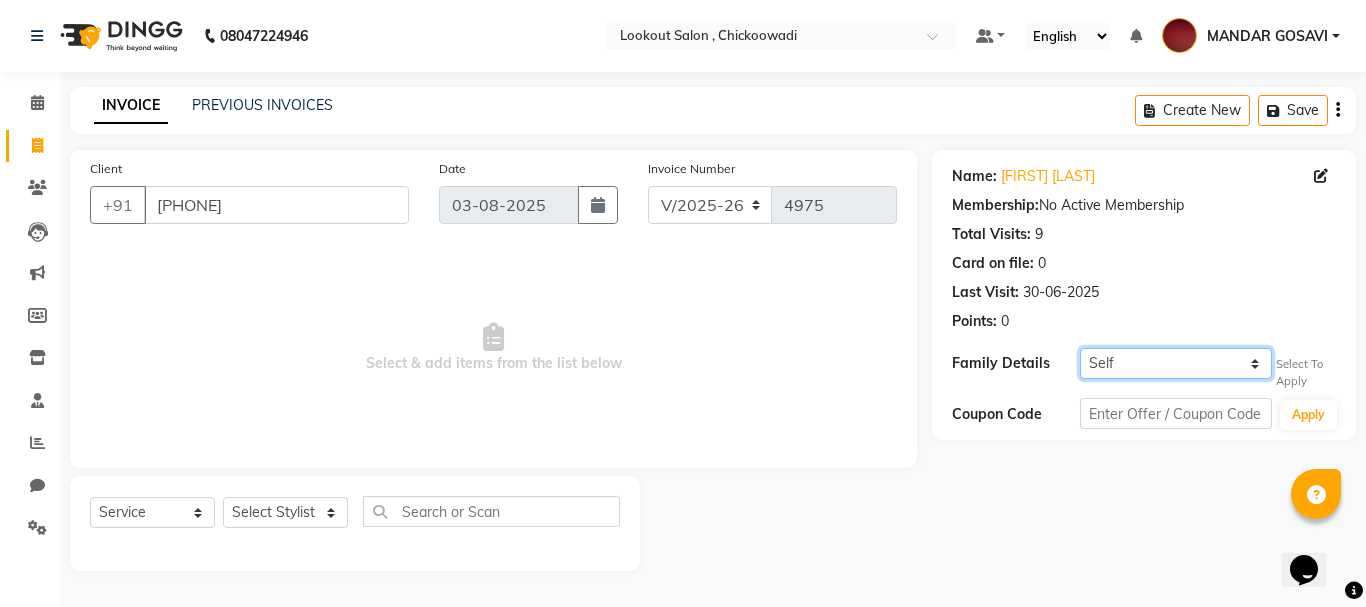 click on "Self [FIRST] [LAST]" 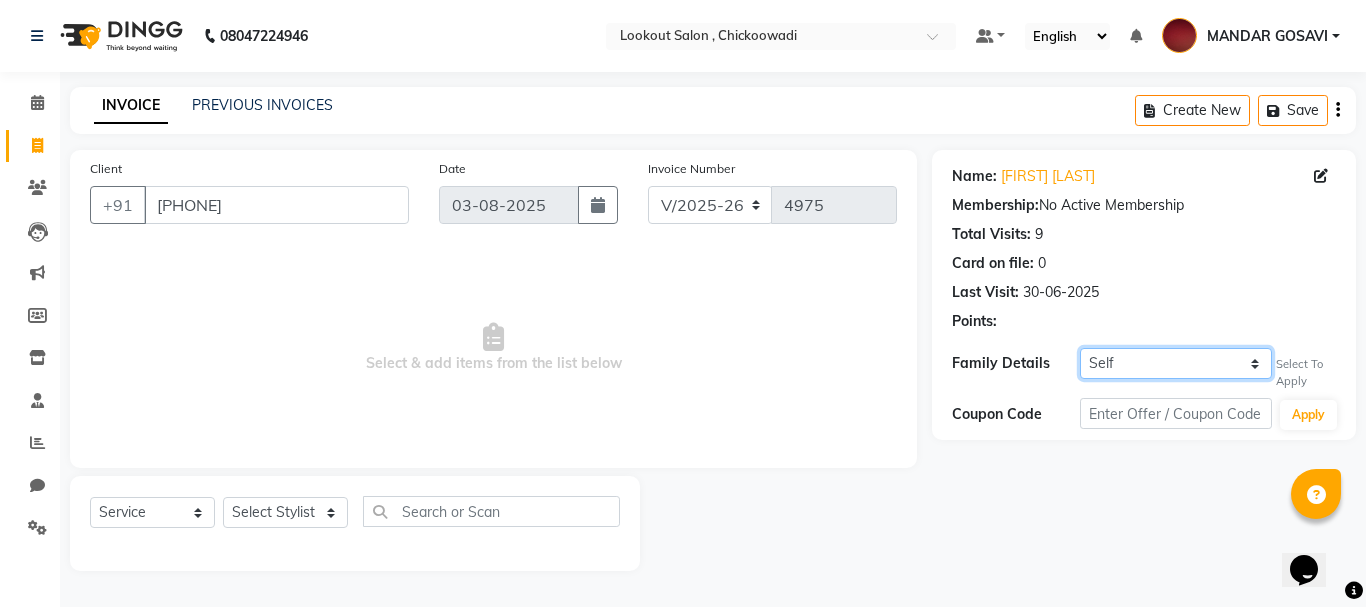 click on "Self [FIRST] [LAST]" 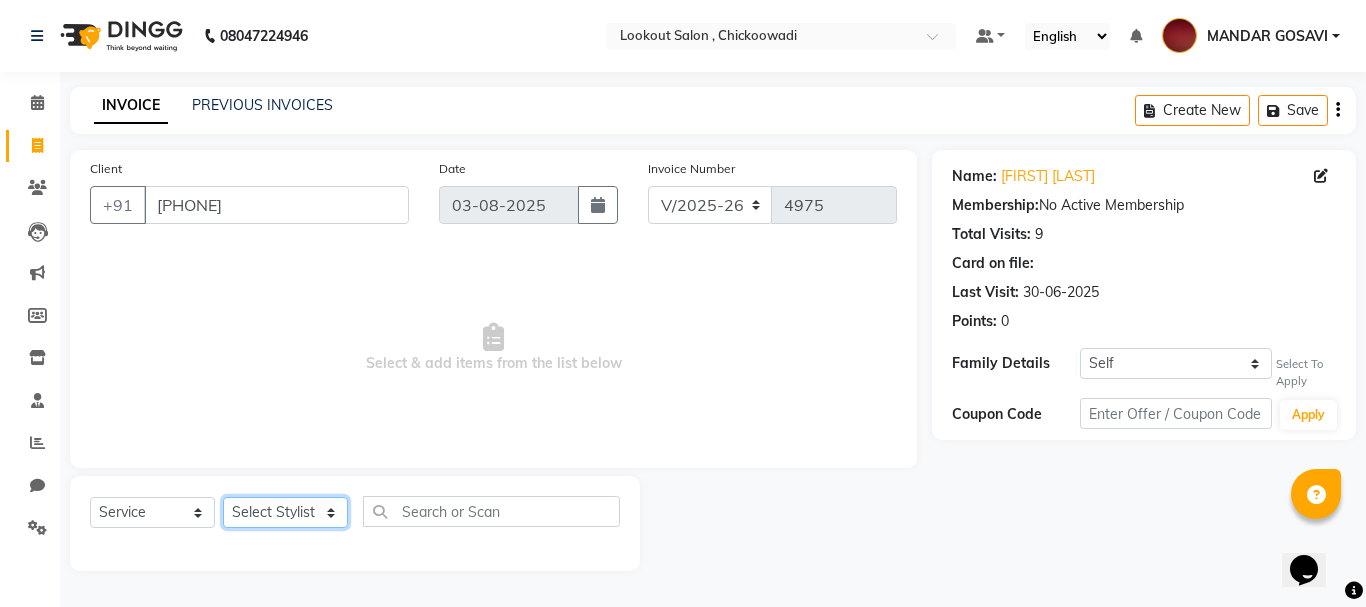 click on "Select Stylist Alizah Bangi AMIT SOLANKI jishan shekh kuldeep MANDAR GOSAVI NANDINI GUPTA NIPUL SIR NISAR AHMED PIRJADE PARVEEN SHAIKH Rizwan ROOPAVATI Rupali  RUPESH SADAF SHAIKH SAHIL TAK SAMREEN DHOLKIYA shweta kashyap" 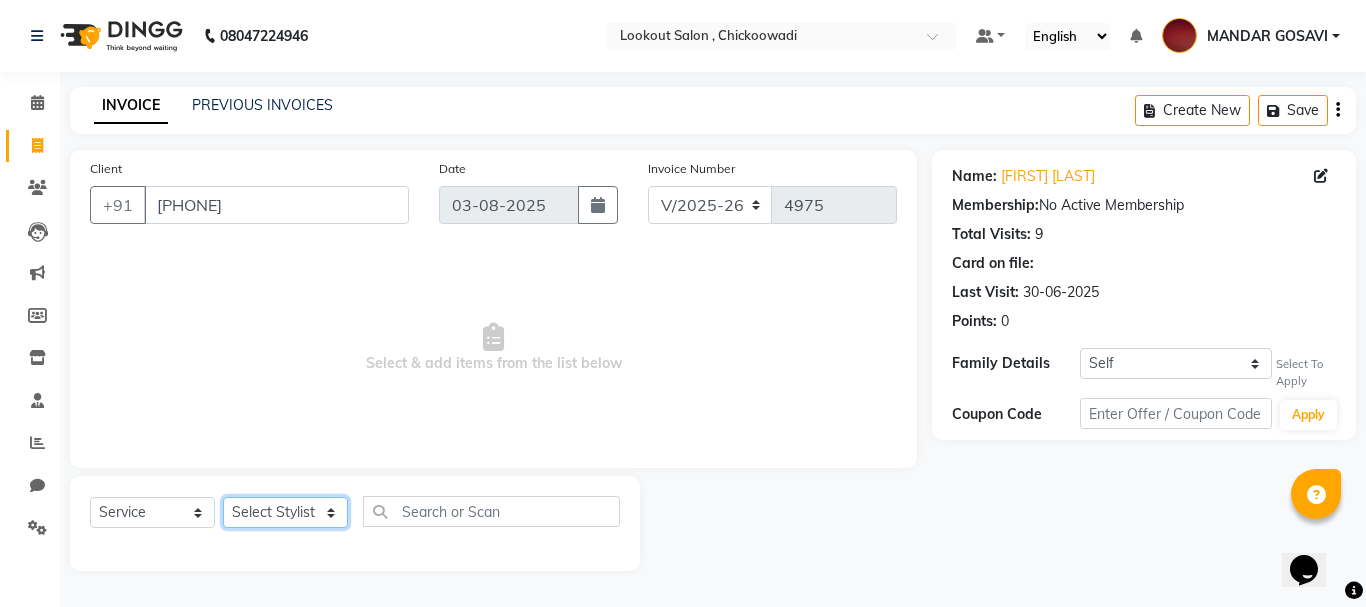 select on "7174" 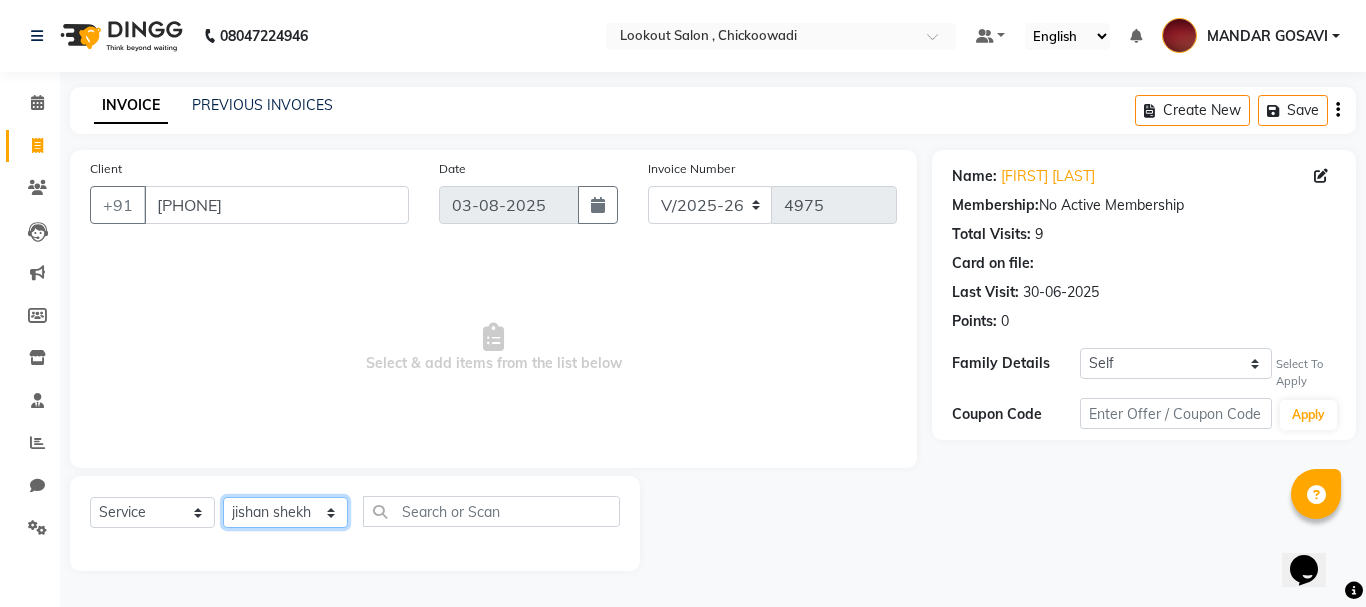 click on "Select Stylist Alizah Bangi AMIT SOLANKI jishan shekh kuldeep MANDAR GOSAVI NANDINI GUPTA NIPUL SIR NISAR AHMED PIRJADE PARVEEN SHAIKH Rizwan ROOPAVATI Rupali  RUPESH SADAF SHAIKH SAHIL TAK SAMREEN DHOLKIYA shweta kashyap" 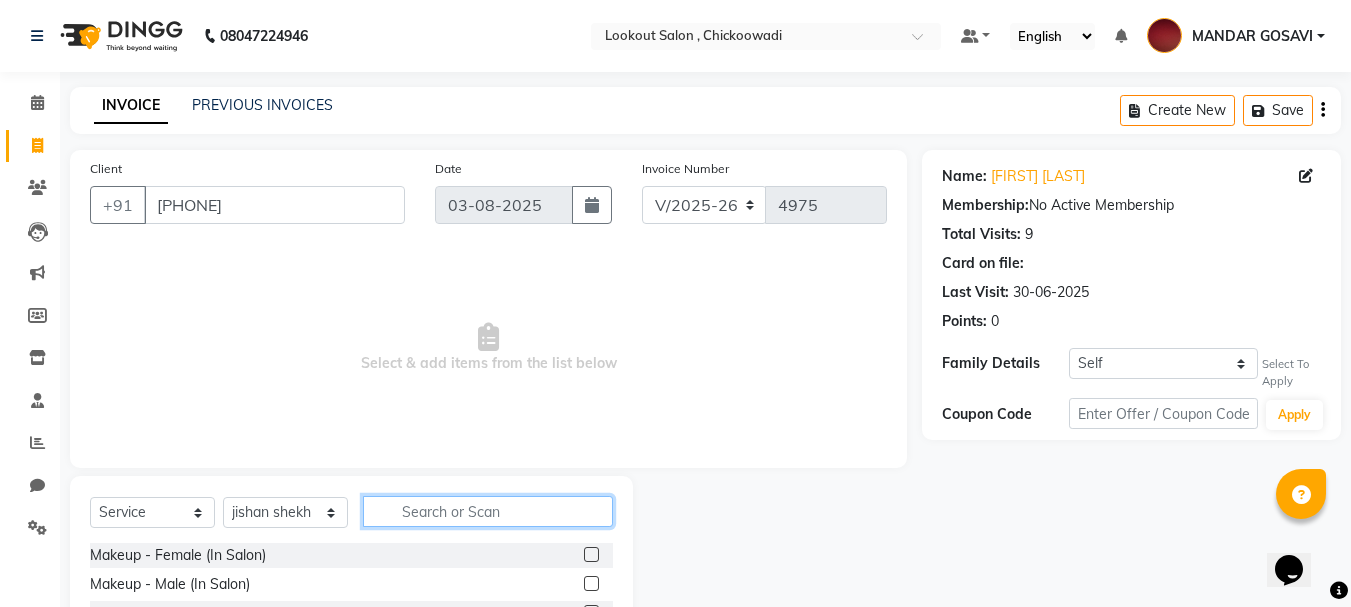 click 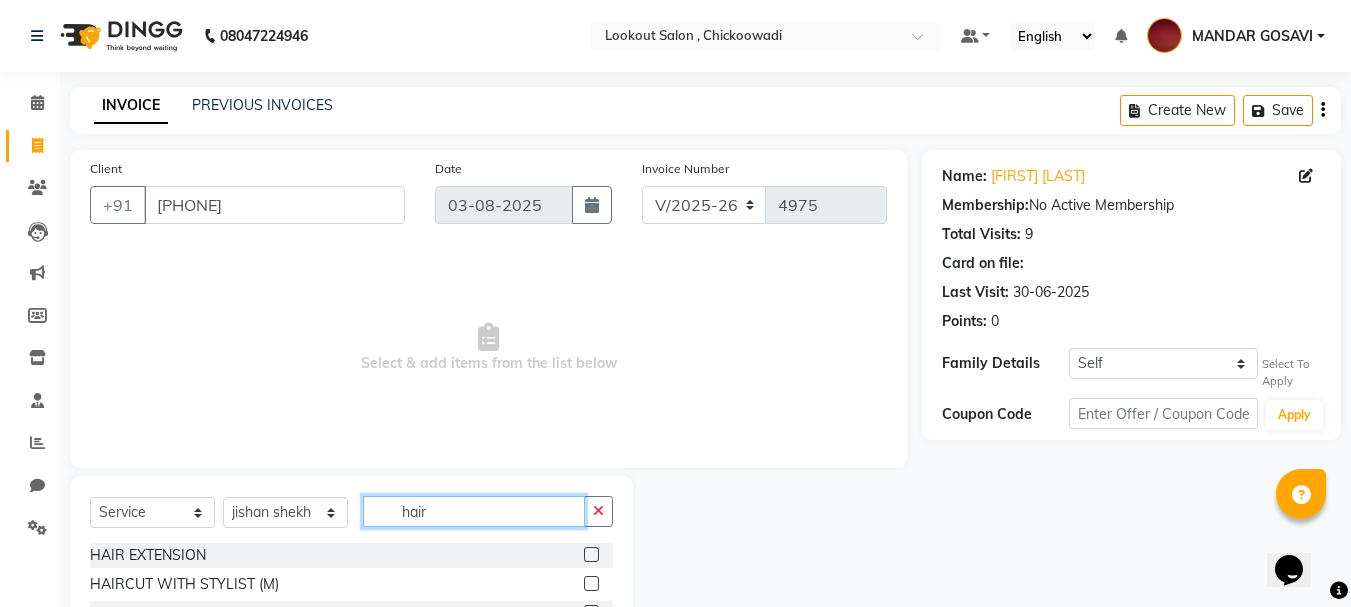 scroll, scrollTop: 194, scrollLeft: 0, axis: vertical 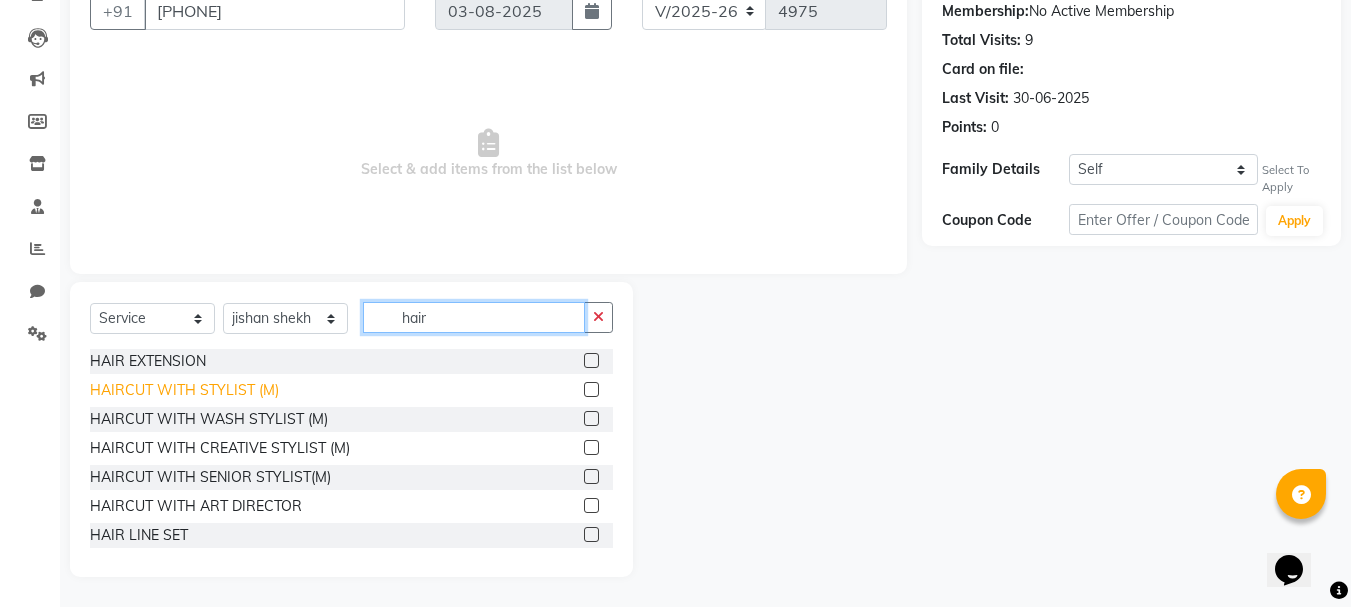 type on "hair" 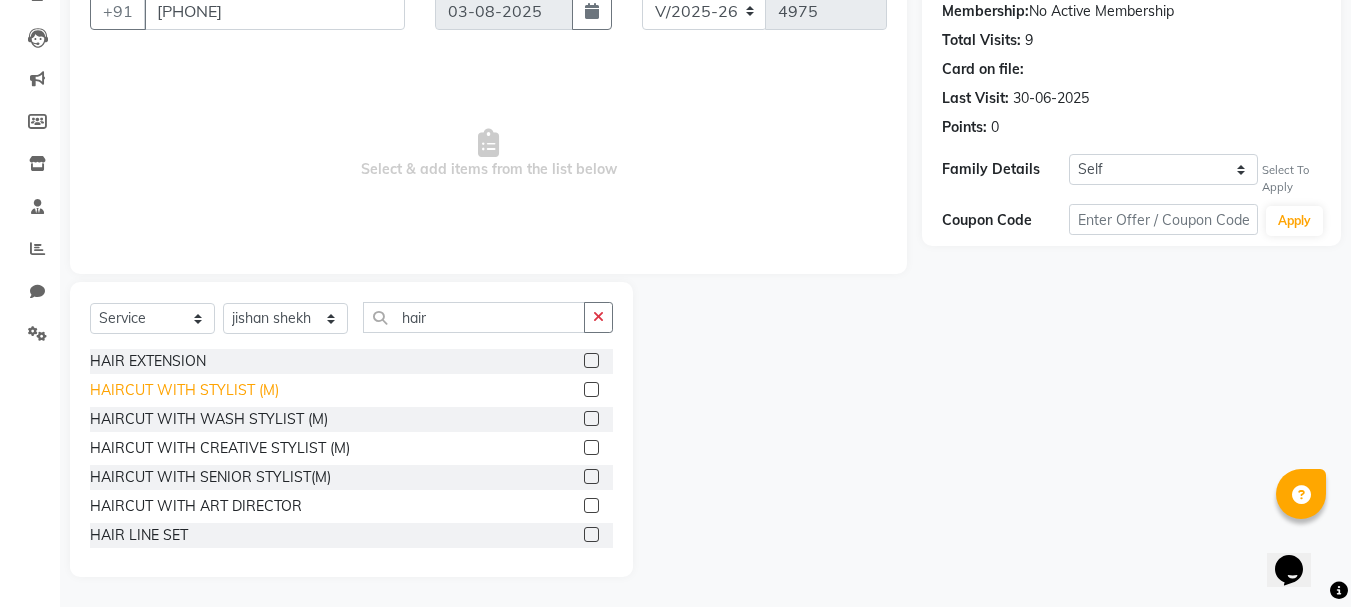 click on "HAIRCUT WITH STYLIST (M)" 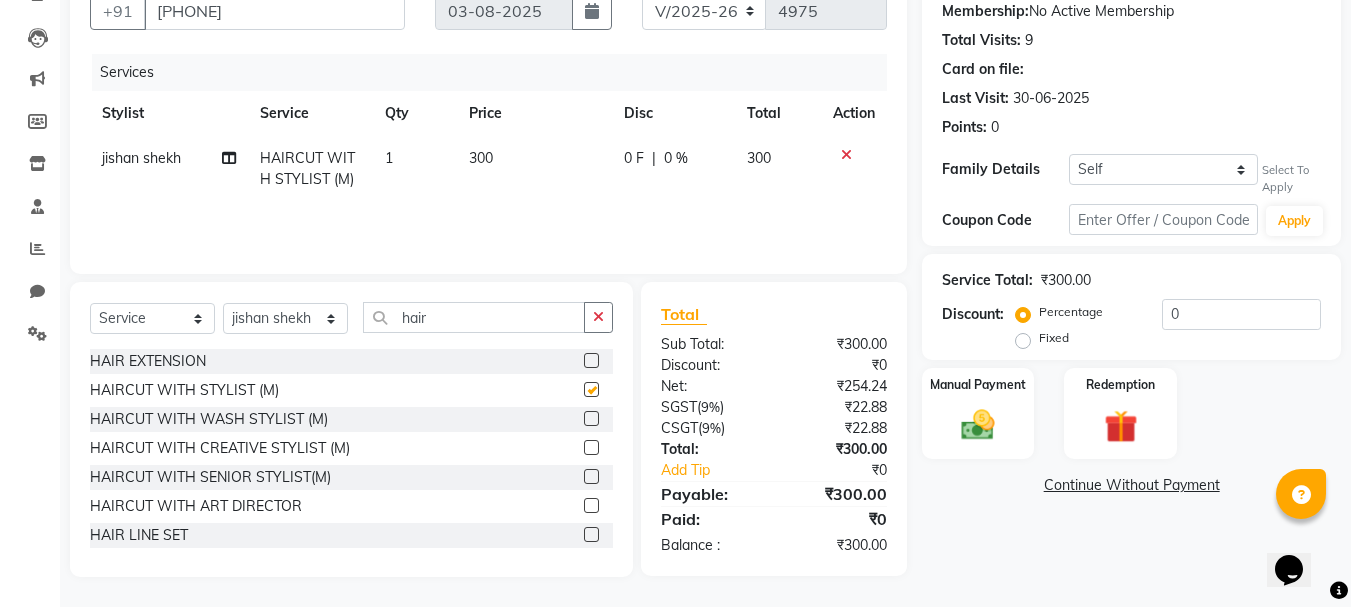 checkbox on "false" 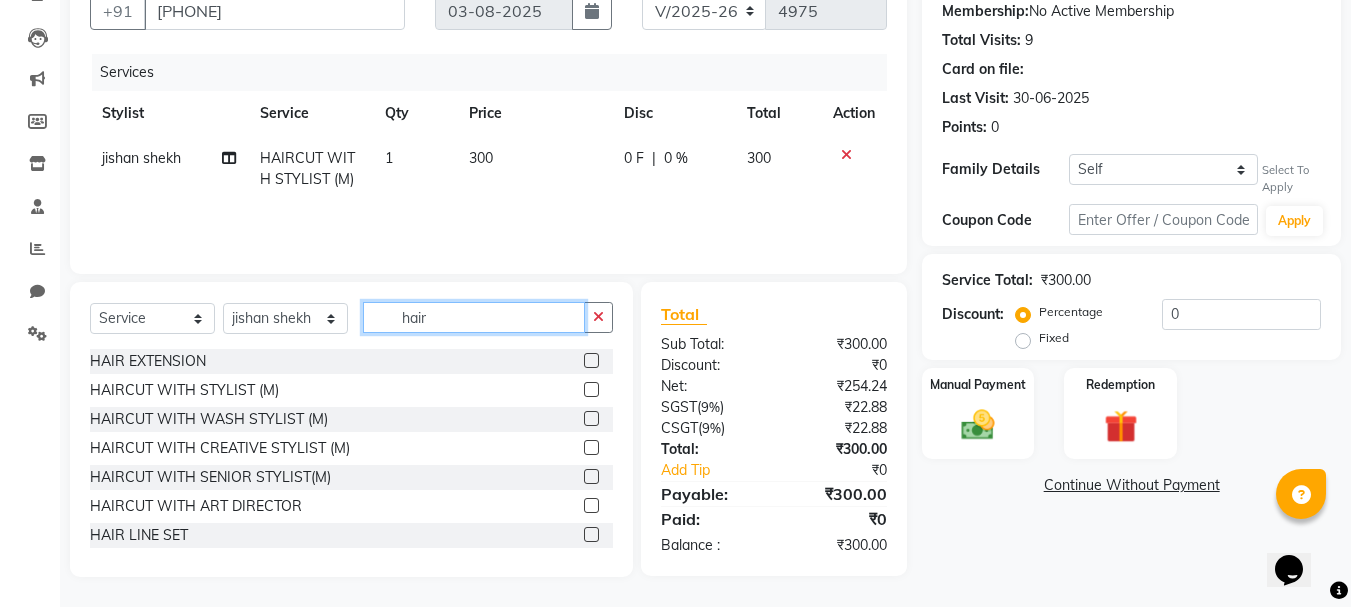 click on "hair" 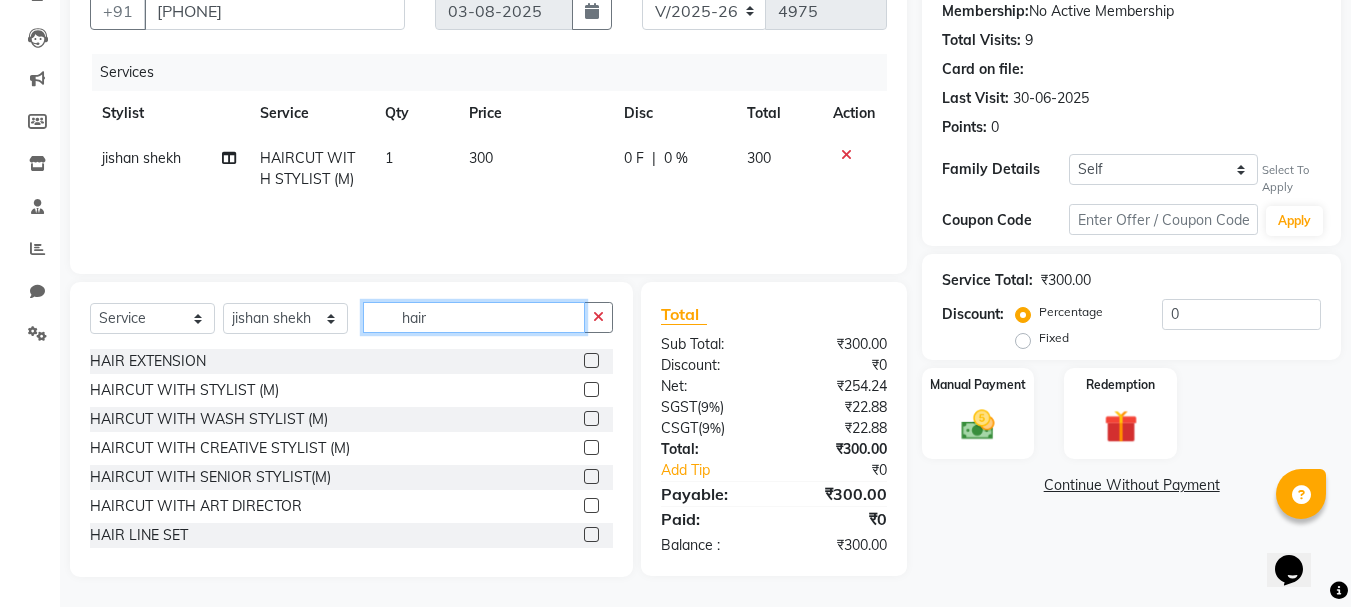 click on "hair" 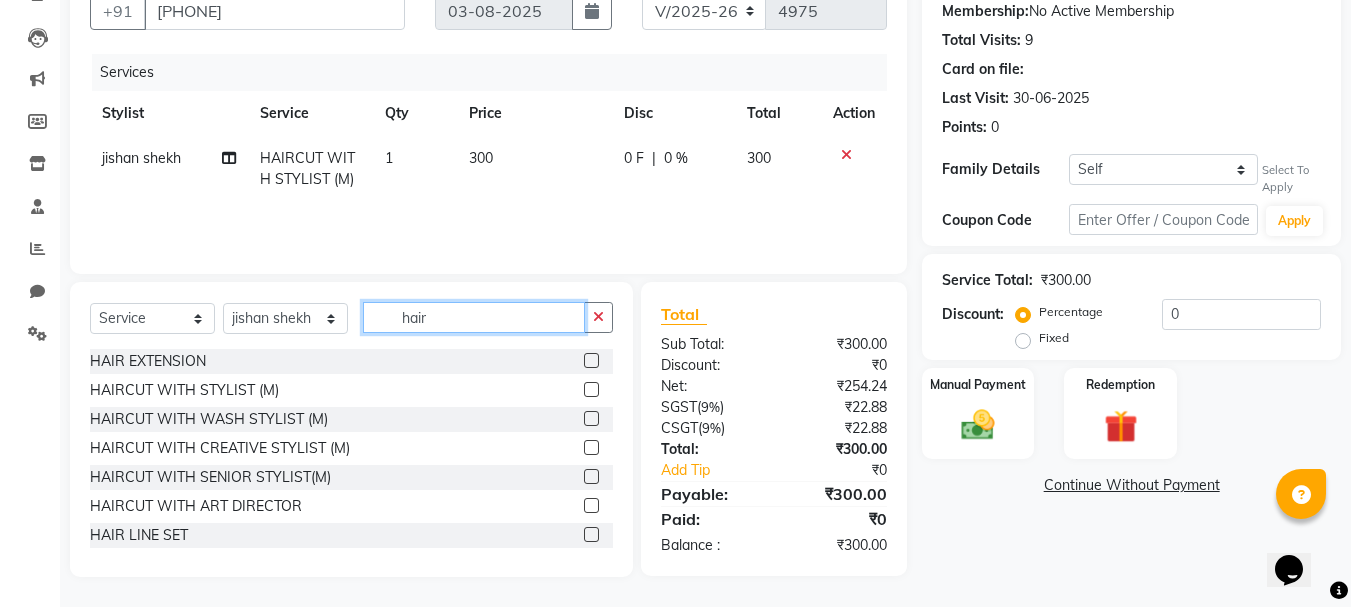 click on "hair" 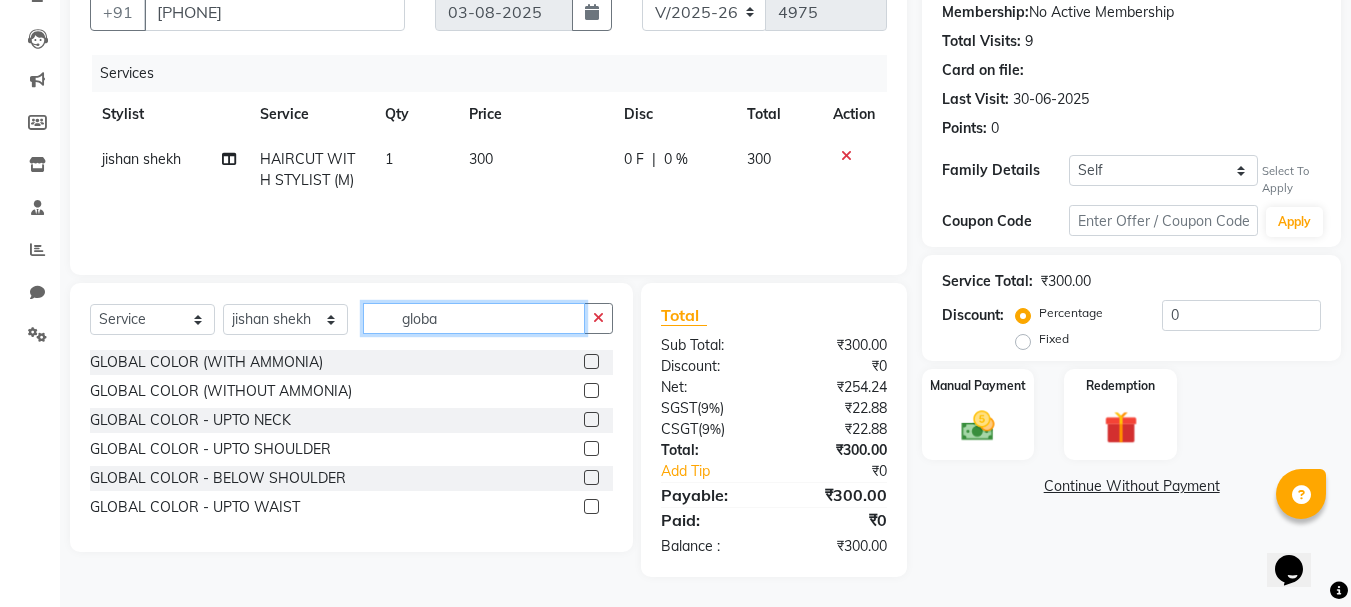 scroll, scrollTop: 193, scrollLeft: 0, axis: vertical 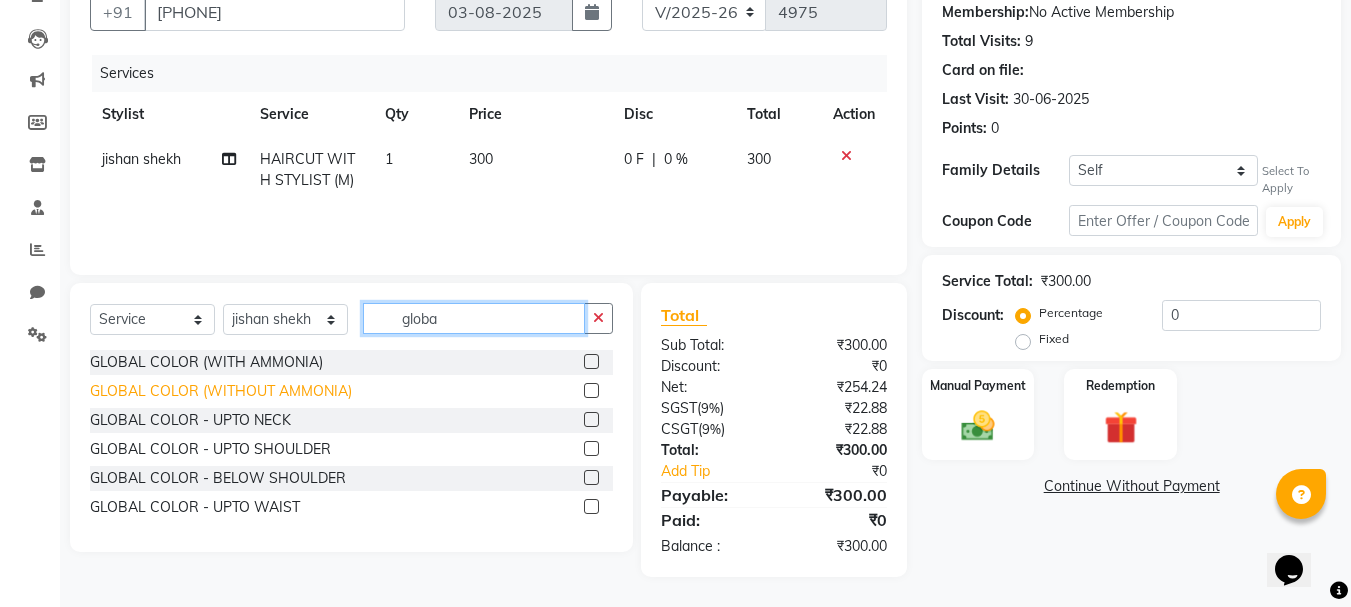 type on "globa" 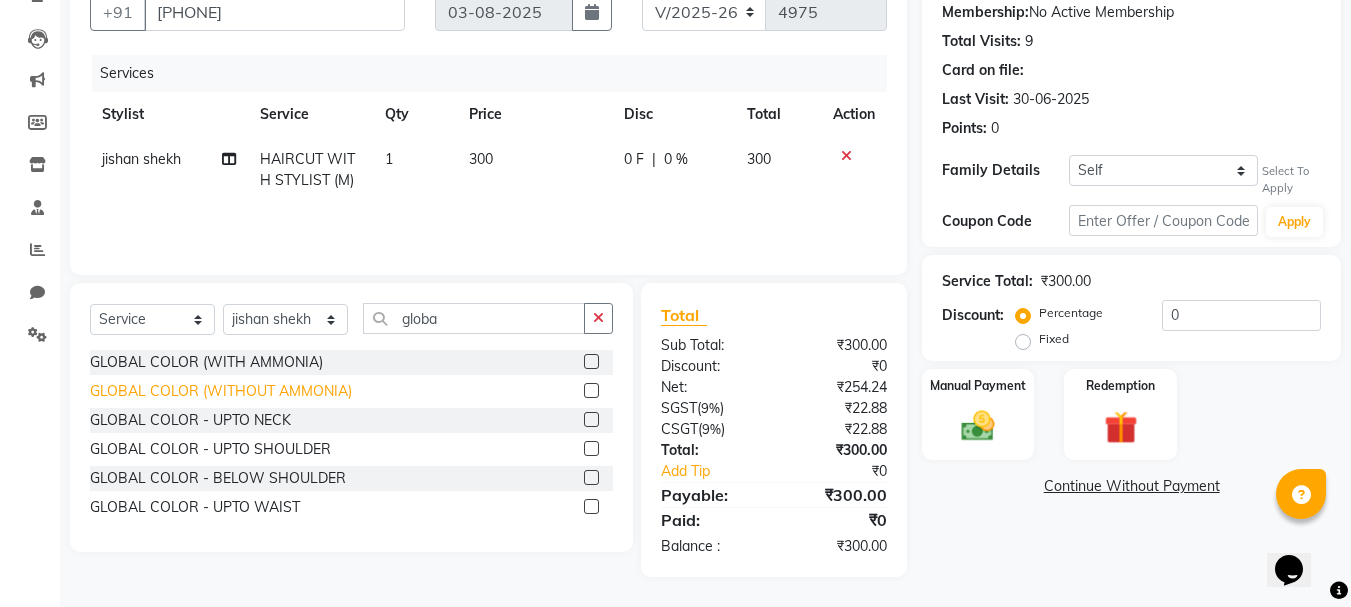 click on "GLOBAL COLOR (WITHOUT AMMONIA)" 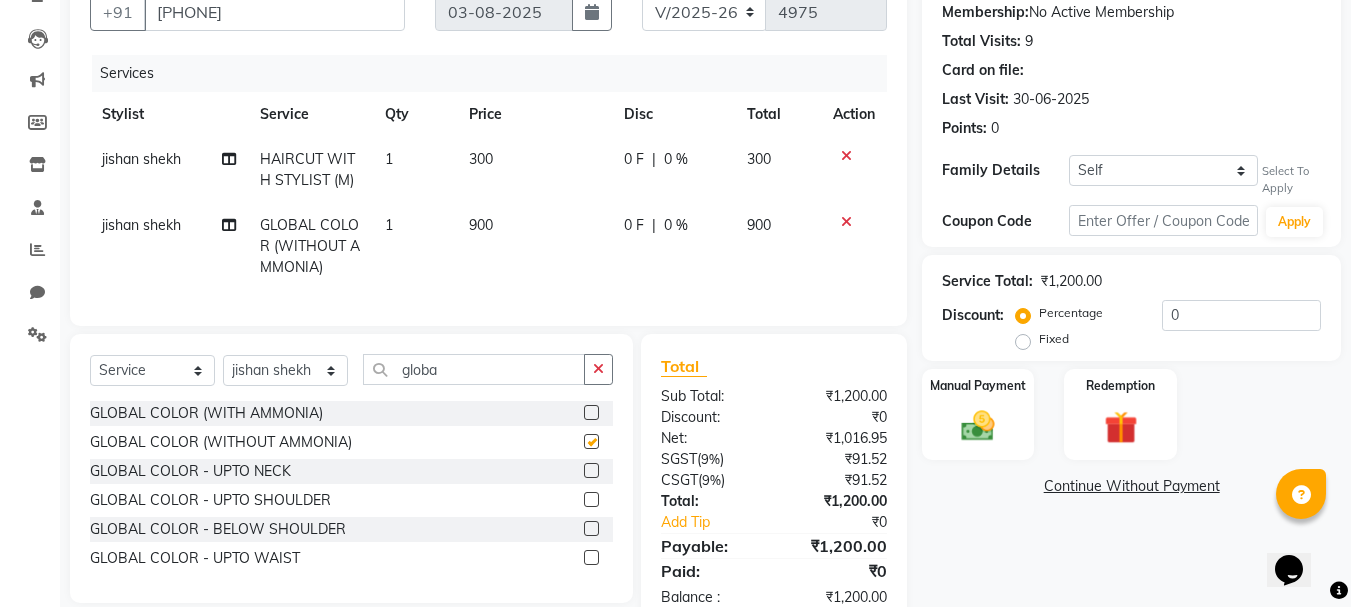 checkbox on "false" 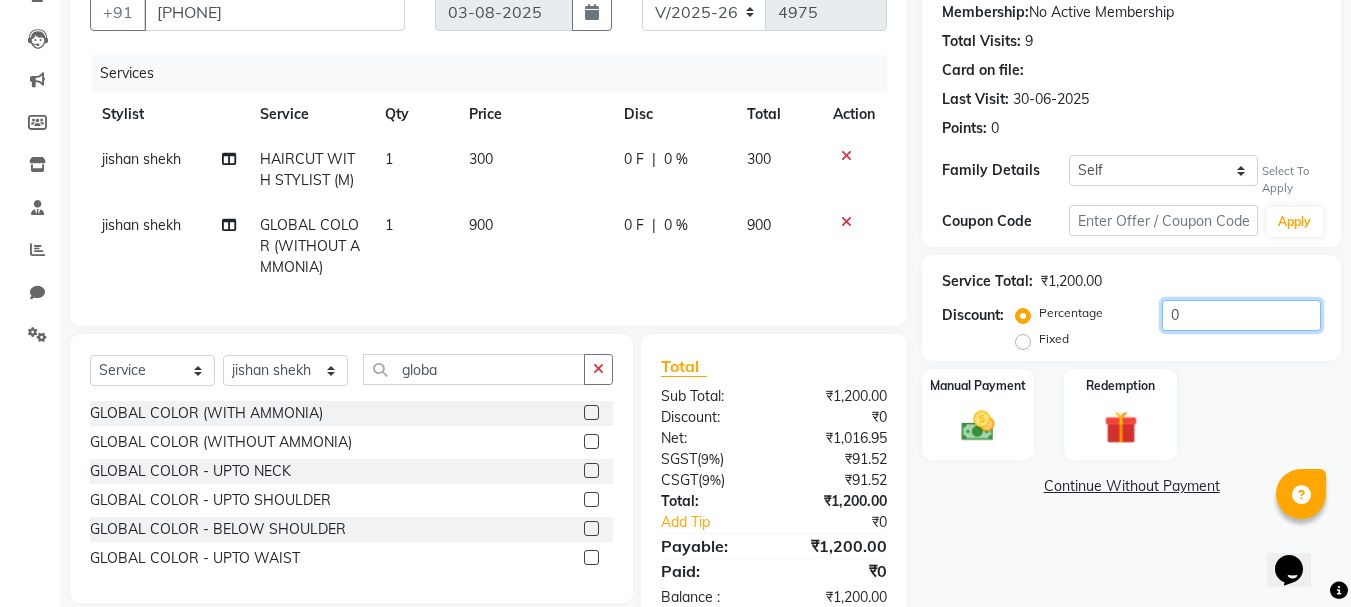click on "0" 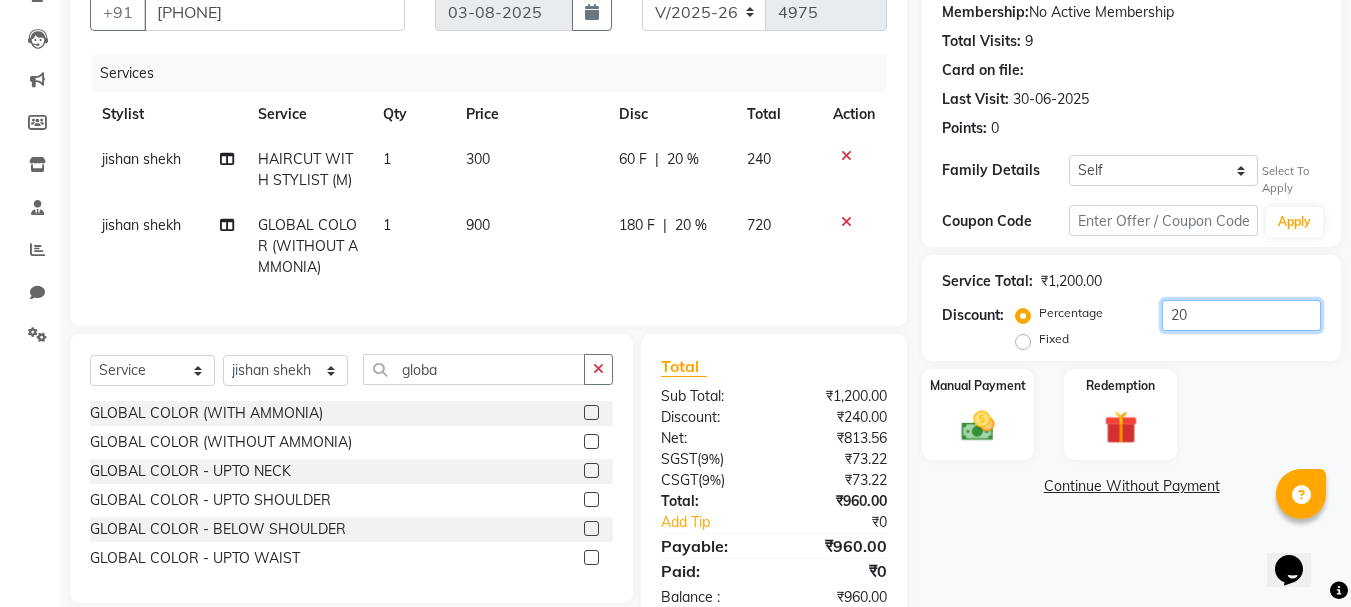 scroll, scrollTop: 259, scrollLeft: 0, axis: vertical 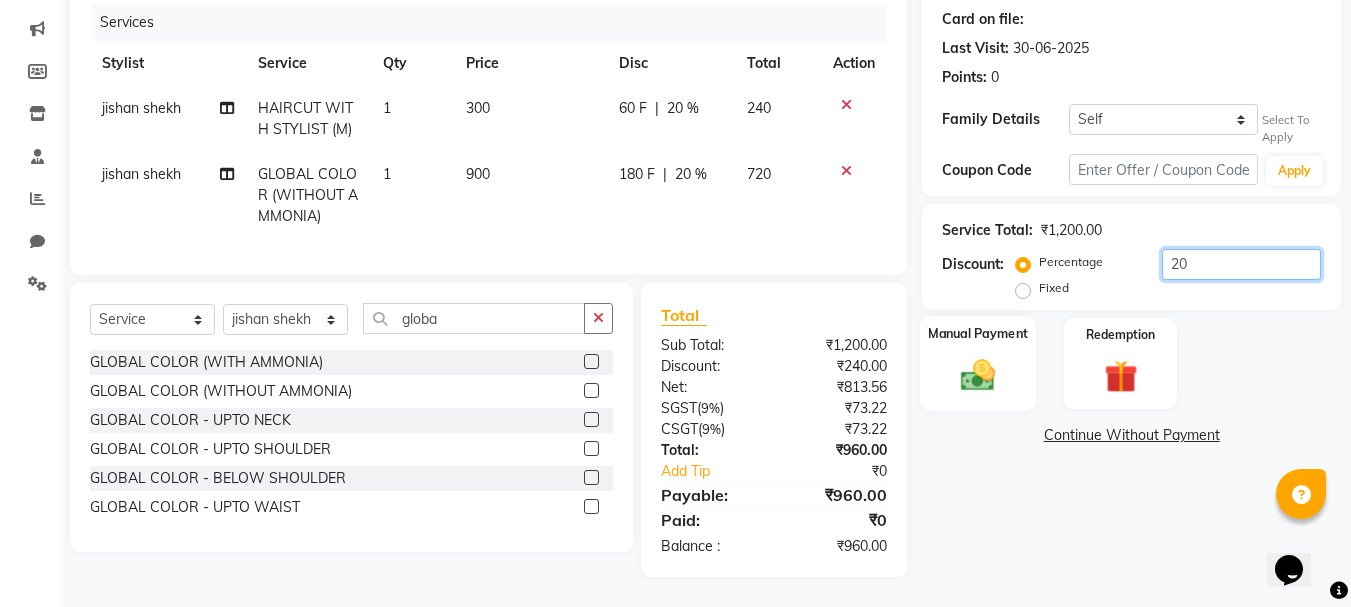 type on "20" 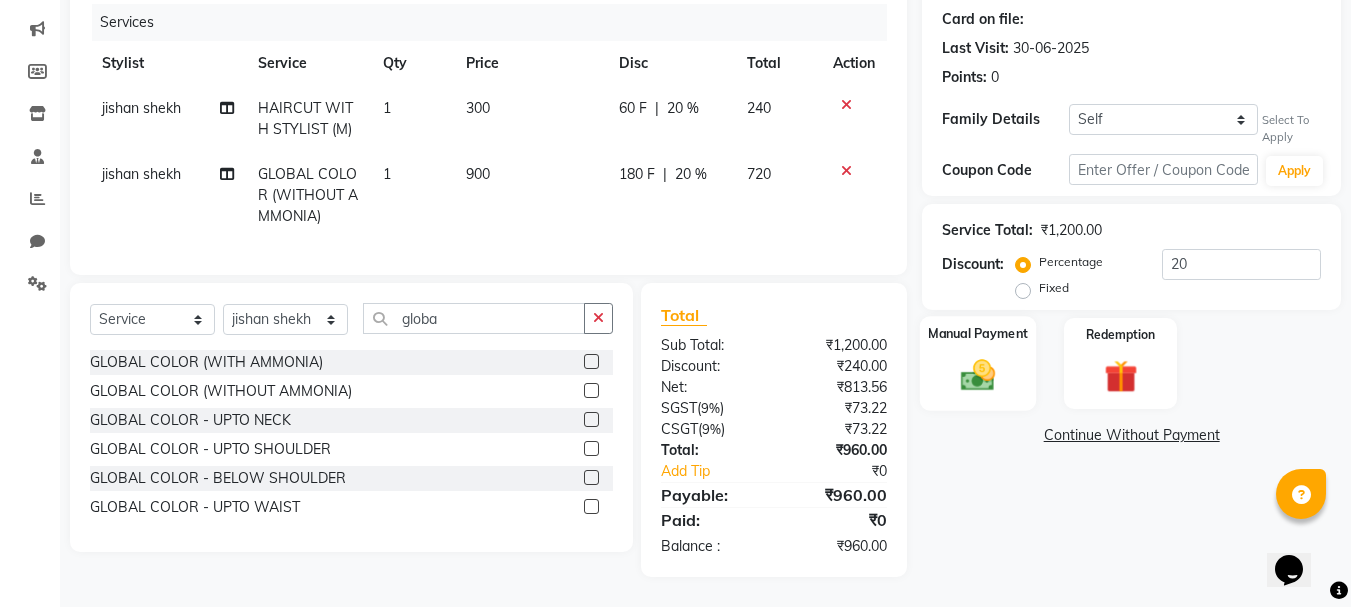 click 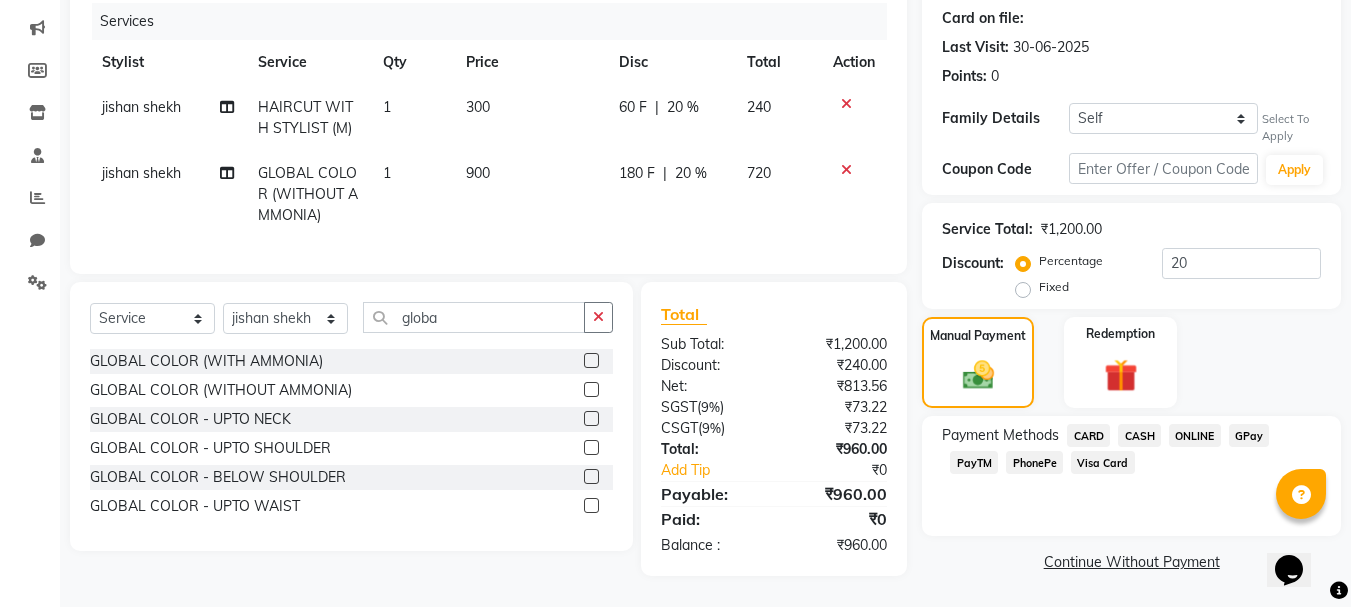 click on "PhonePe" 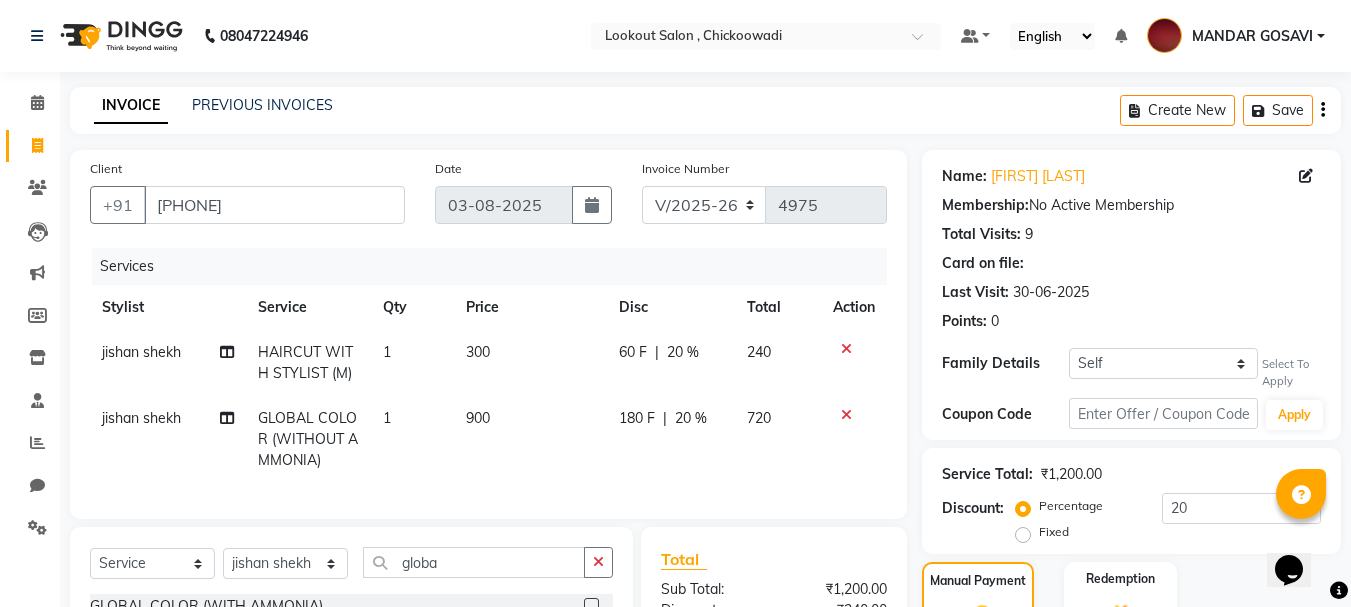 scroll, scrollTop: 301, scrollLeft: 0, axis: vertical 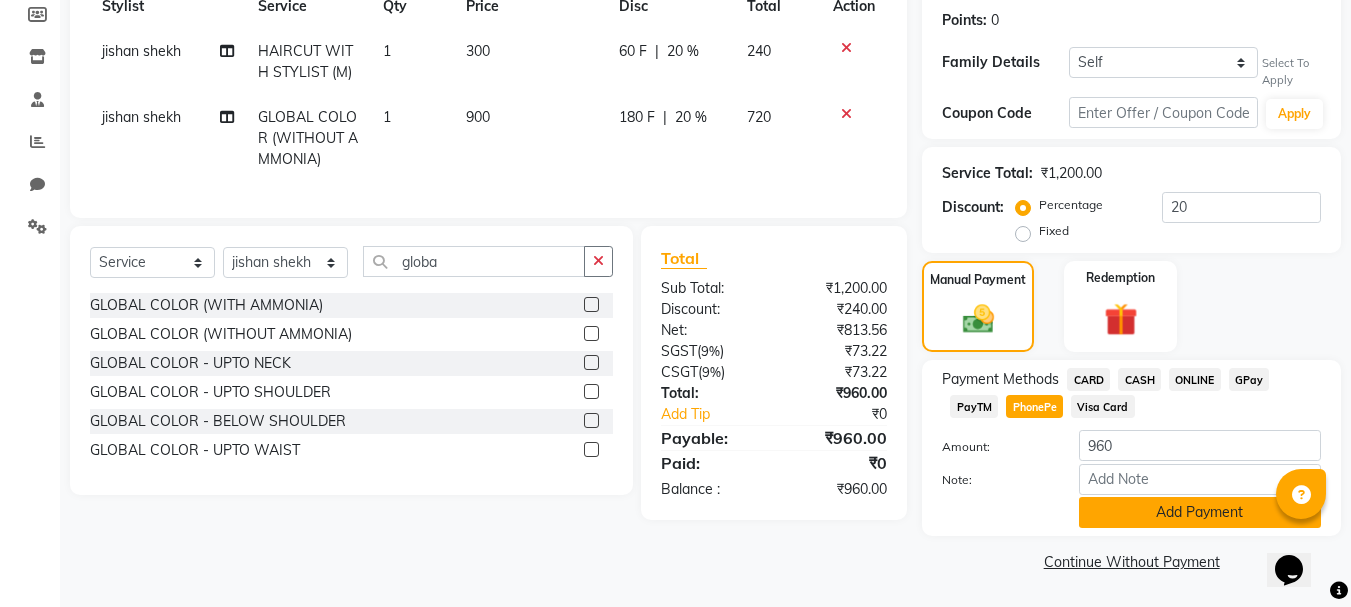 click on "Add Payment" 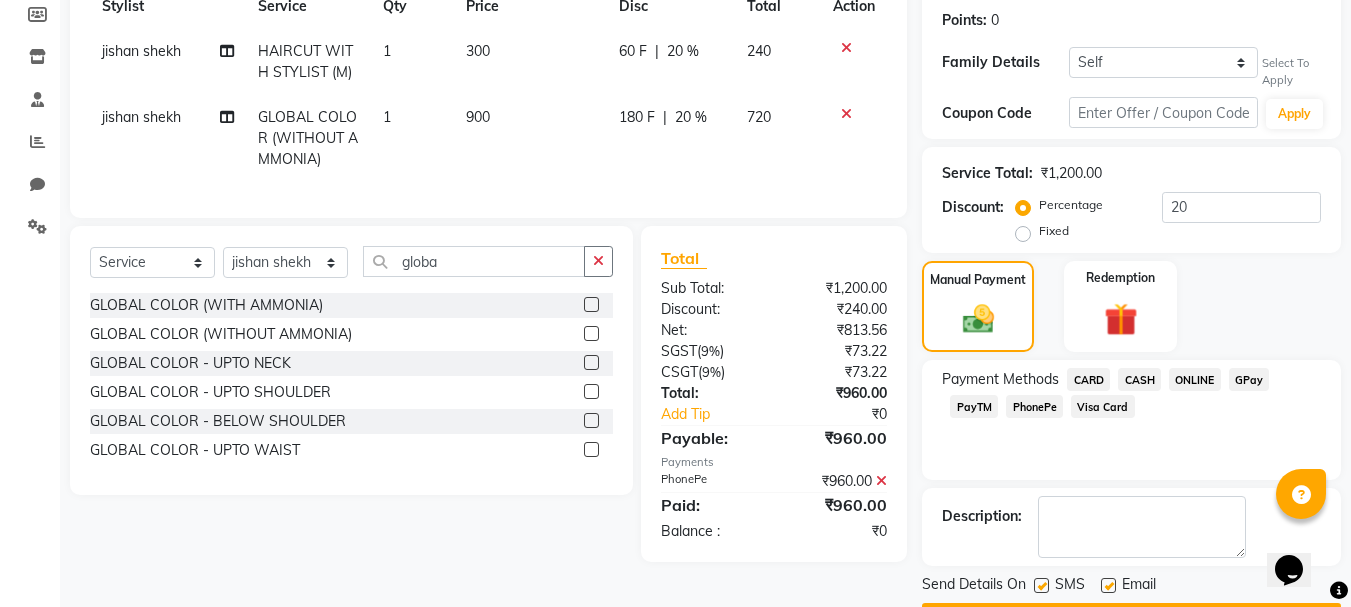 click on "Checkout" 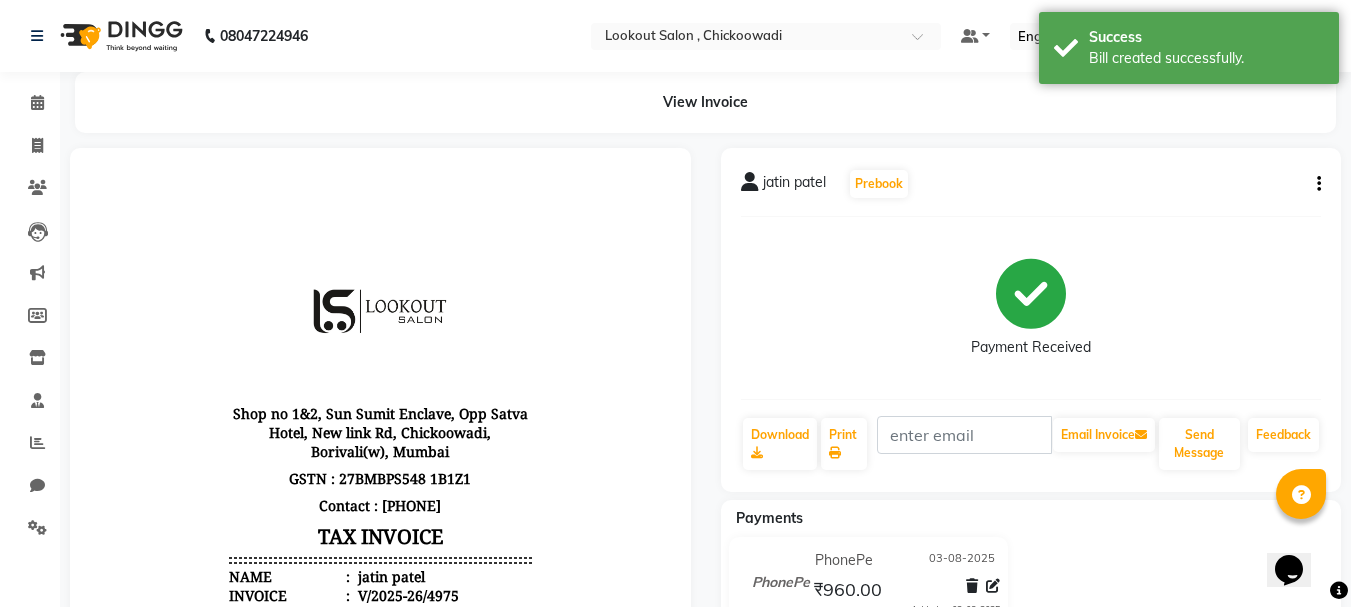 scroll, scrollTop: 0, scrollLeft: 0, axis: both 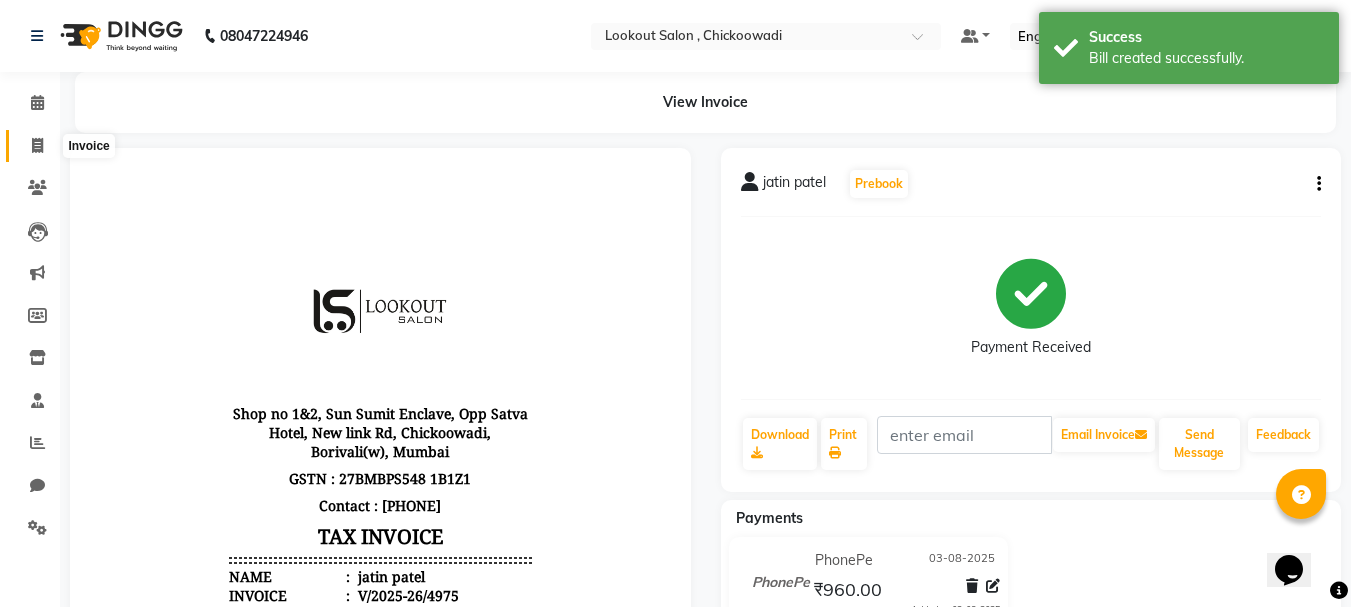click 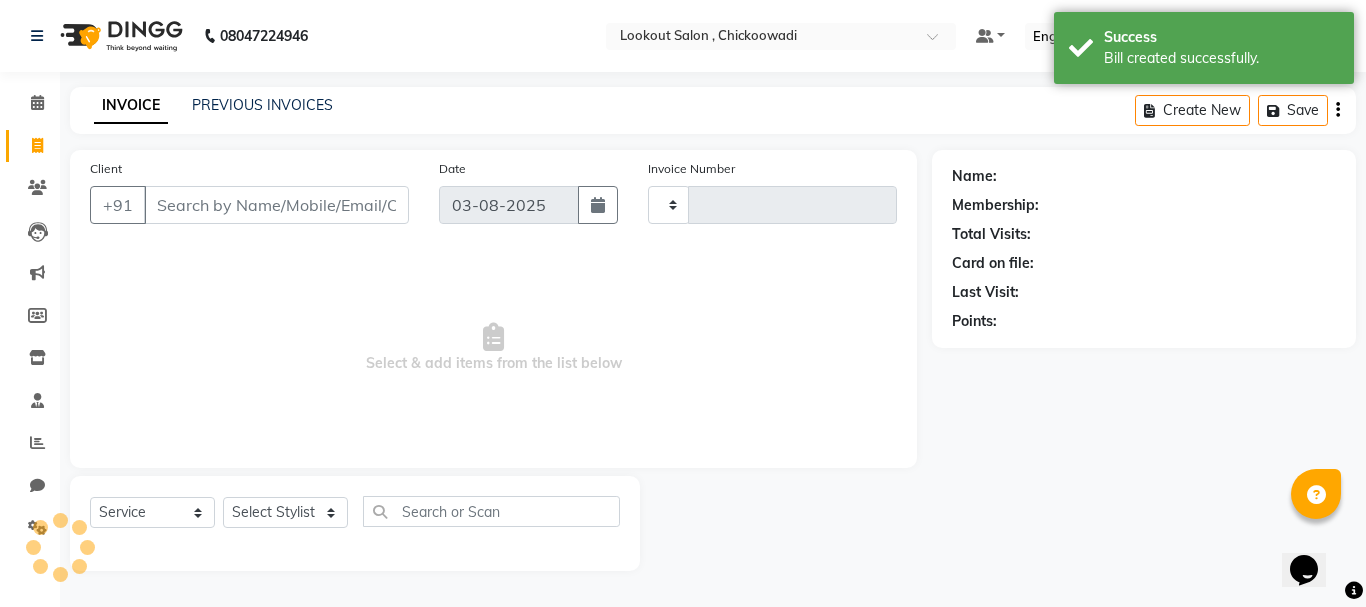 type on "4976" 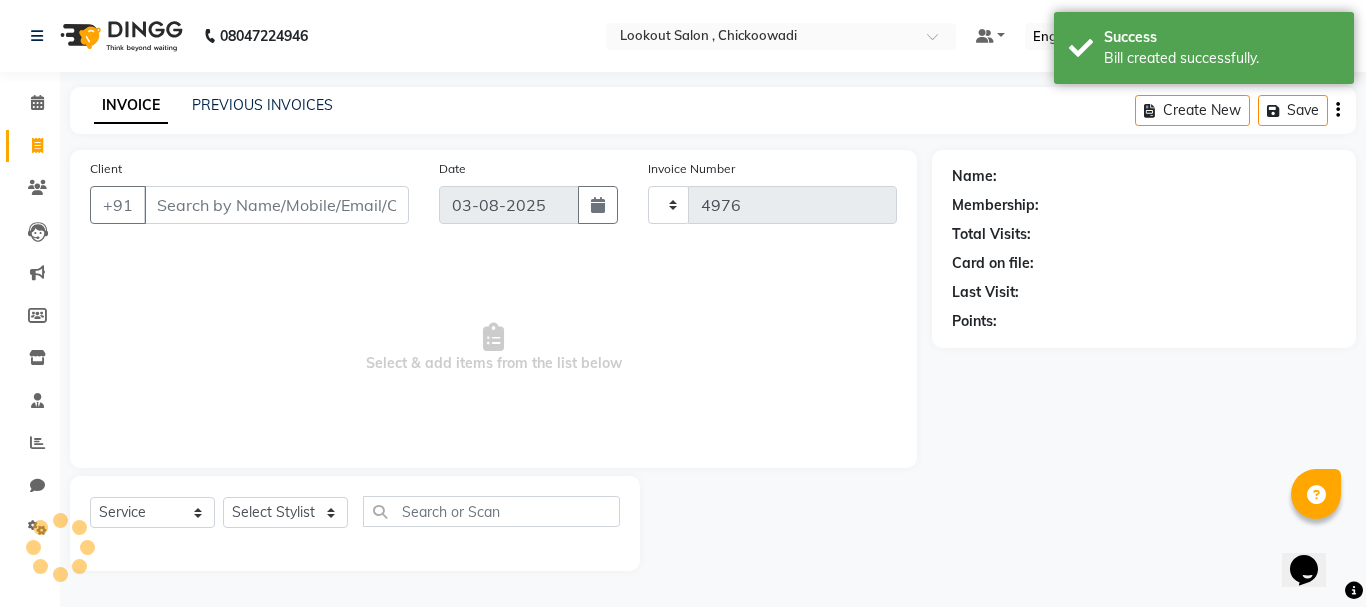 select on "151" 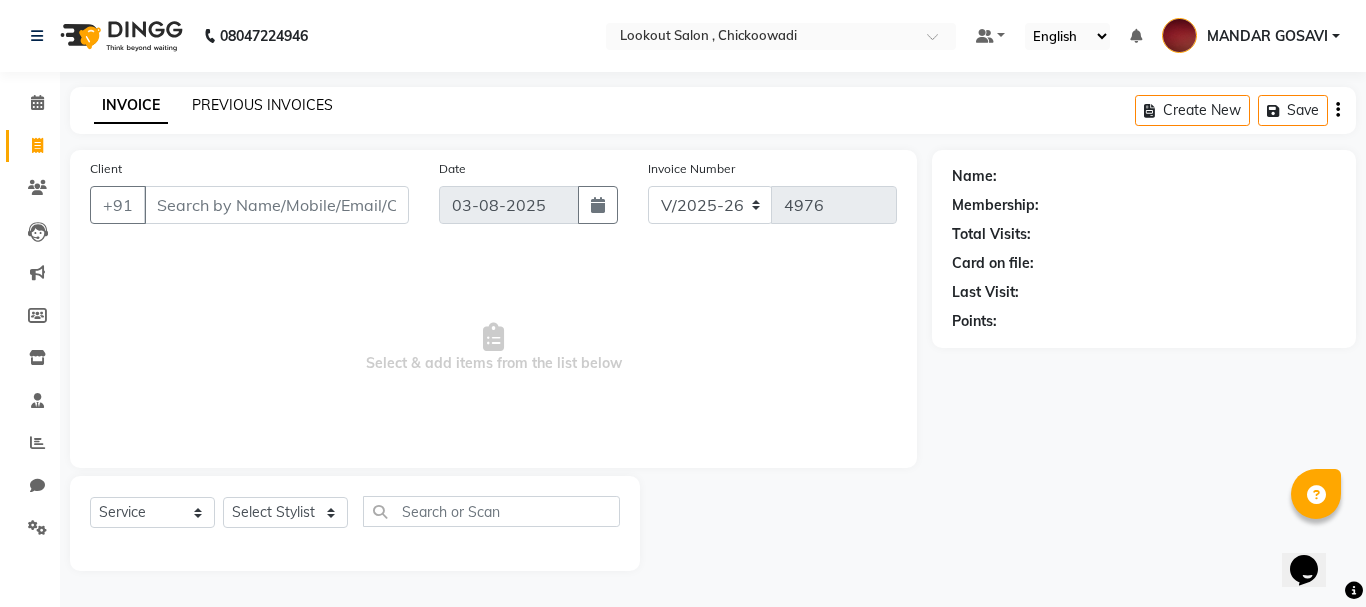 click on "PREVIOUS INVOICES" 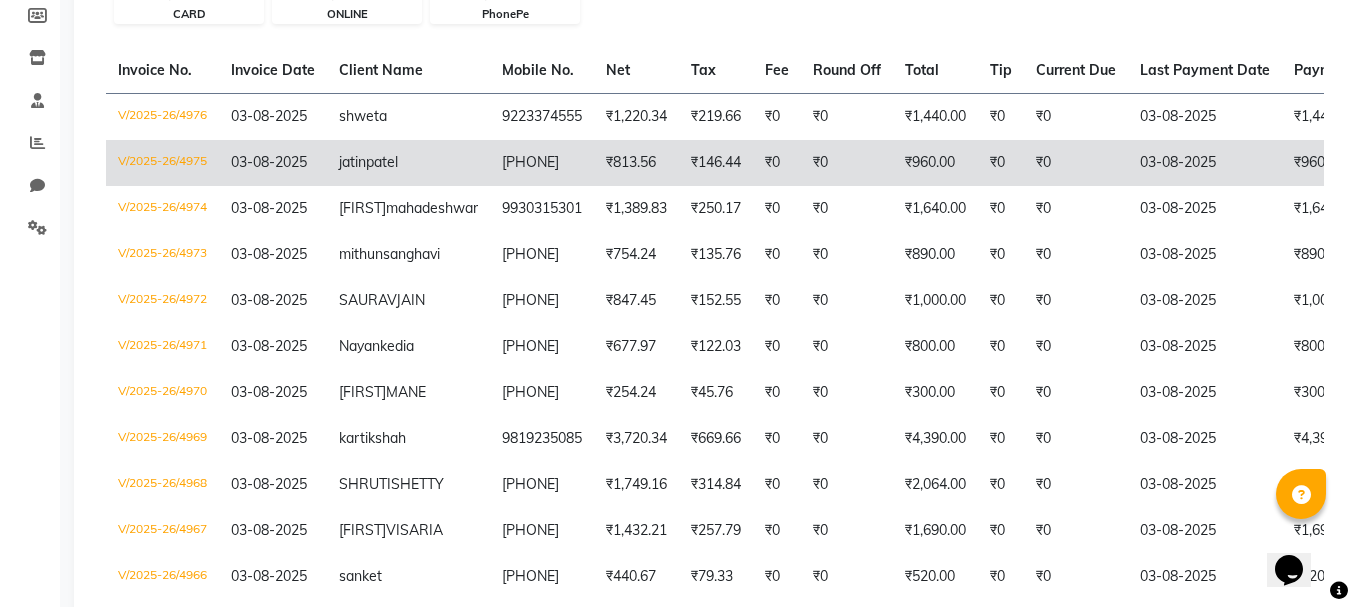 scroll, scrollTop: 0, scrollLeft: 0, axis: both 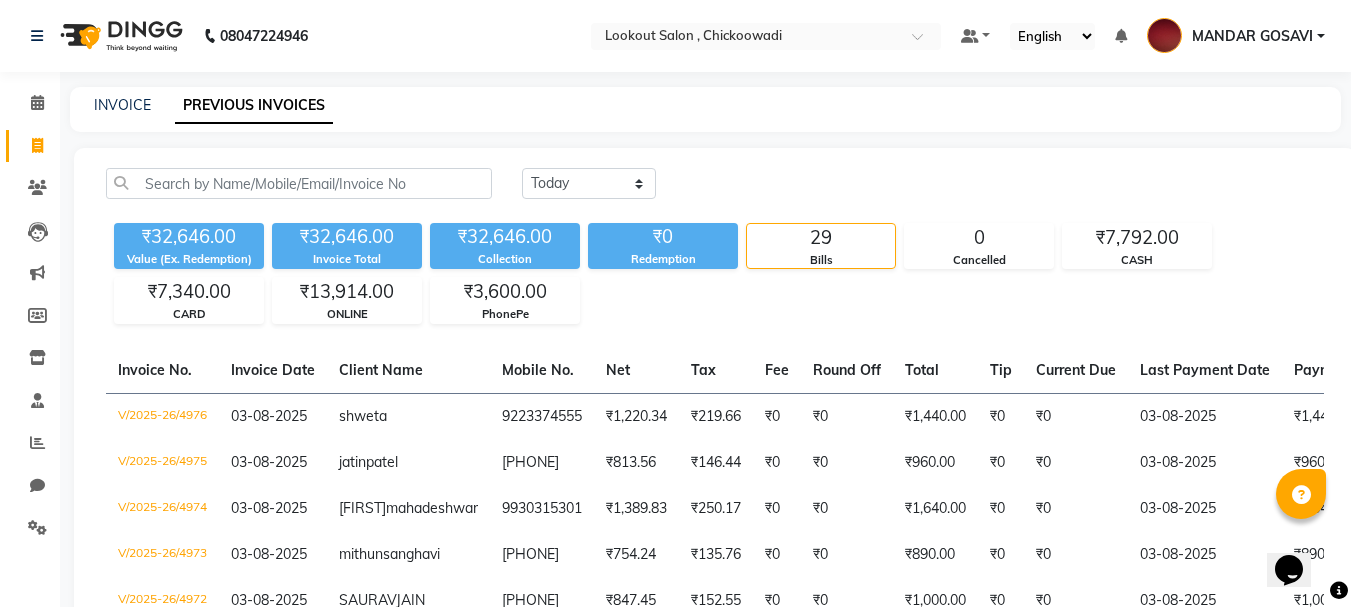 click on "INVOICE" 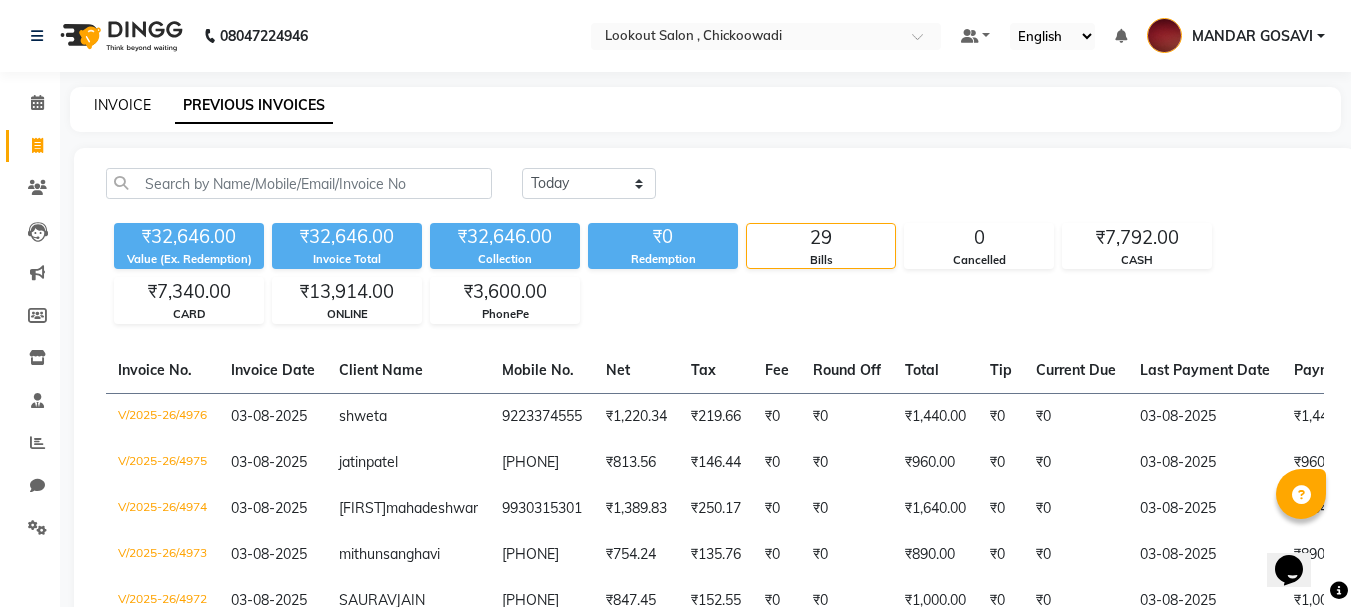 click on "INVOICE" 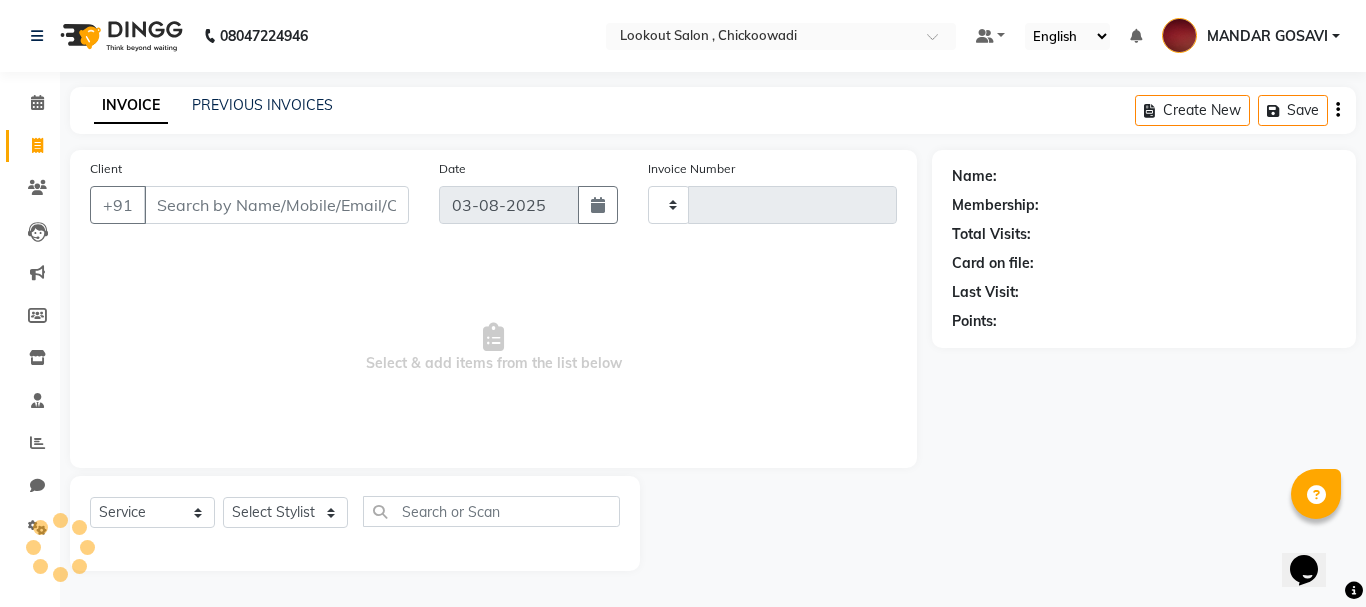 type on "4977" 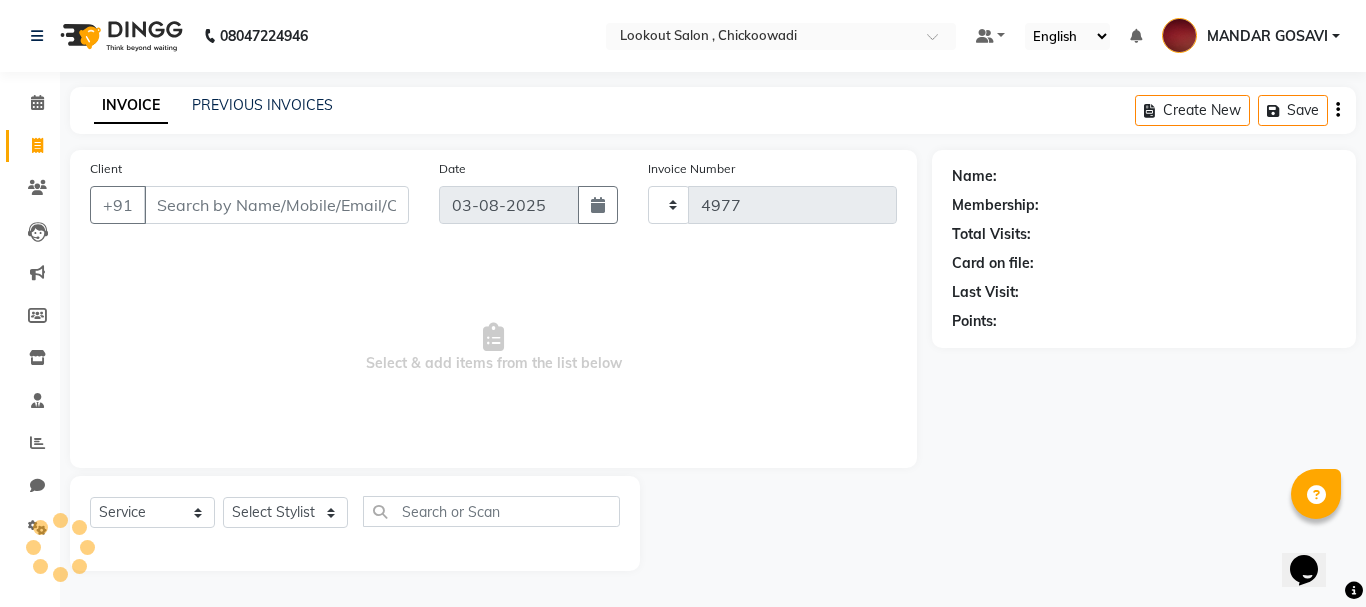 select on "151" 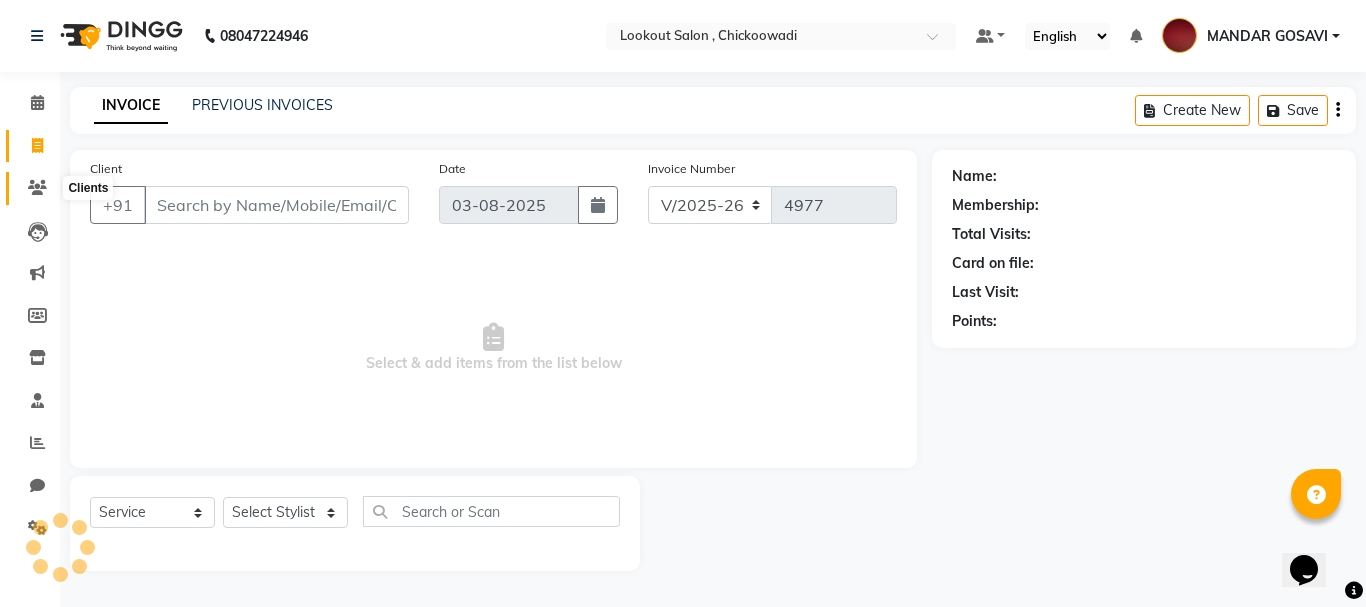 click 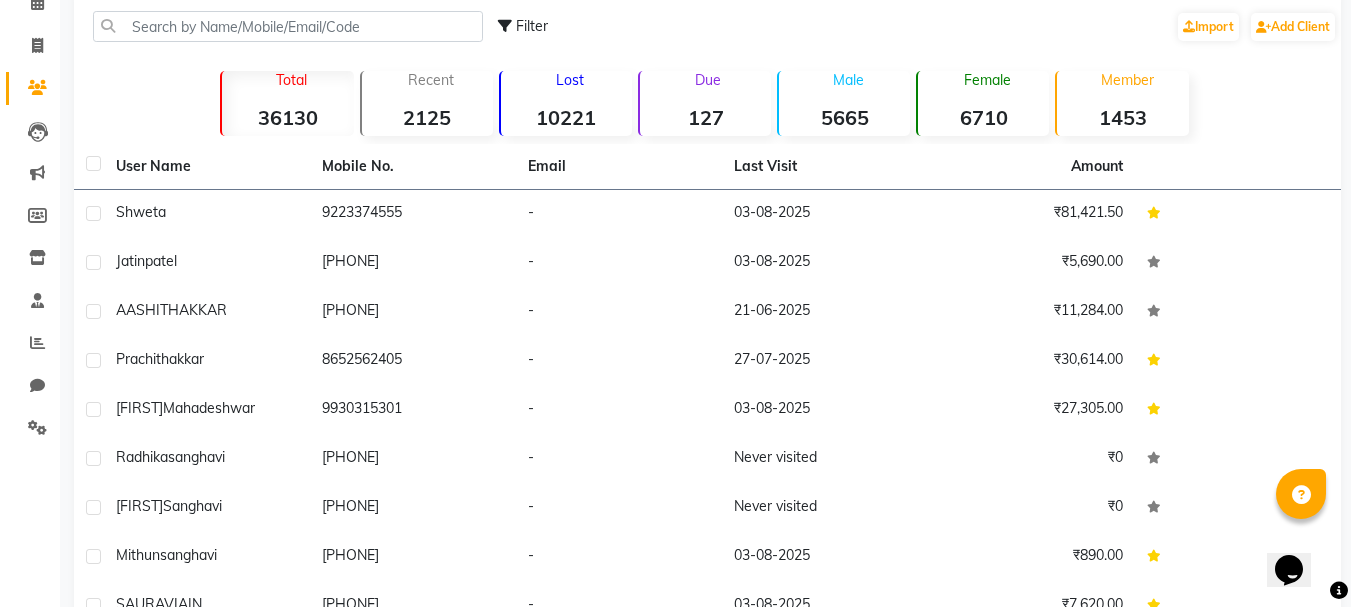 scroll, scrollTop: 259, scrollLeft: 0, axis: vertical 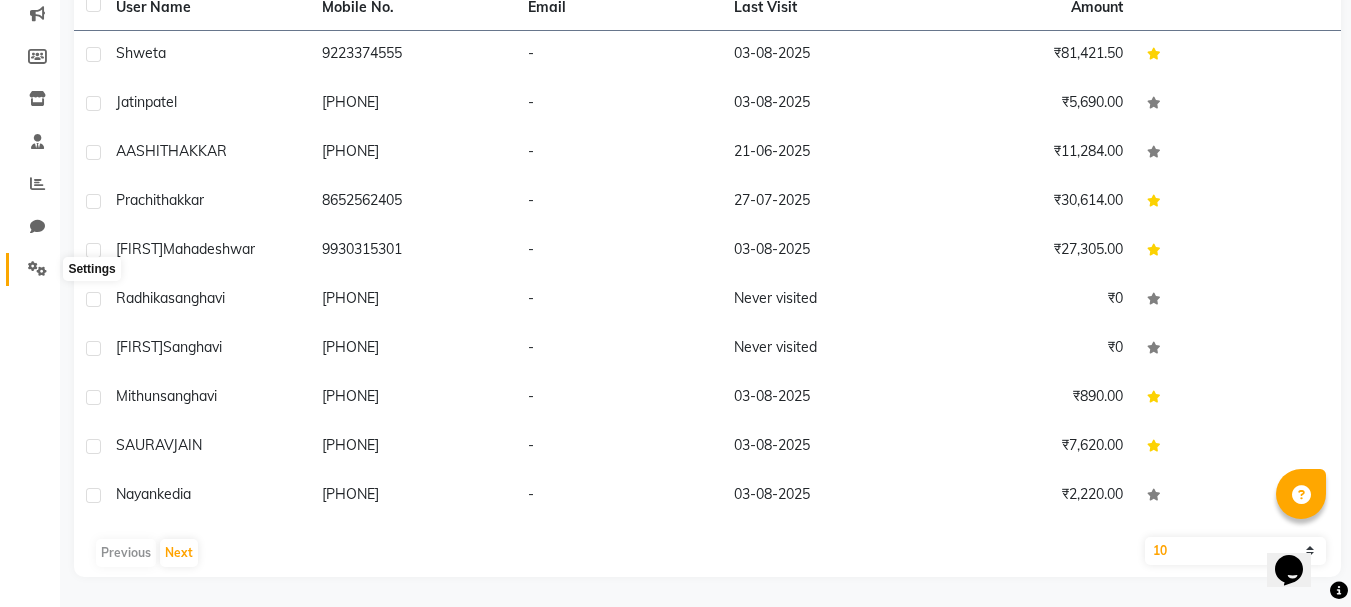 click 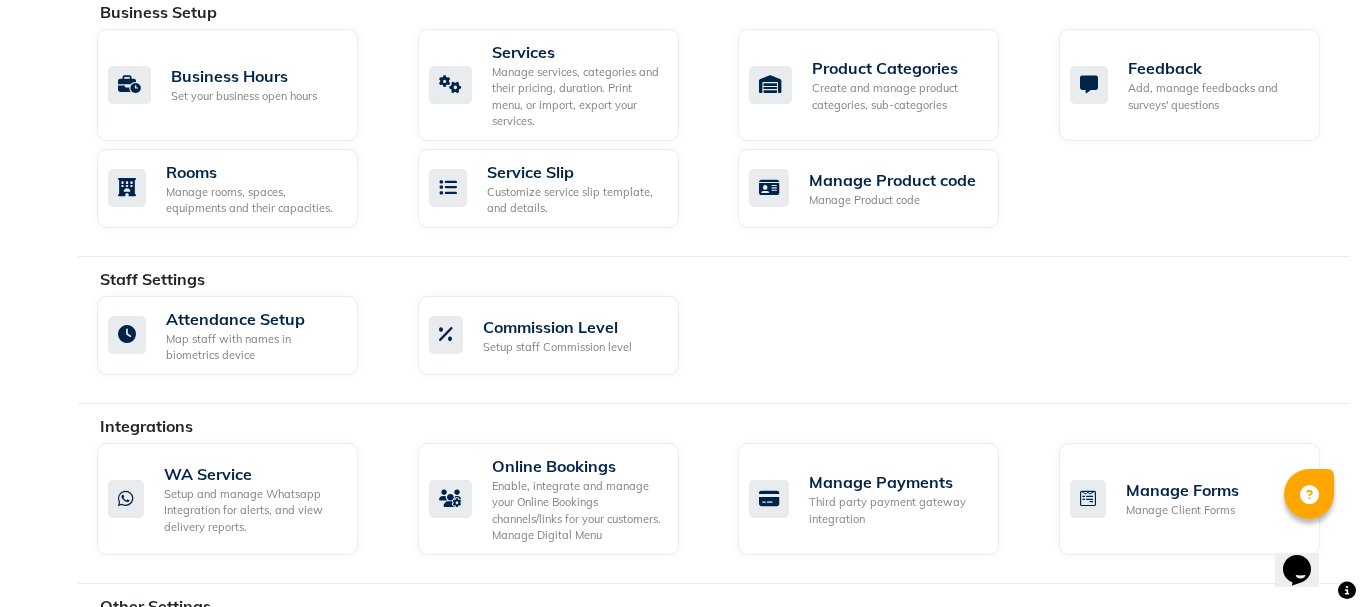 scroll, scrollTop: 0, scrollLeft: 0, axis: both 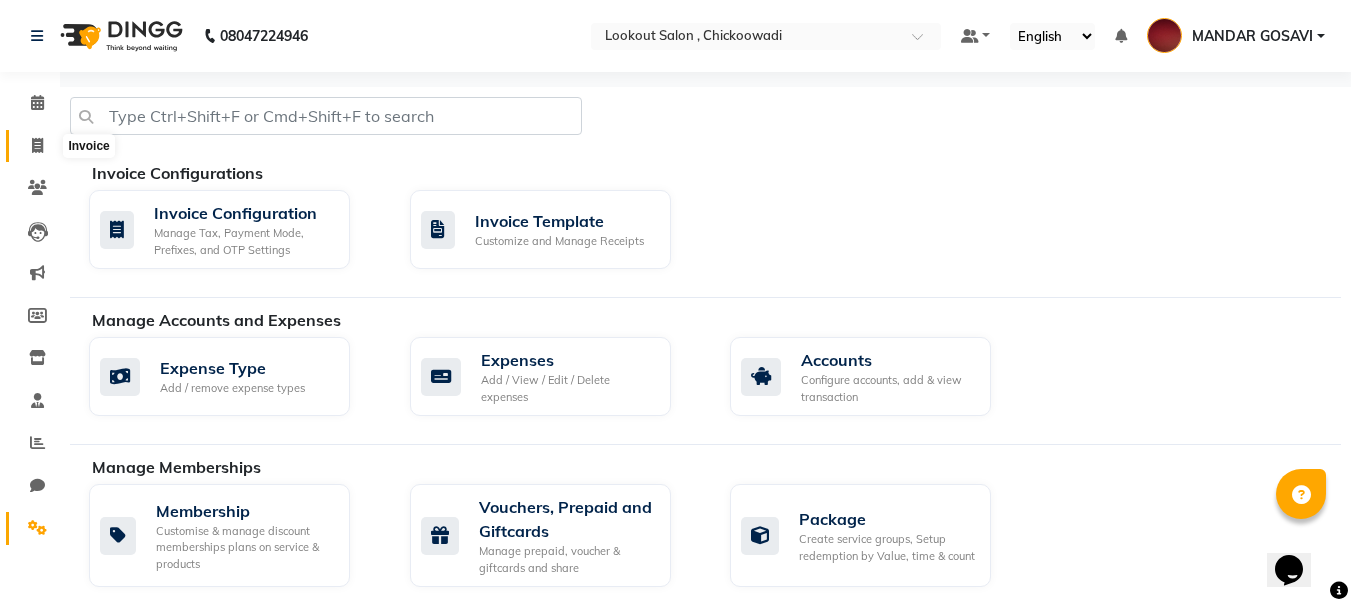 click 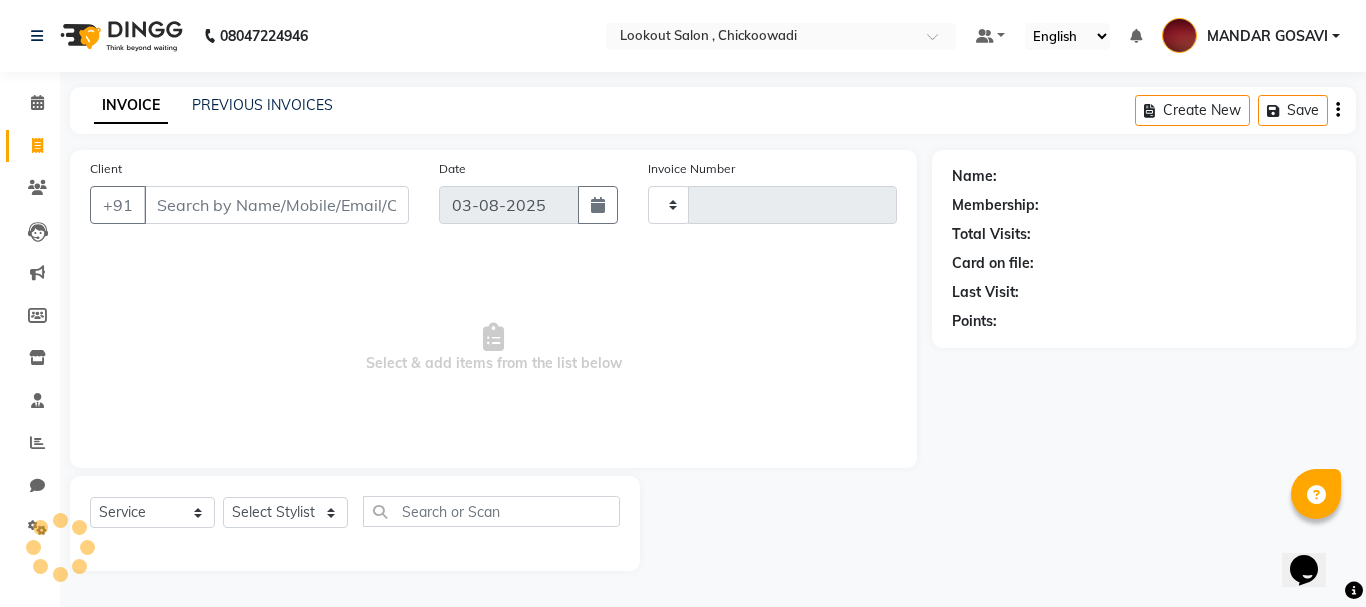 type on "4977" 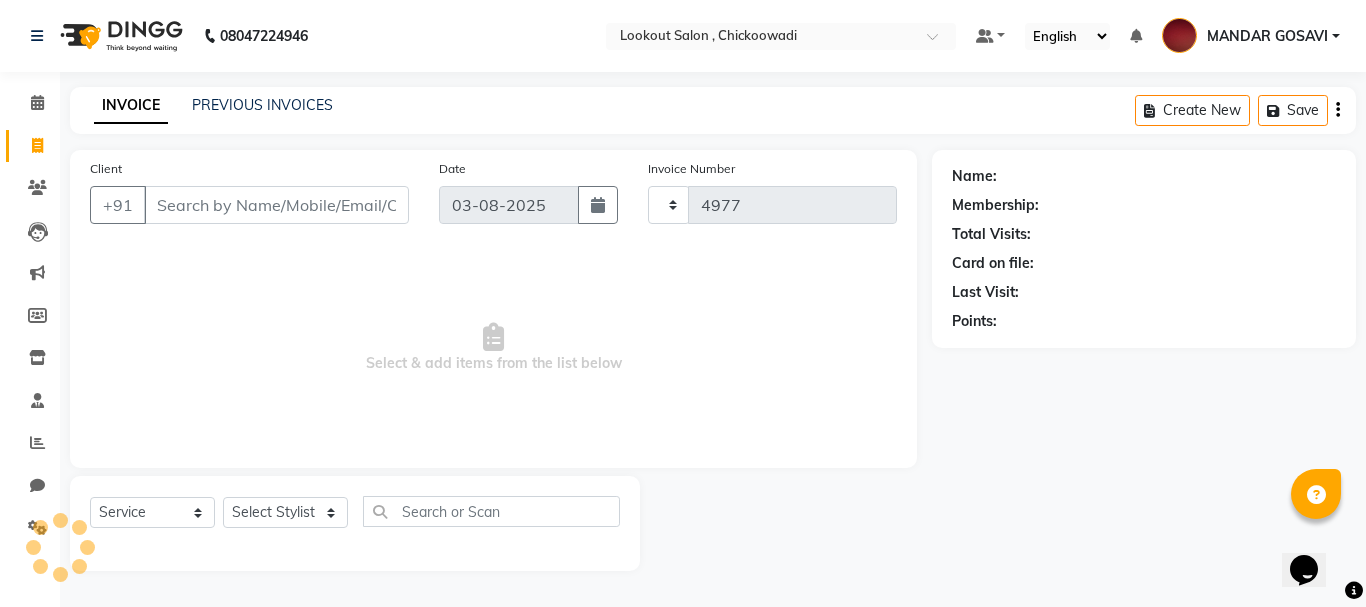 select on "151" 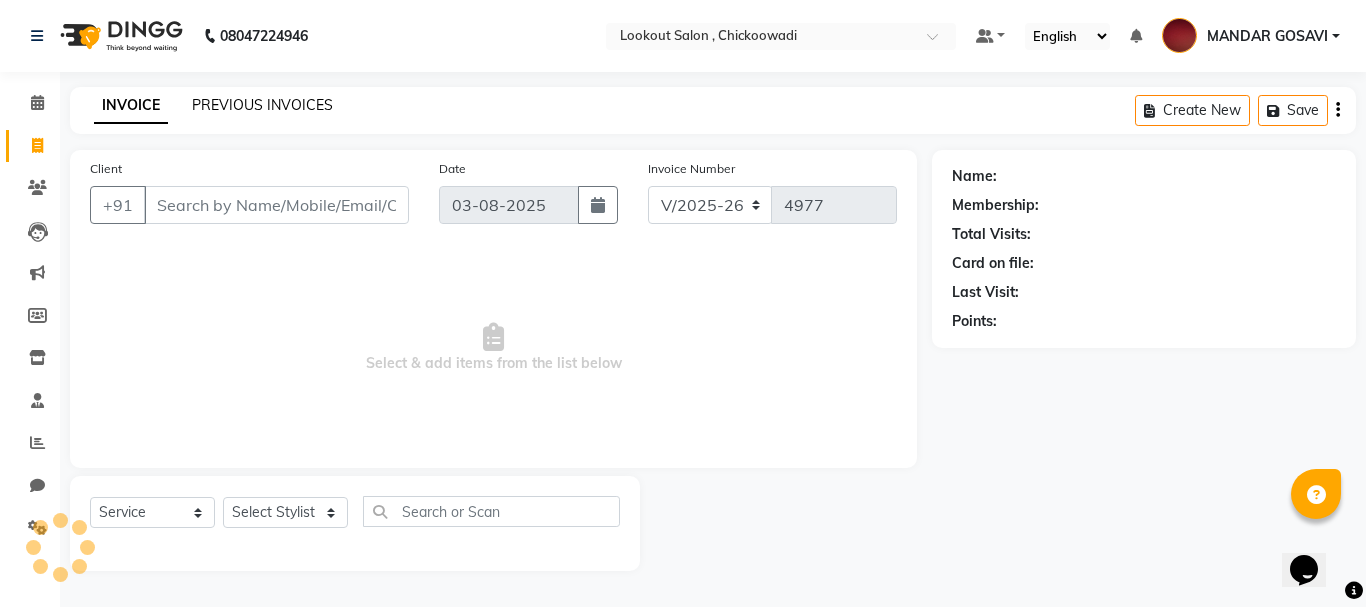 click on "PREVIOUS INVOICES" 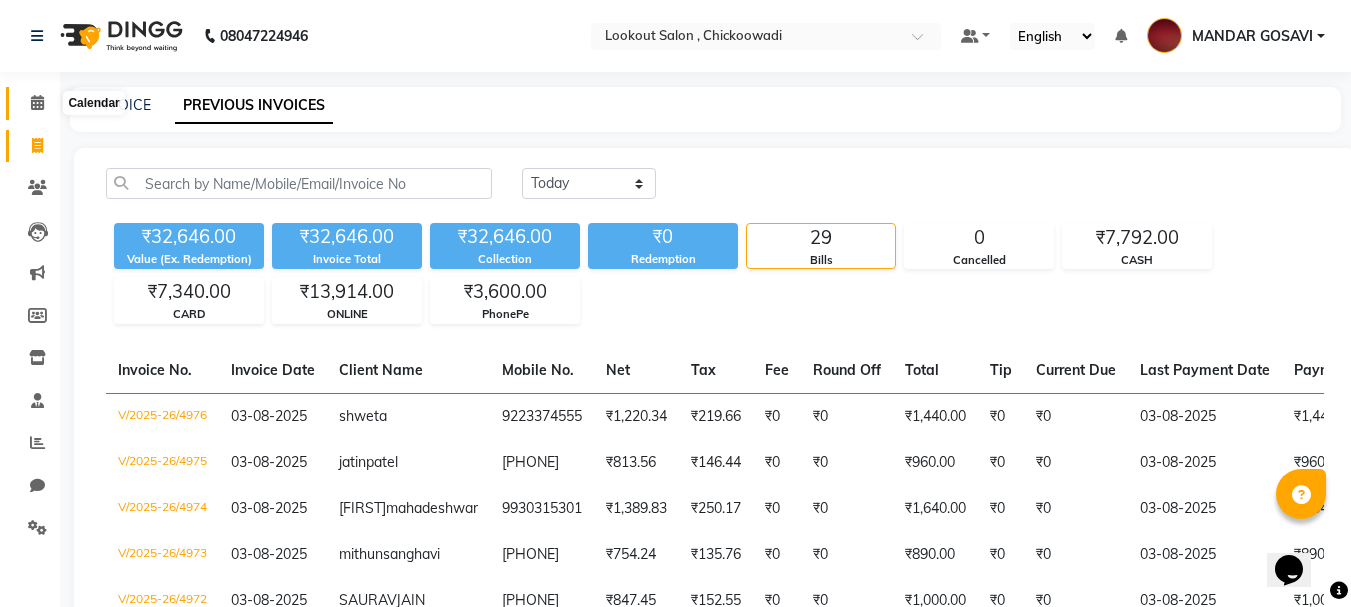 click 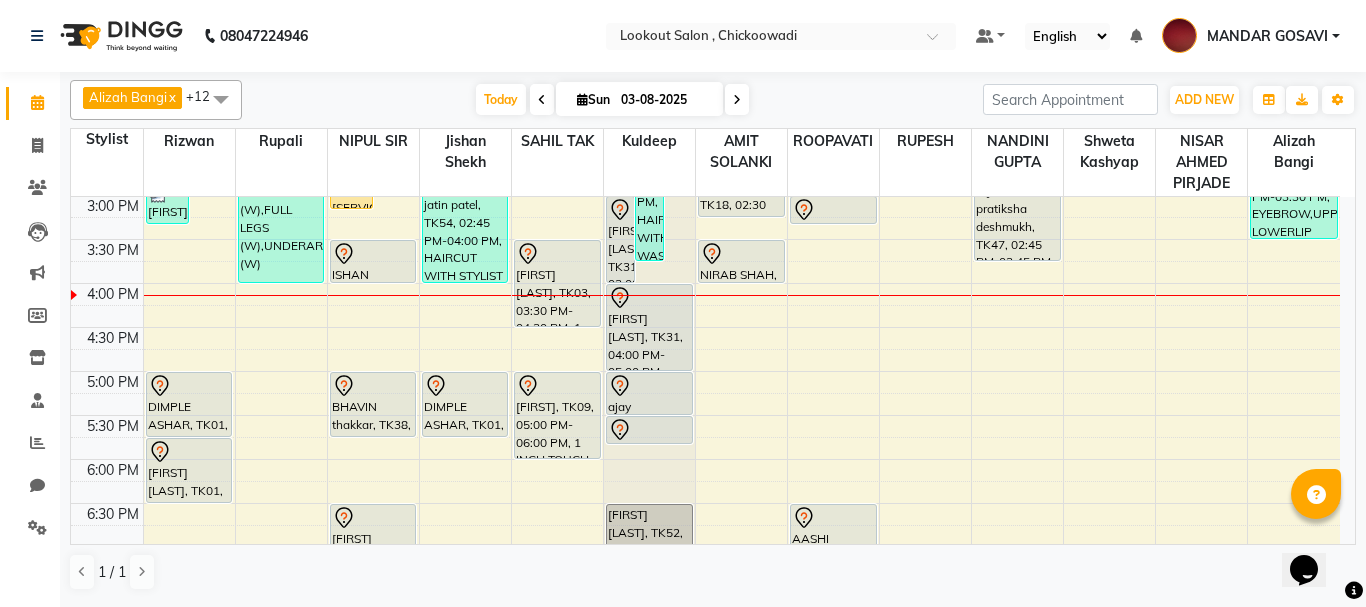 scroll, scrollTop: 600, scrollLeft: 0, axis: vertical 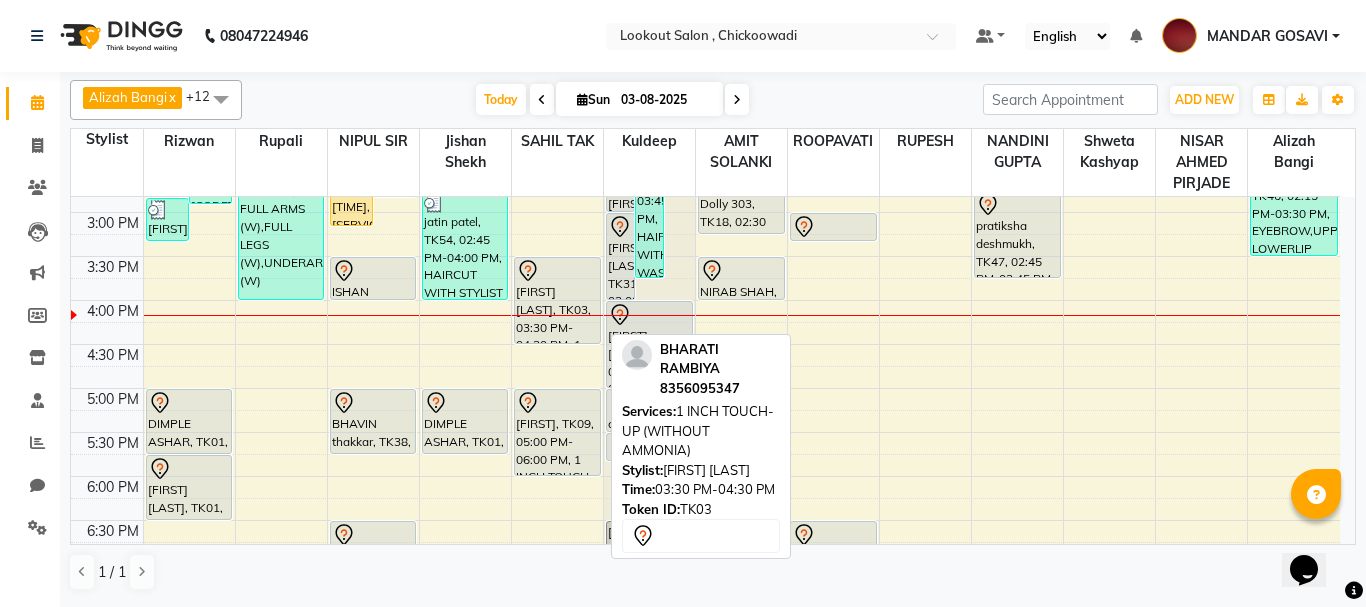 click on "[FIRST] [LAST], TK03, 03:30 PM-04:30 PM, 1 INCH TOUCH-UP  (WITHOUT AMMONIA)" at bounding box center (557, 300) 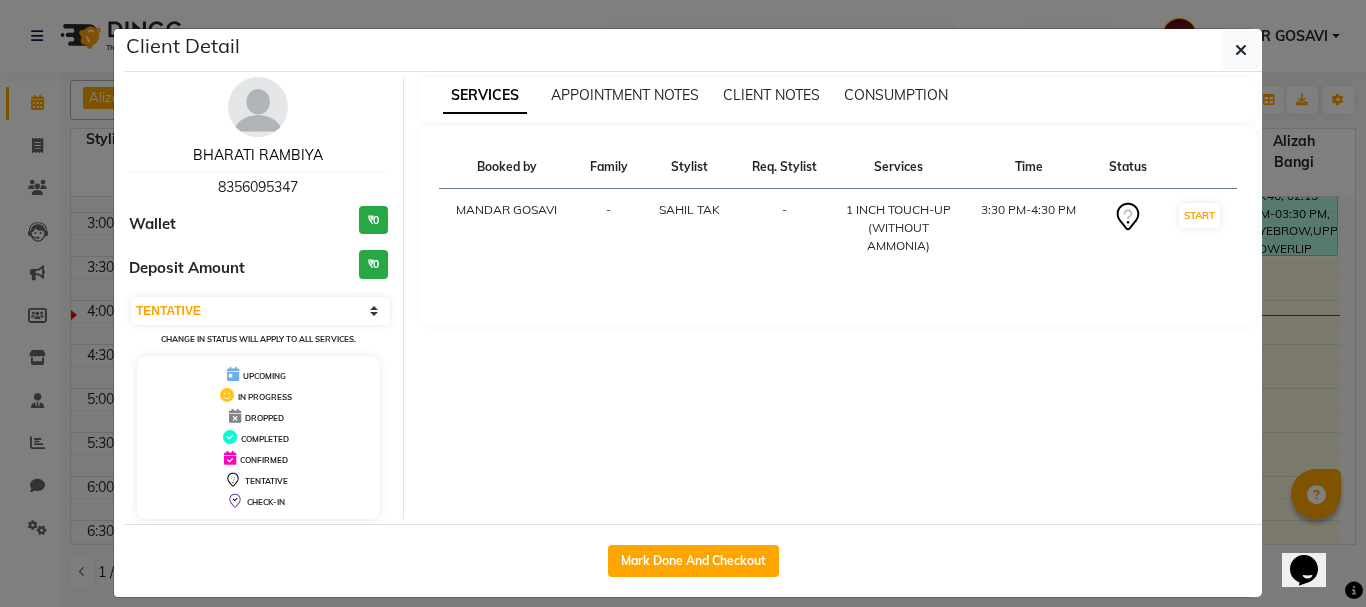 click on "BHARATI RAMBIYA" at bounding box center [258, 155] 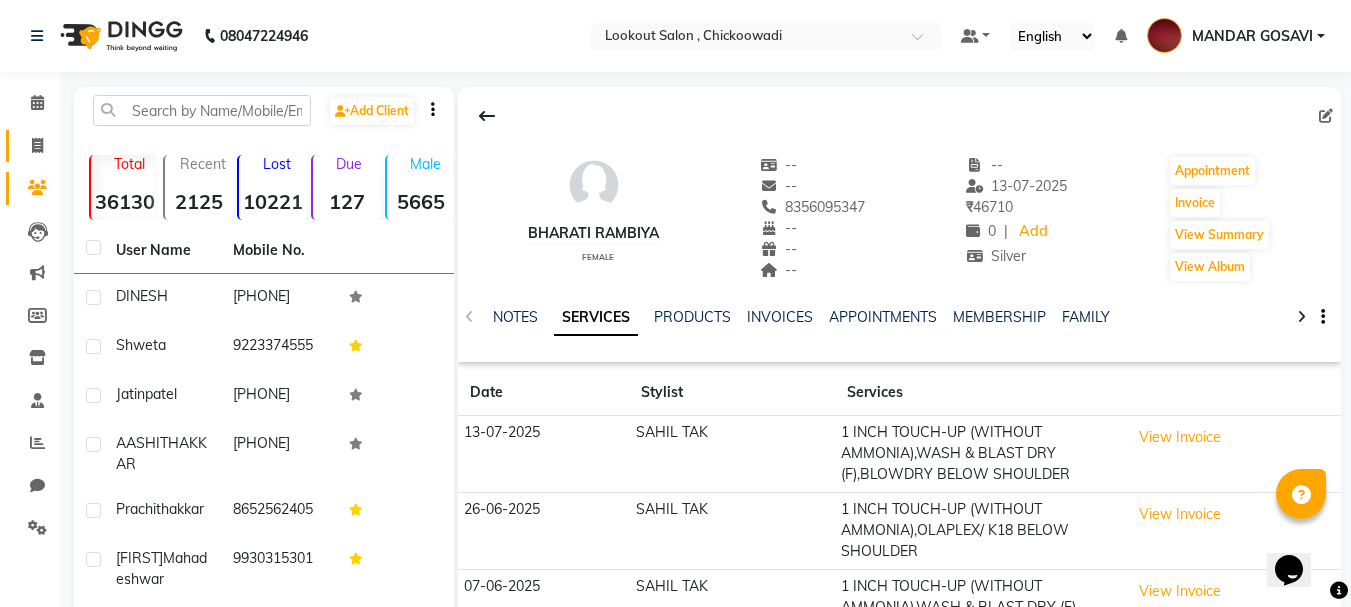 click on "Invoice" 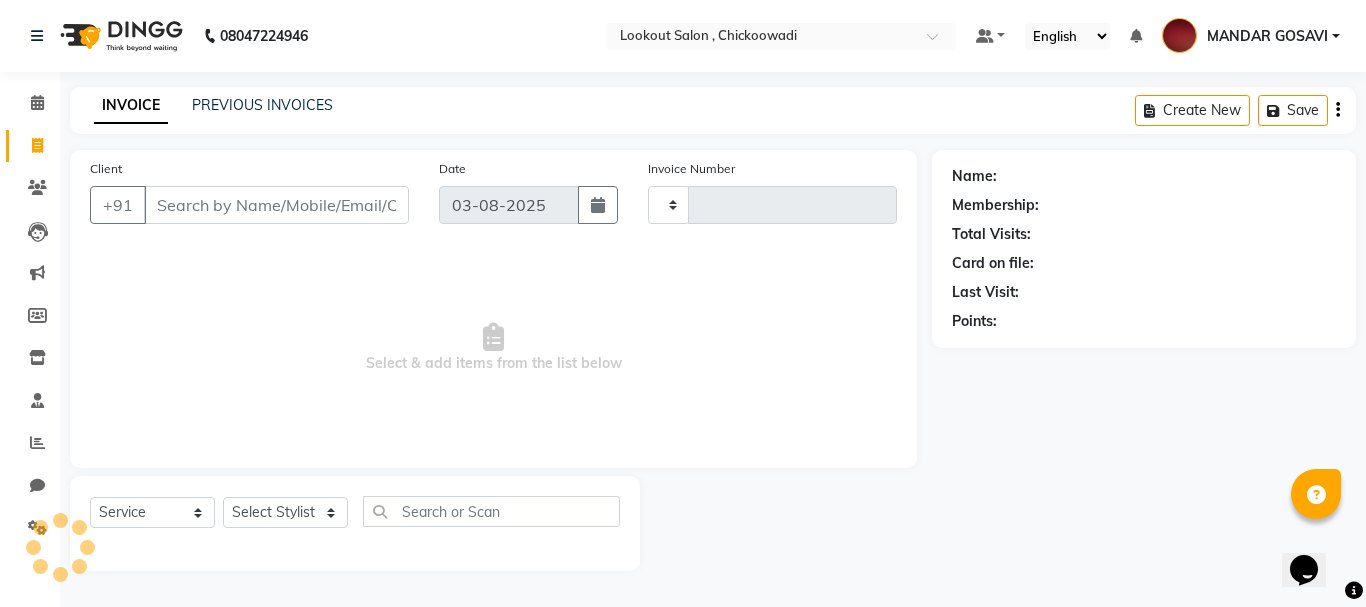 type on "4978" 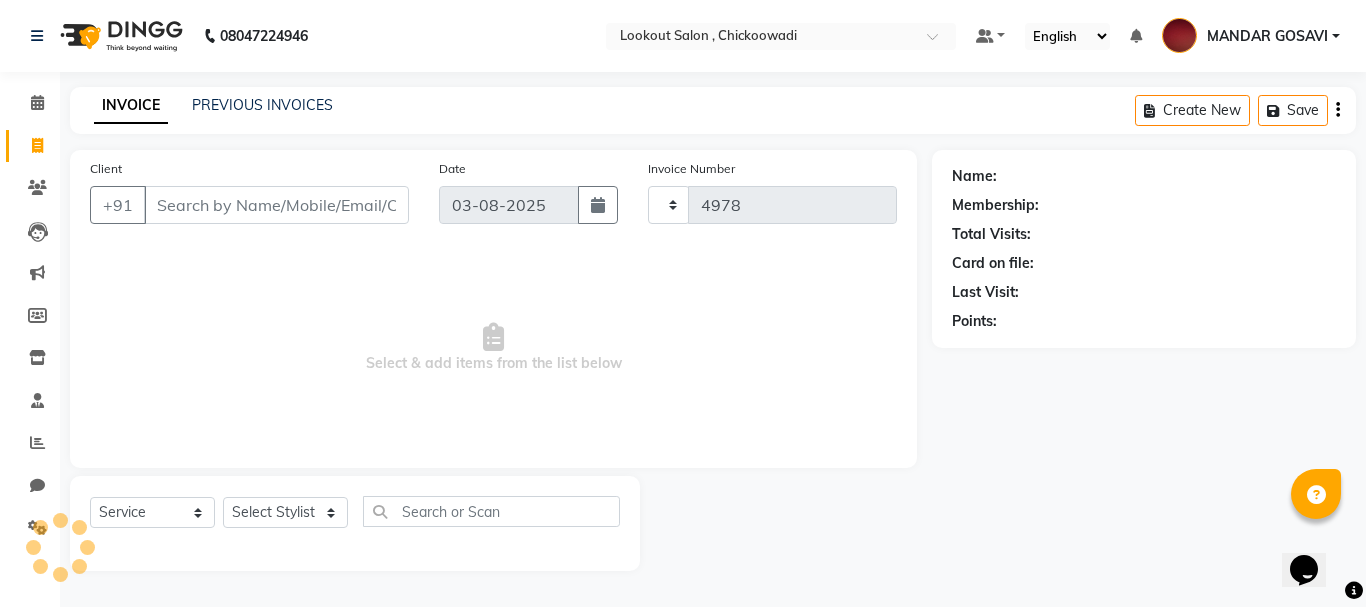 select on "151" 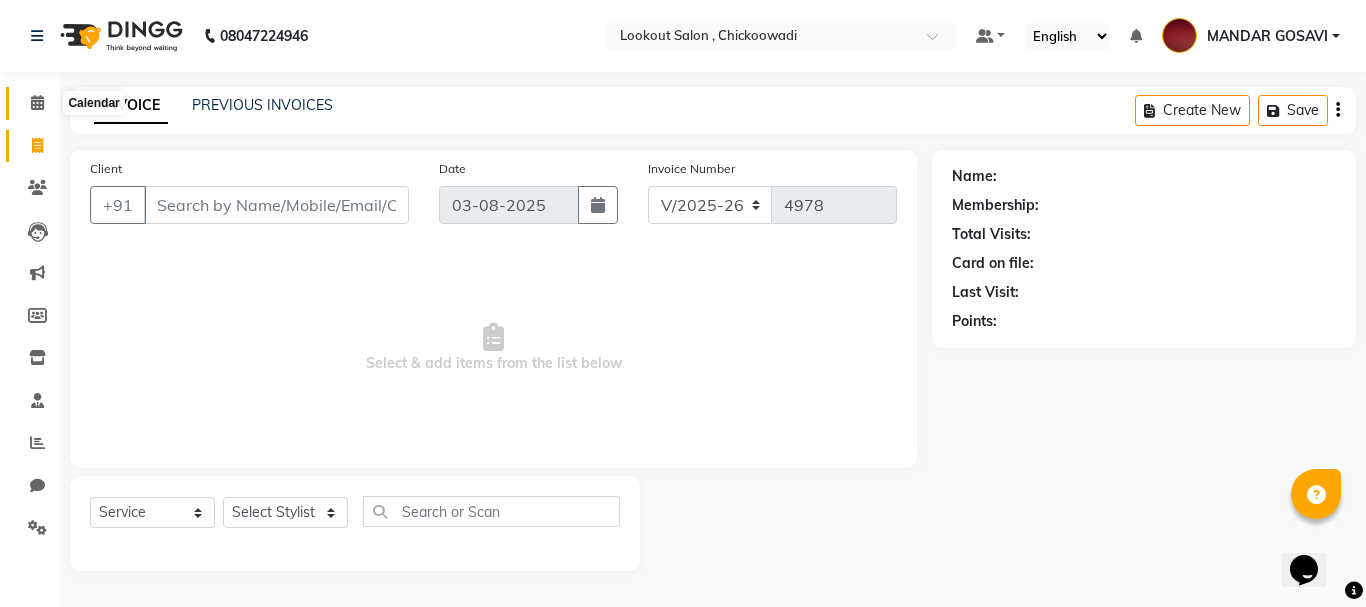 click 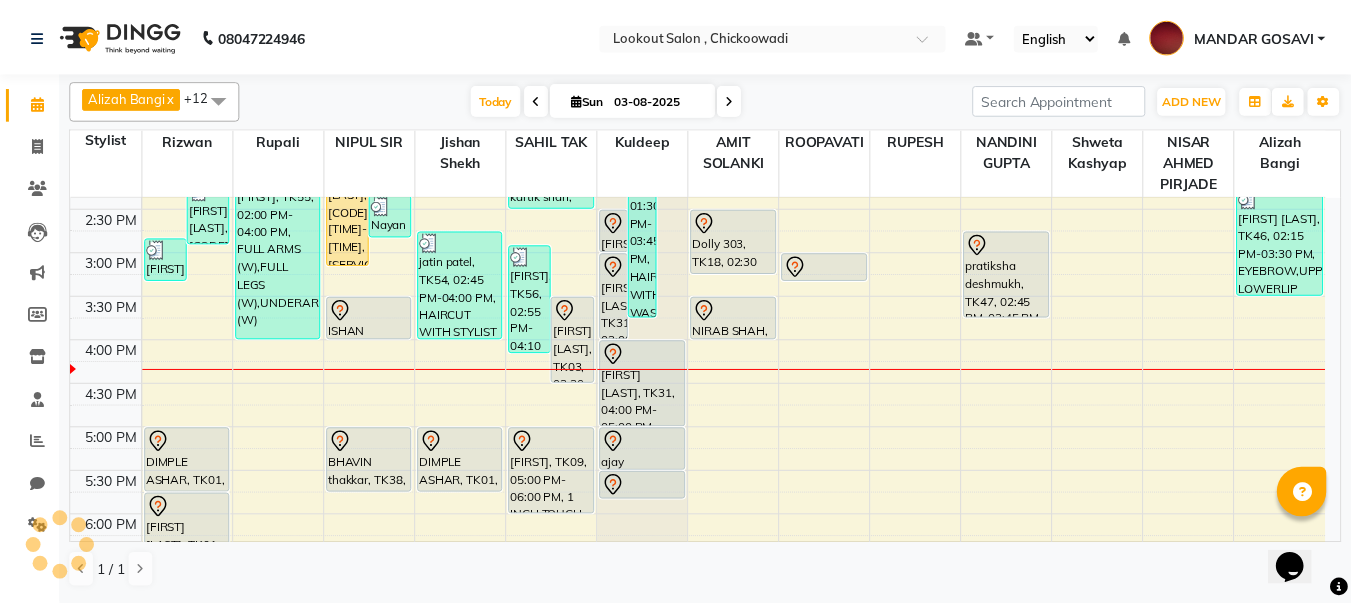 scroll, scrollTop: 500, scrollLeft: 0, axis: vertical 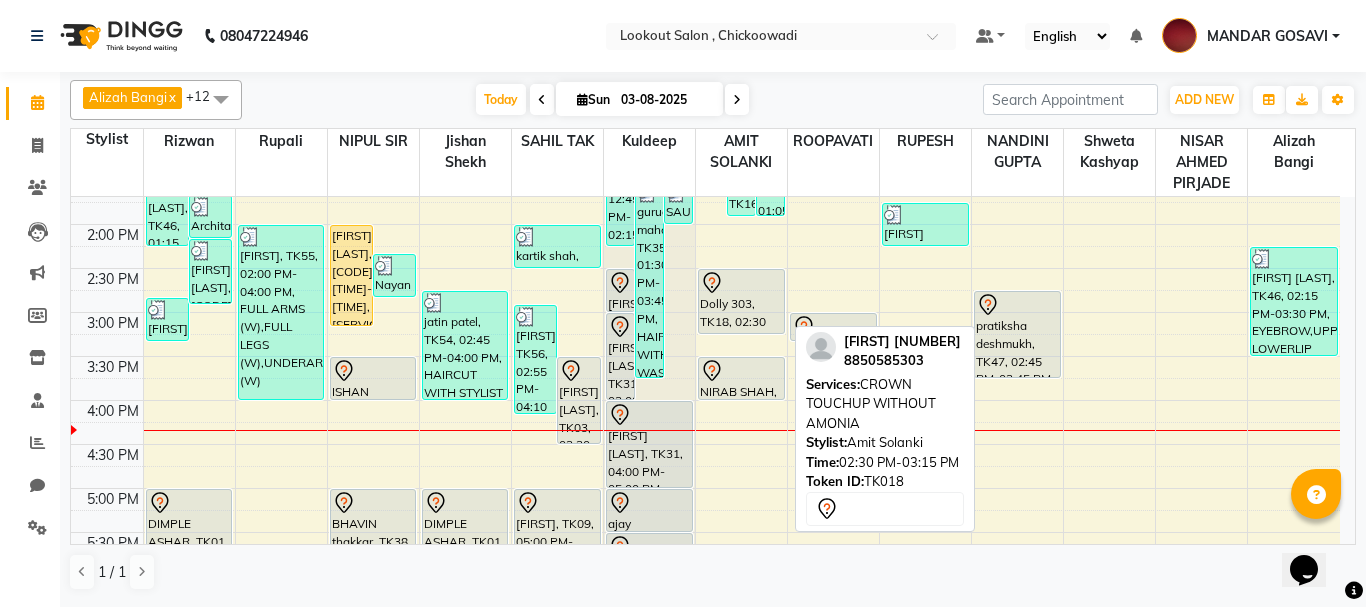 click on "Dolly 303, TK18, 02:30 PM-03:15 PM, CROWN TOUCHUP WITHOUT AMONIA" at bounding box center (741, 301) 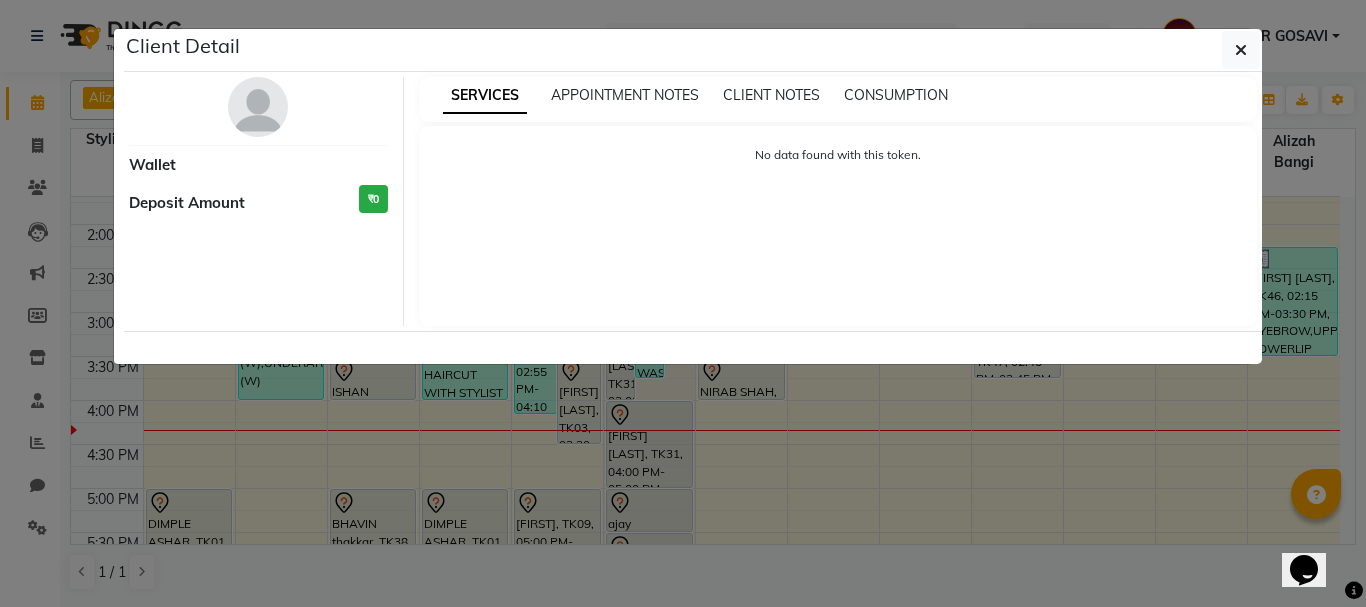 select on "7" 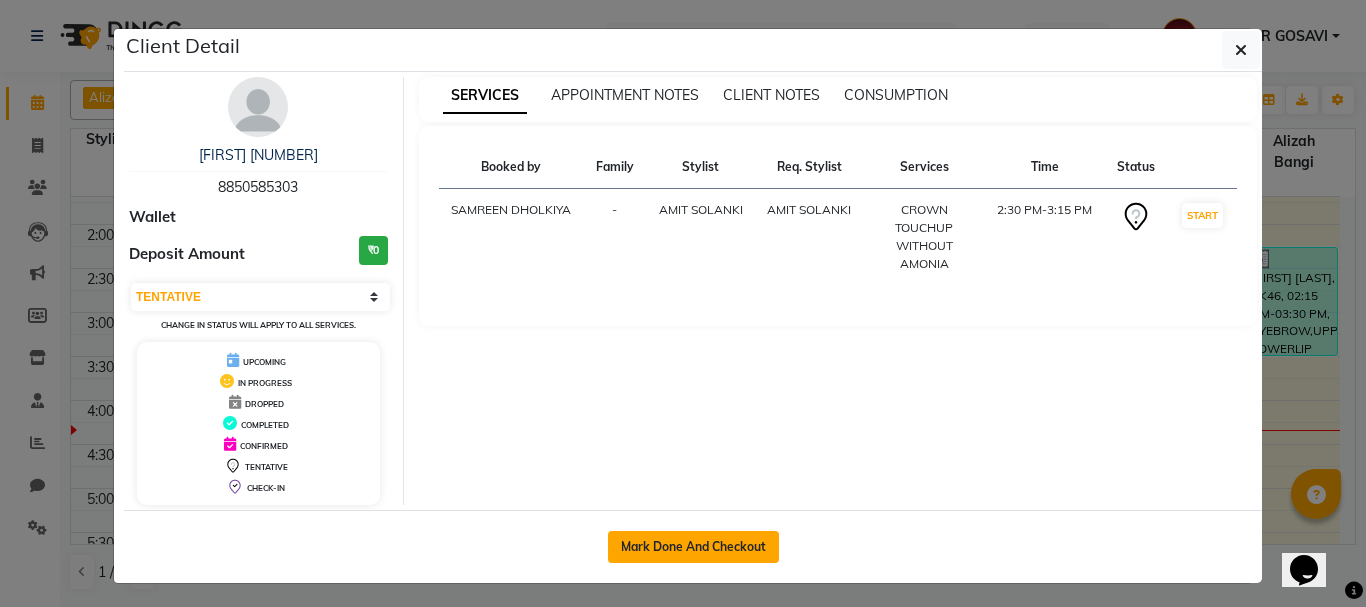 click on "Mark Done And Checkout" 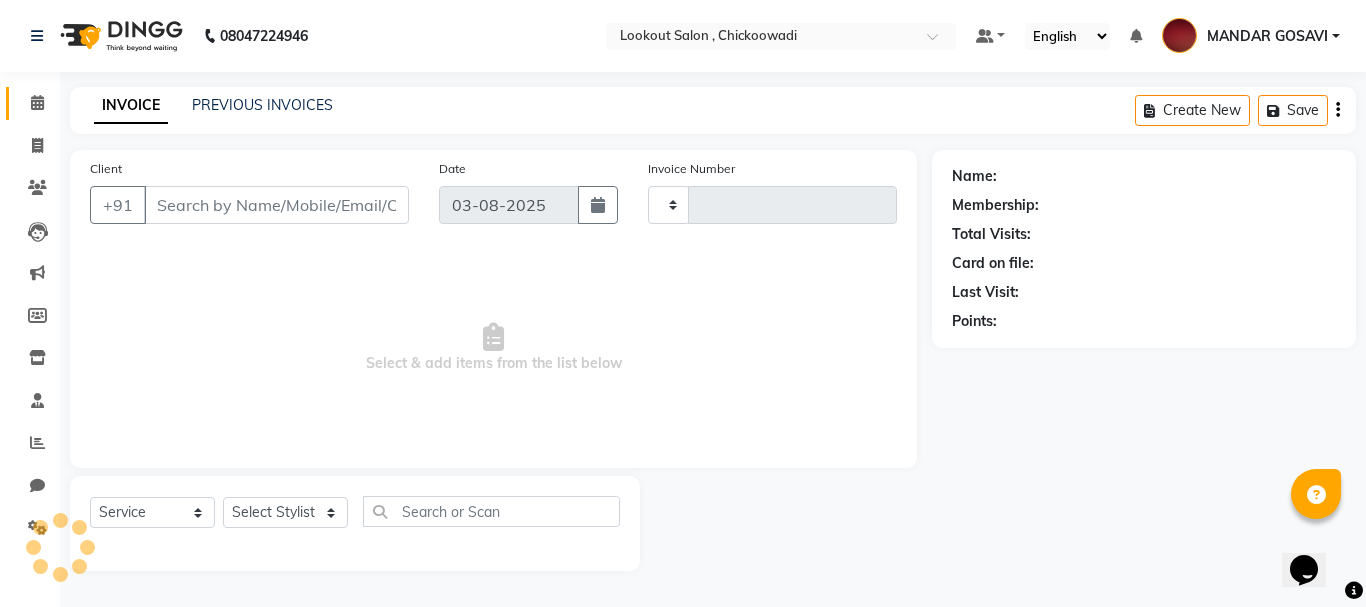 type on "4978" 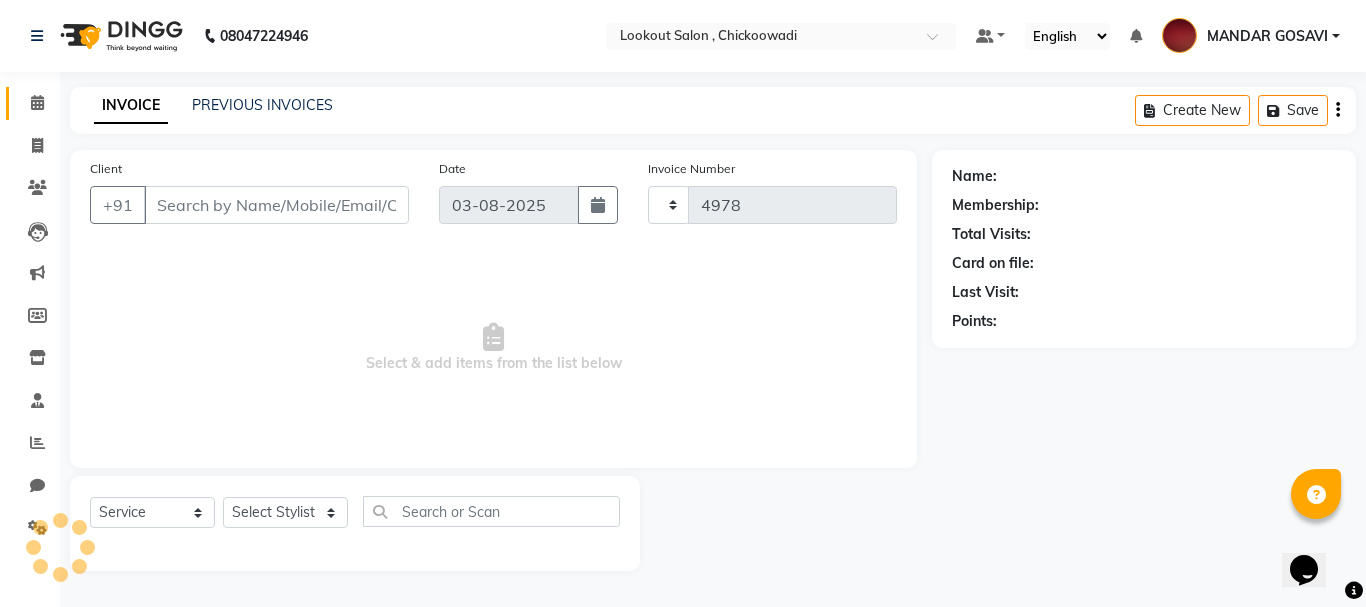 select on "151" 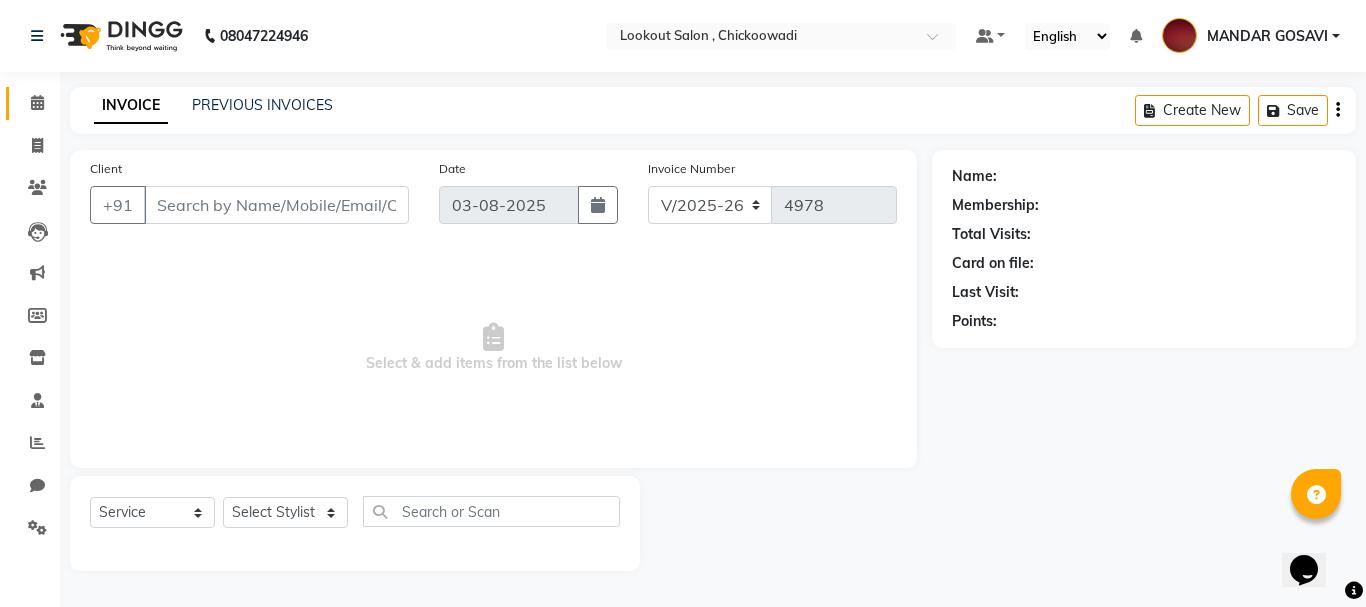 type on "8850585303" 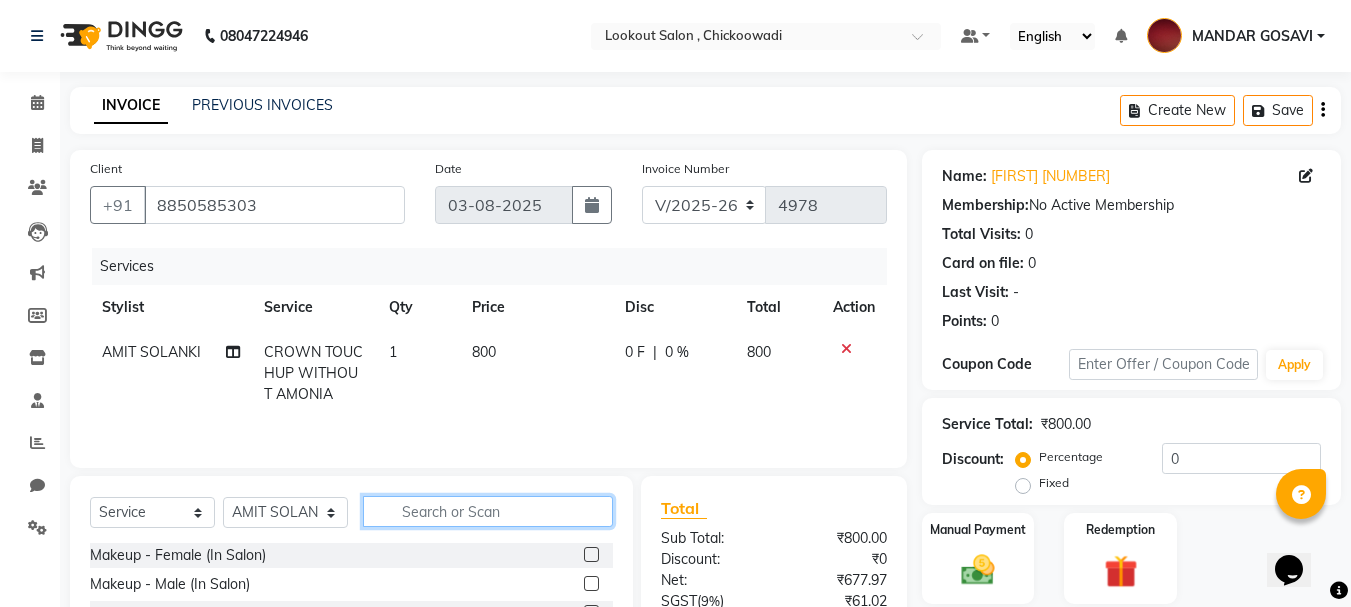 click 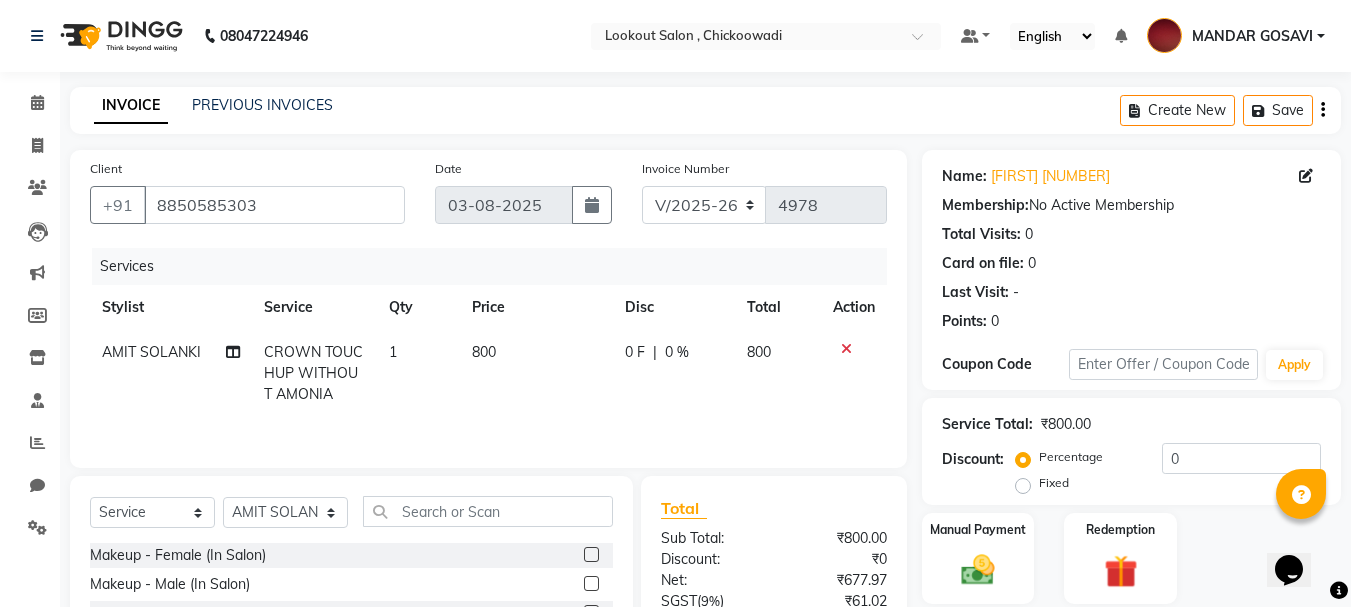 click 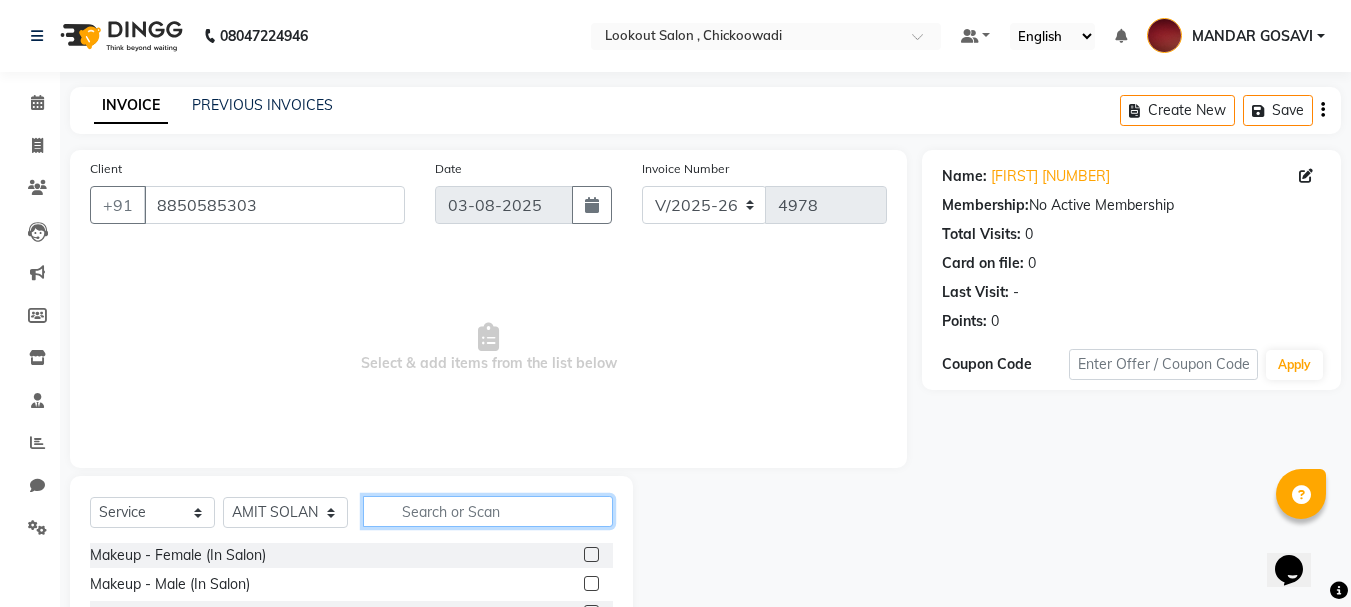 click 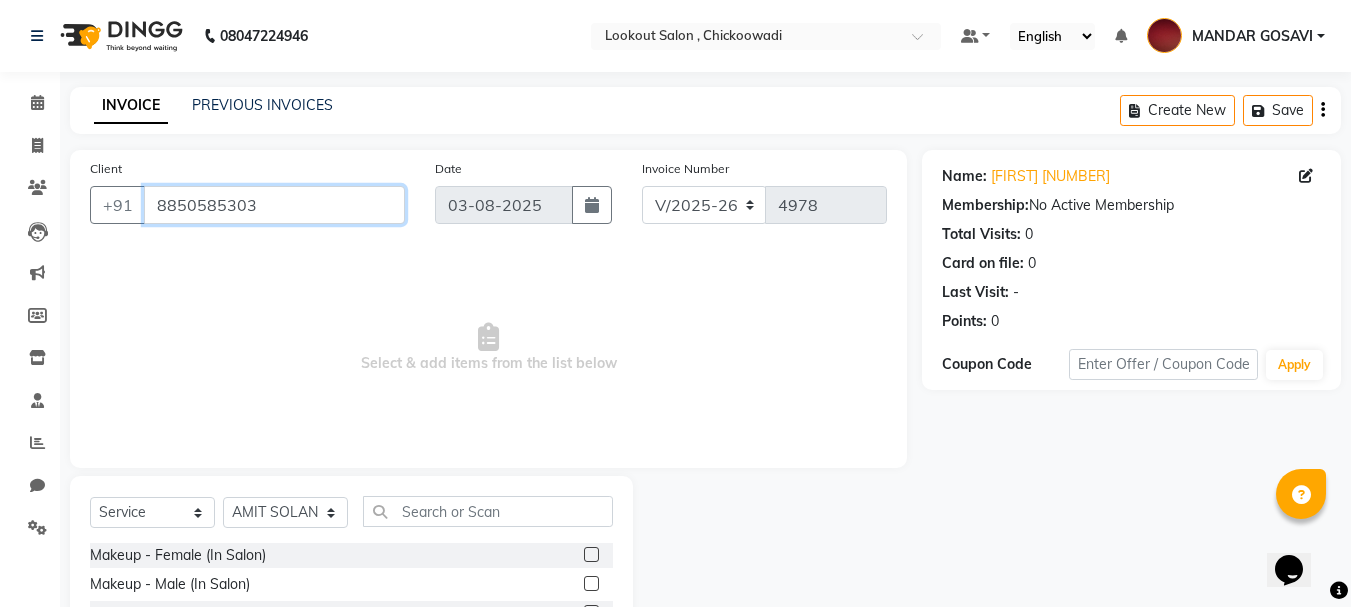 click on "8850585303" at bounding box center [274, 205] 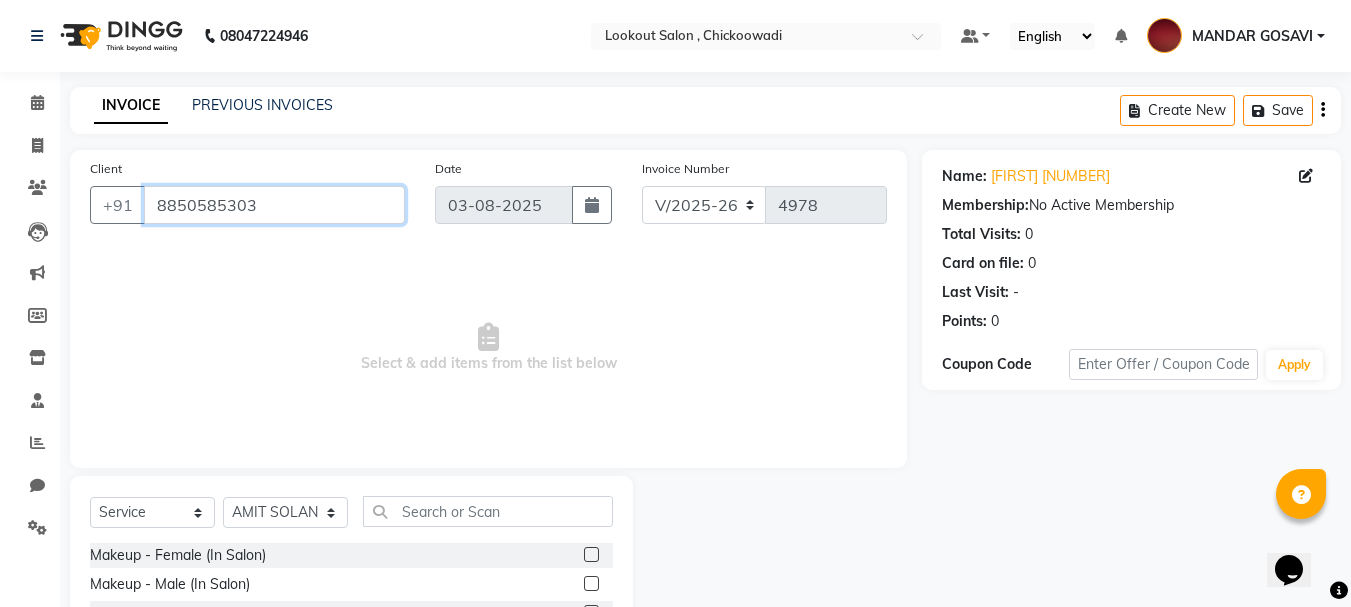 click on "8850585303" at bounding box center (274, 205) 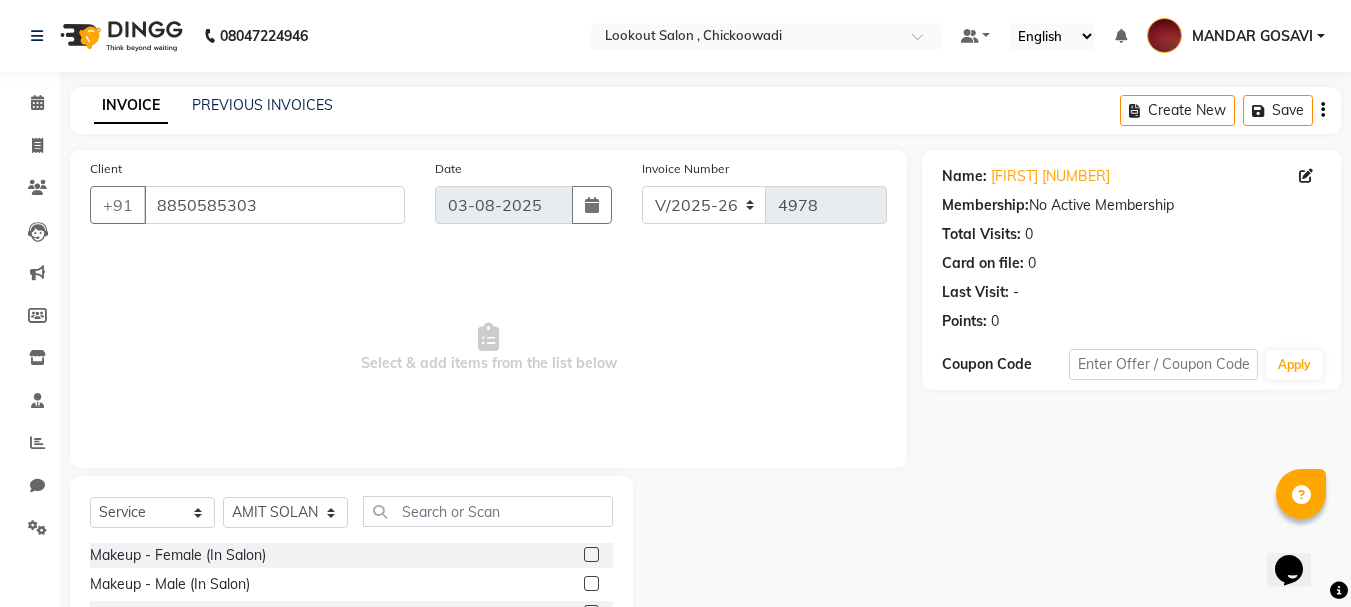 click on "Invoice" 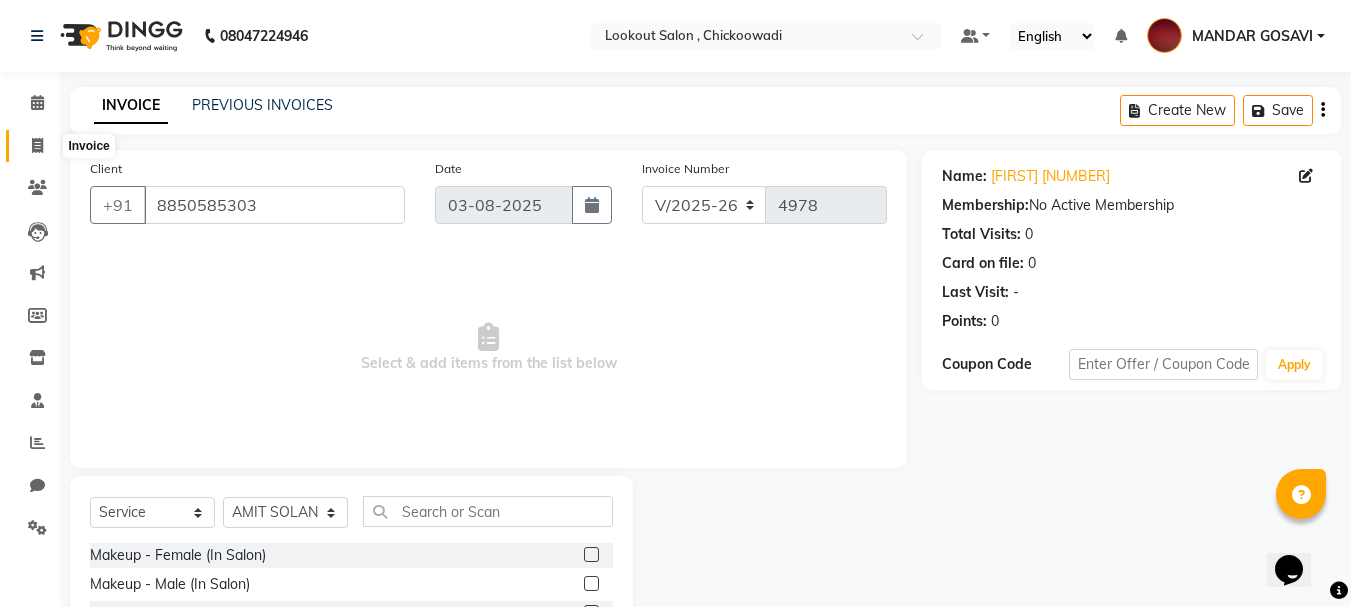 click 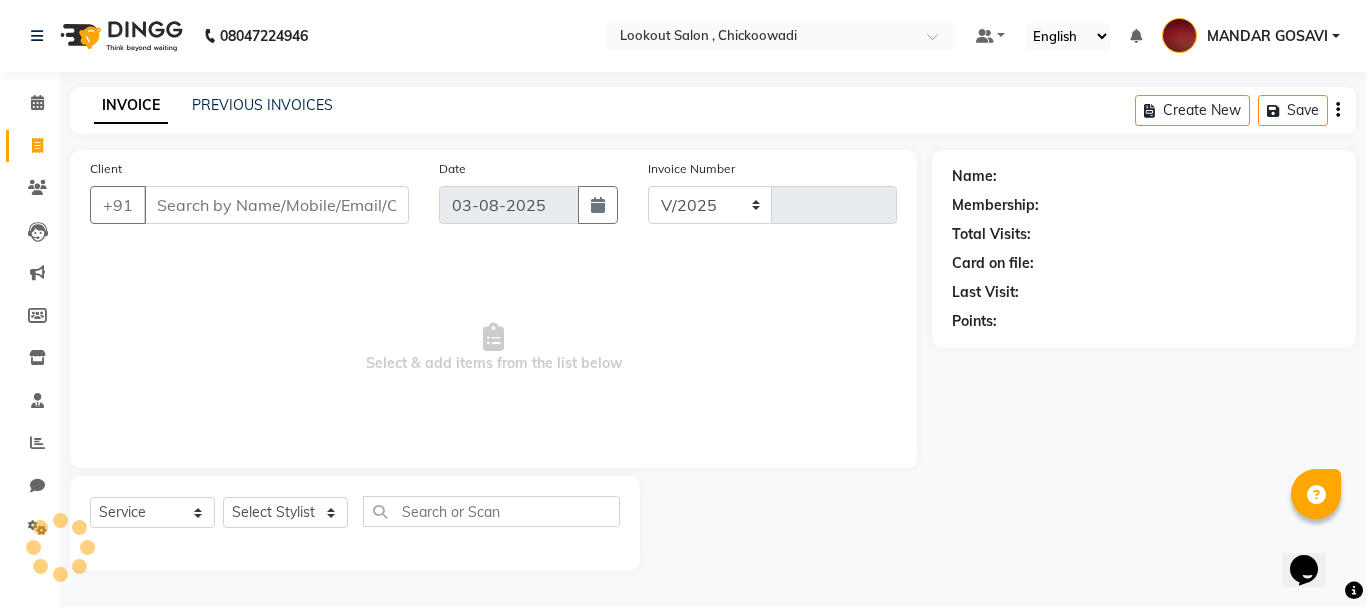 select on "151" 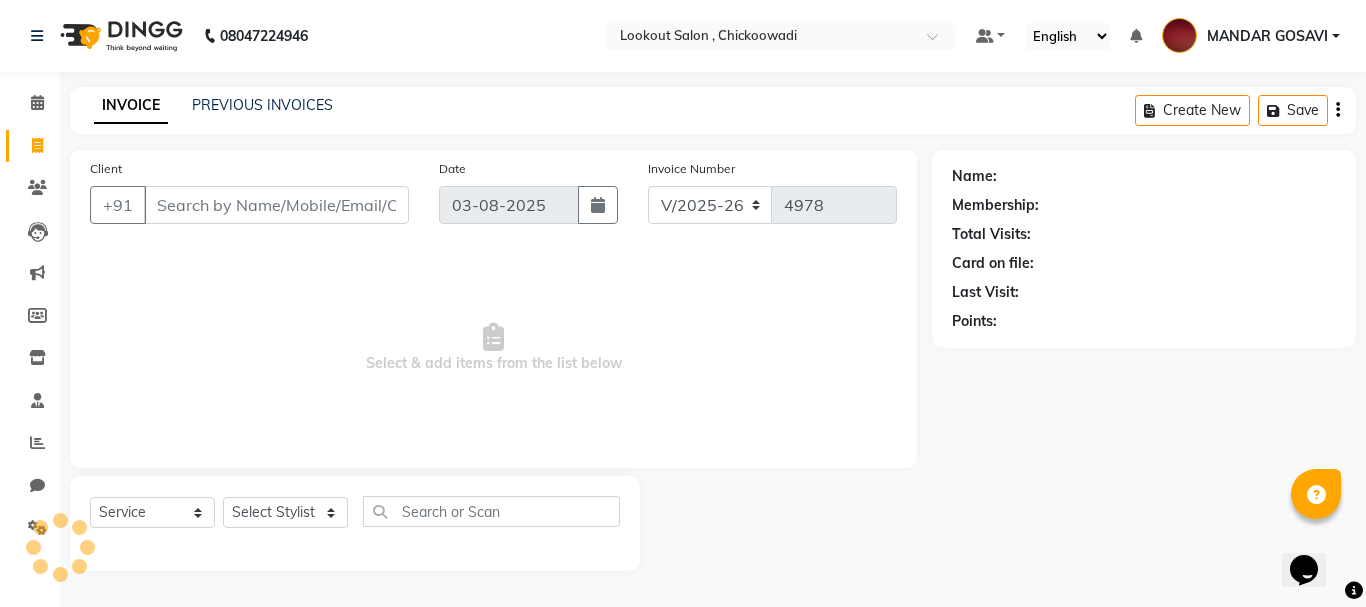 click on "Client" at bounding box center [276, 205] 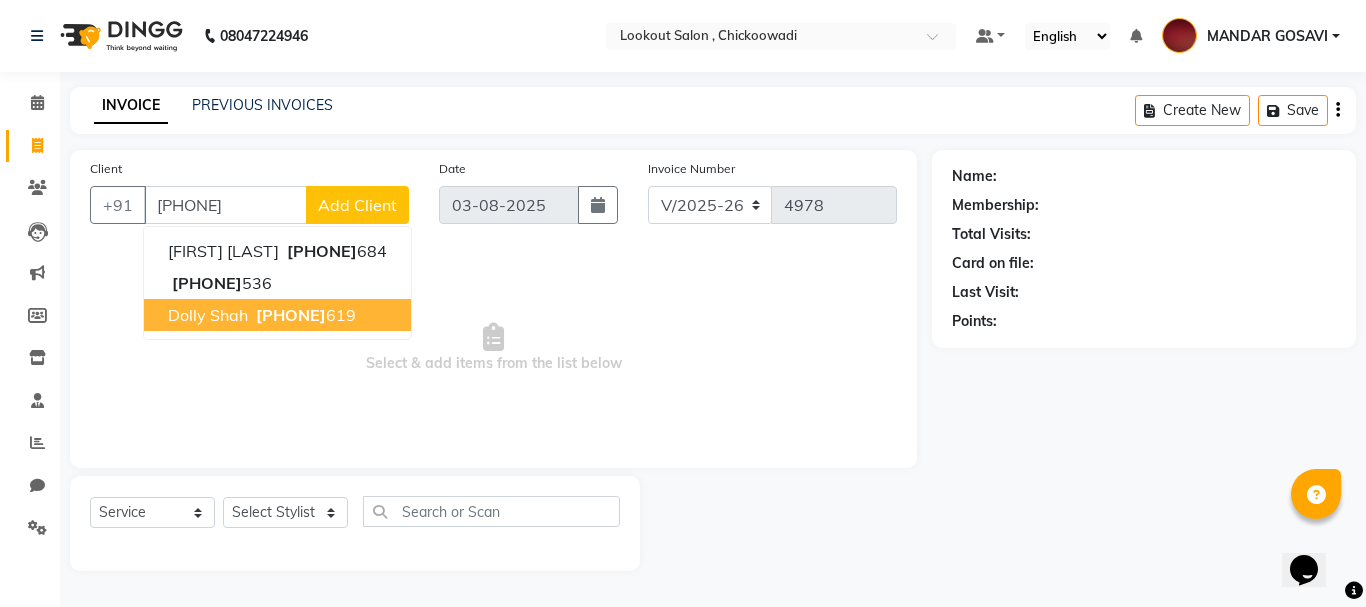 click on "[PHONE]" at bounding box center [291, 315] 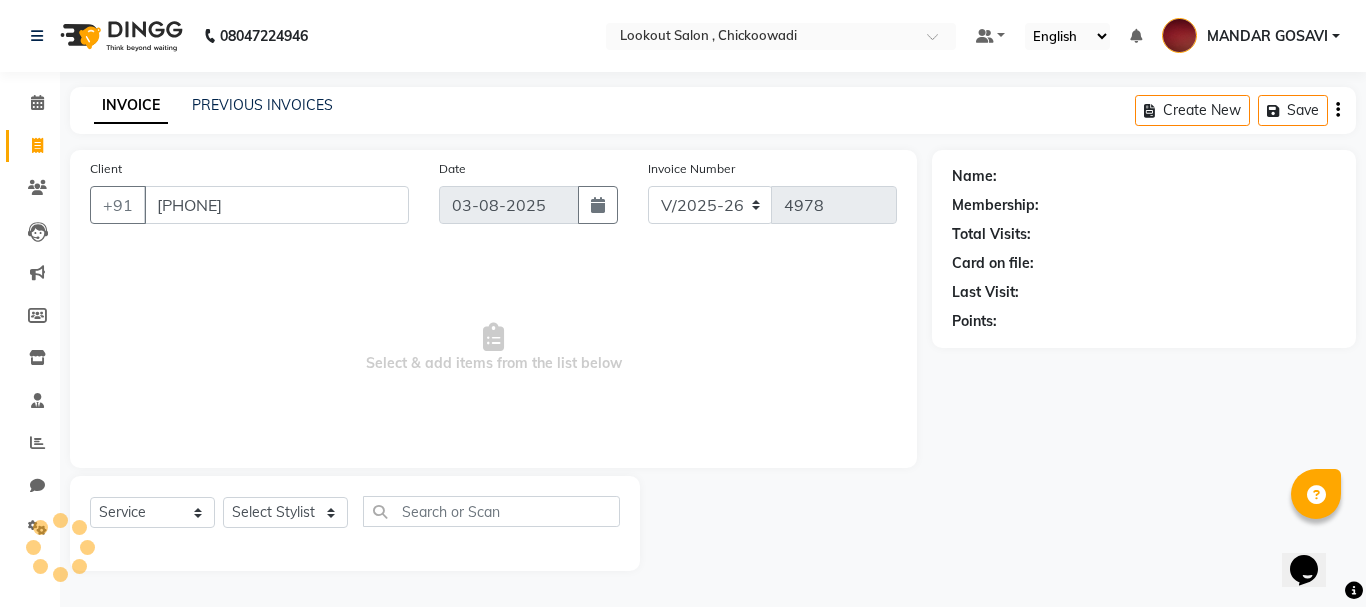 type on "[PHONE]" 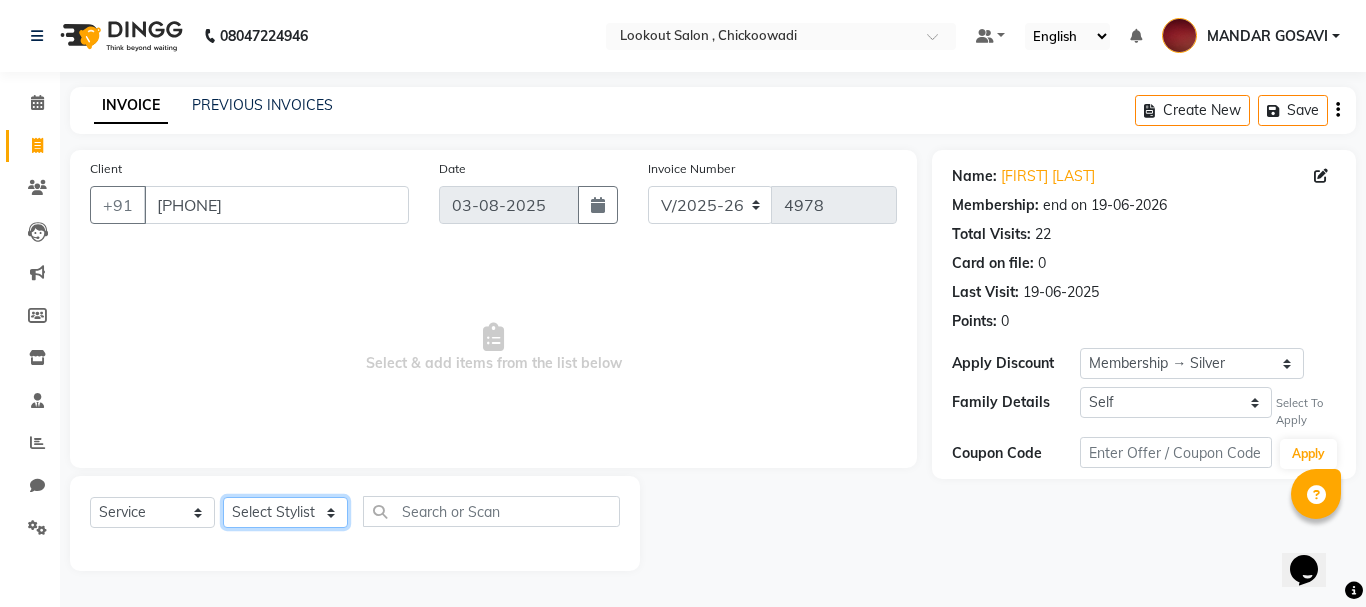 click on "Select Stylist Alizah Bangi AMIT SOLANKI jishan shekh kuldeep MANDAR GOSAVI NANDINI GUPTA NIPUL SIR NISAR AHMED PIRJADE PARVEEN SHAIKH Rizwan ROOPAVATI Rupali  RUPESH SADAF SHAIKH SAHIL TAK SAMREEN DHOLKIYA shweta kashyap" 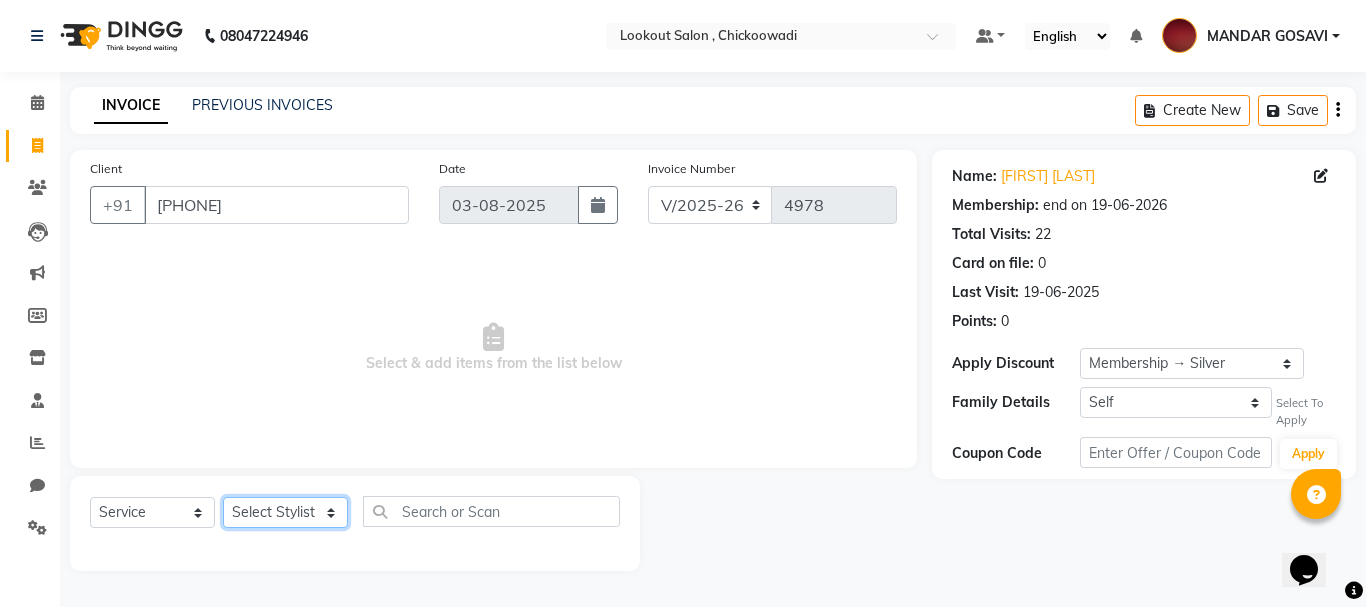 select on "20721" 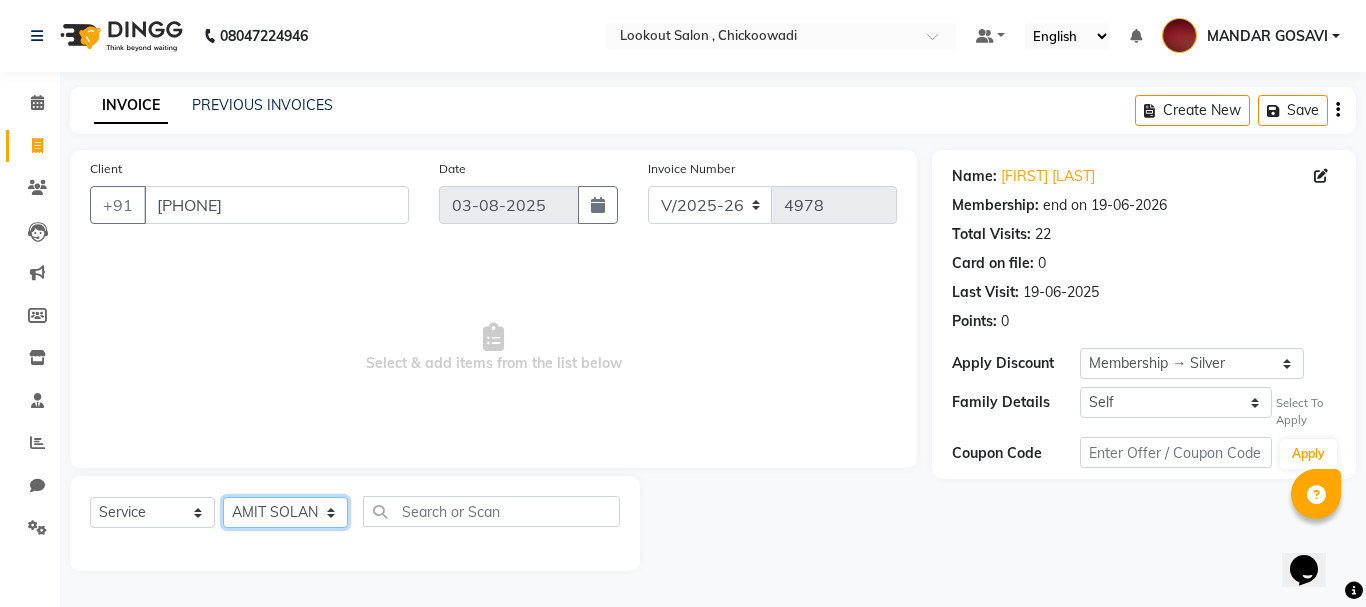 click on "Select Stylist Alizah Bangi AMIT SOLANKI jishan shekh kuldeep MANDAR GOSAVI NANDINI GUPTA NIPUL SIR NISAR AHMED PIRJADE PARVEEN SHAIKH Rizwan ROOPAVATI Rupali  RUPESH SADAF SHAIKH SAHIL TAK SAMREEN DHOLKIYA shweta kashyap" 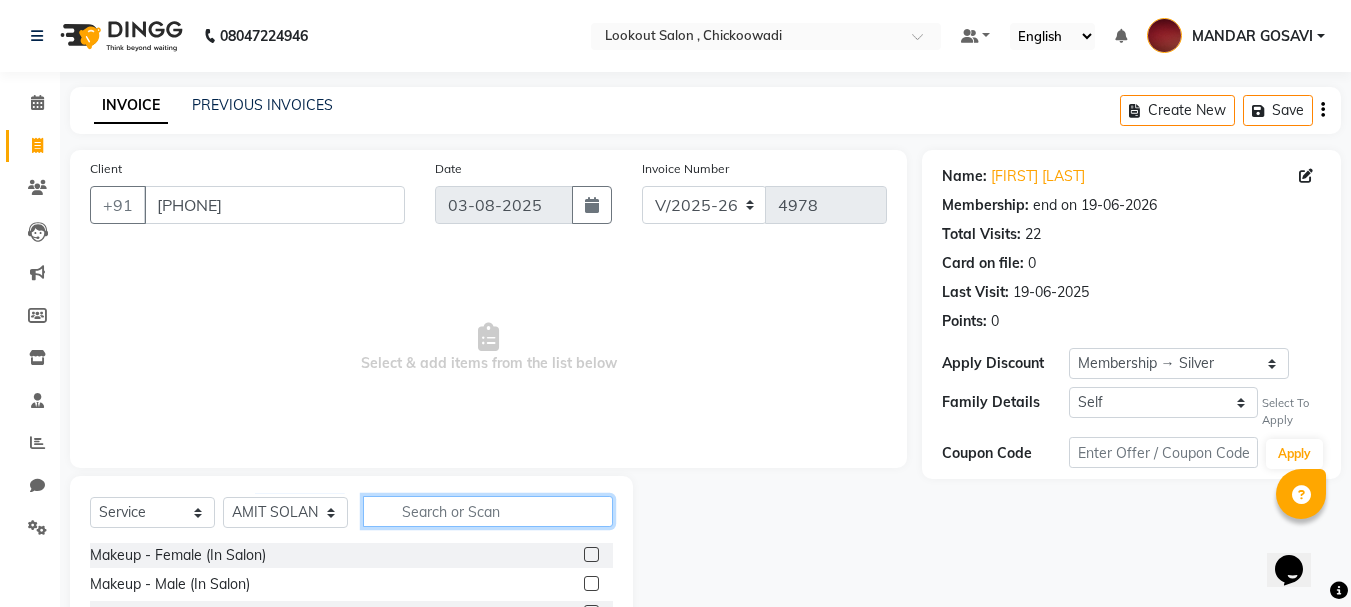 click 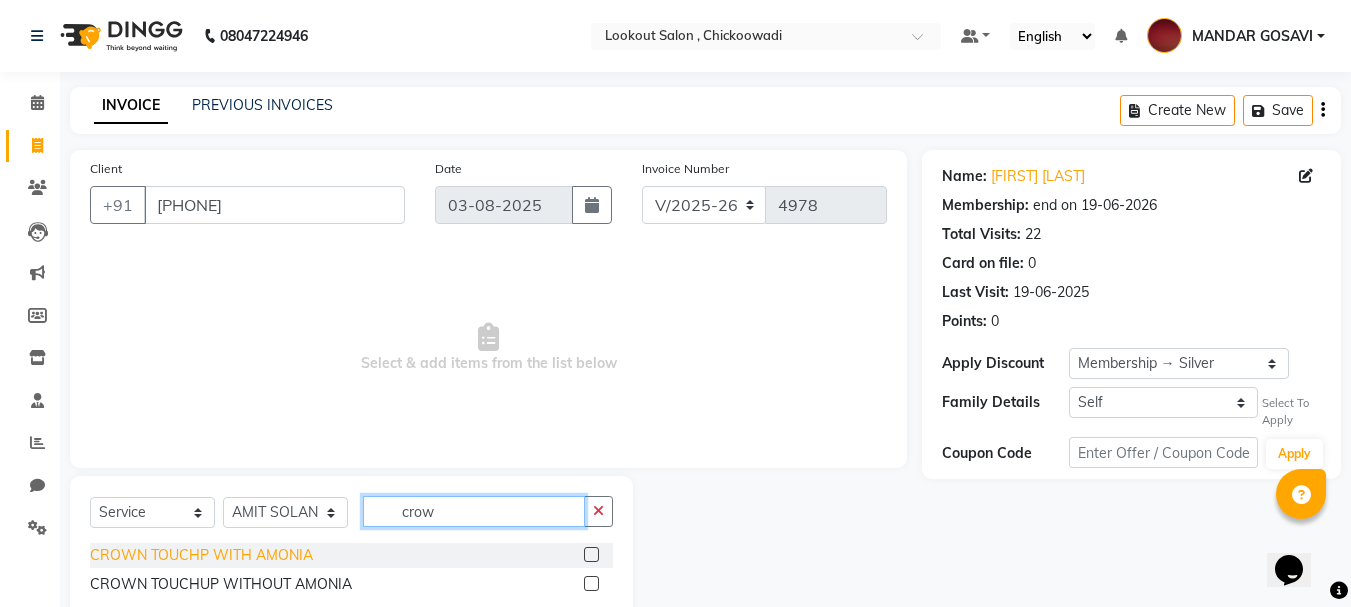 type on "crow" 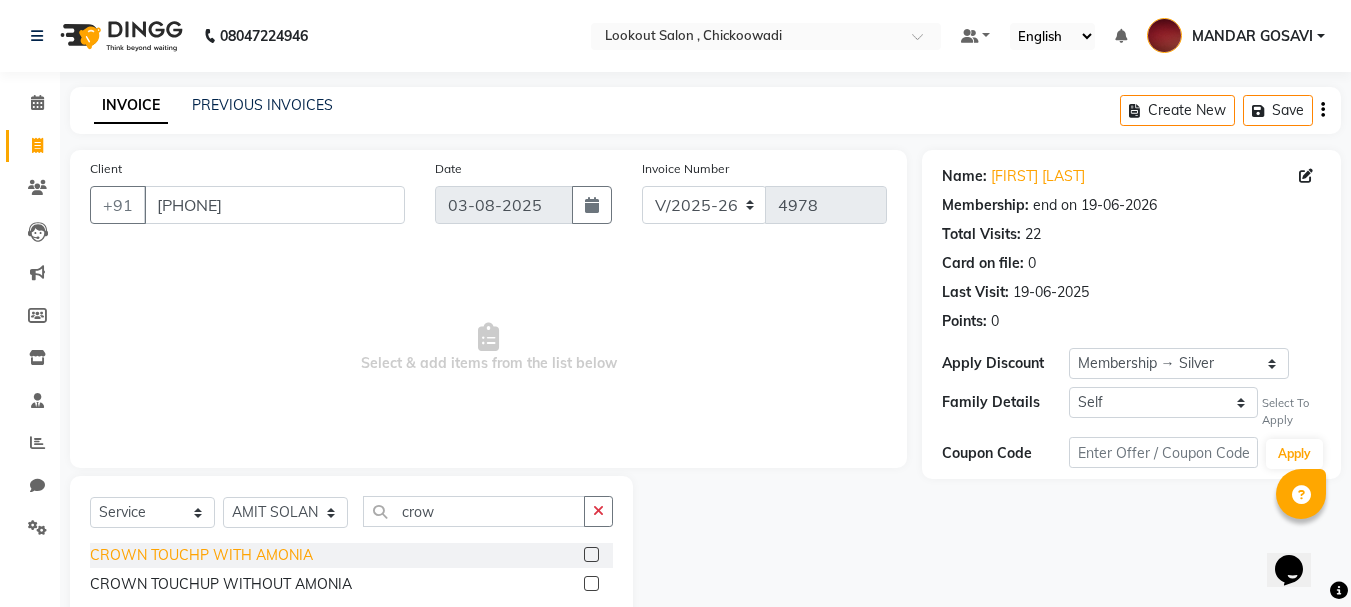 click on "CROWN TOUCHP WITH AMONIA" 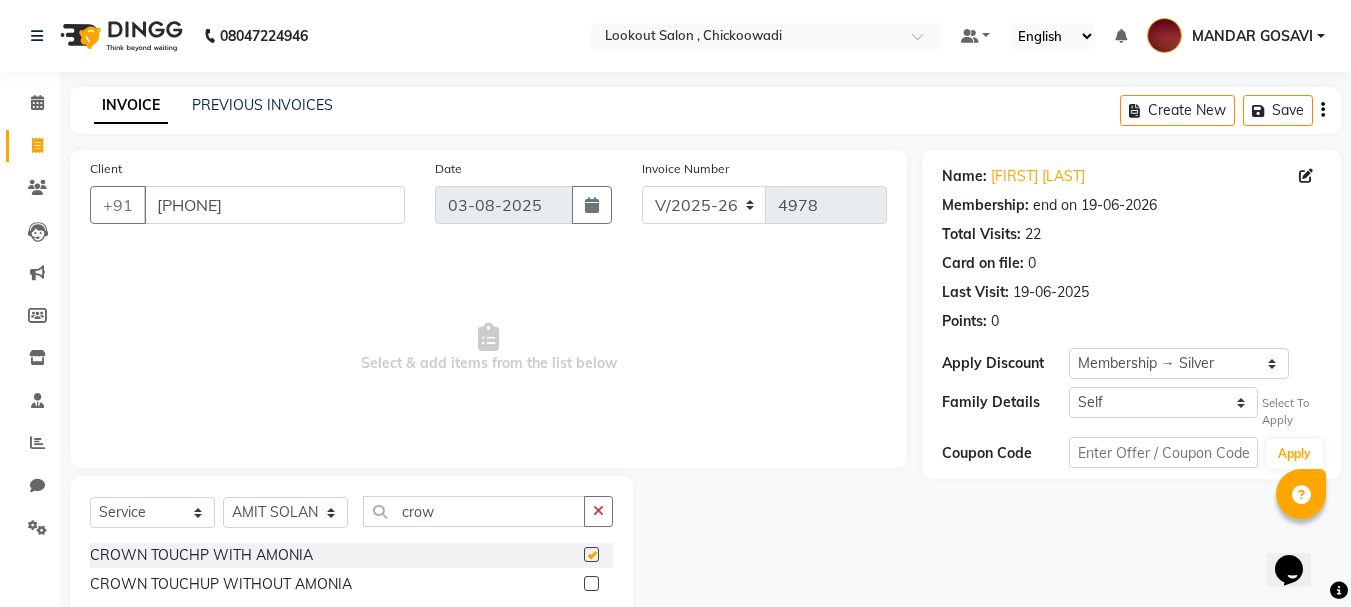 checkbox on "false" 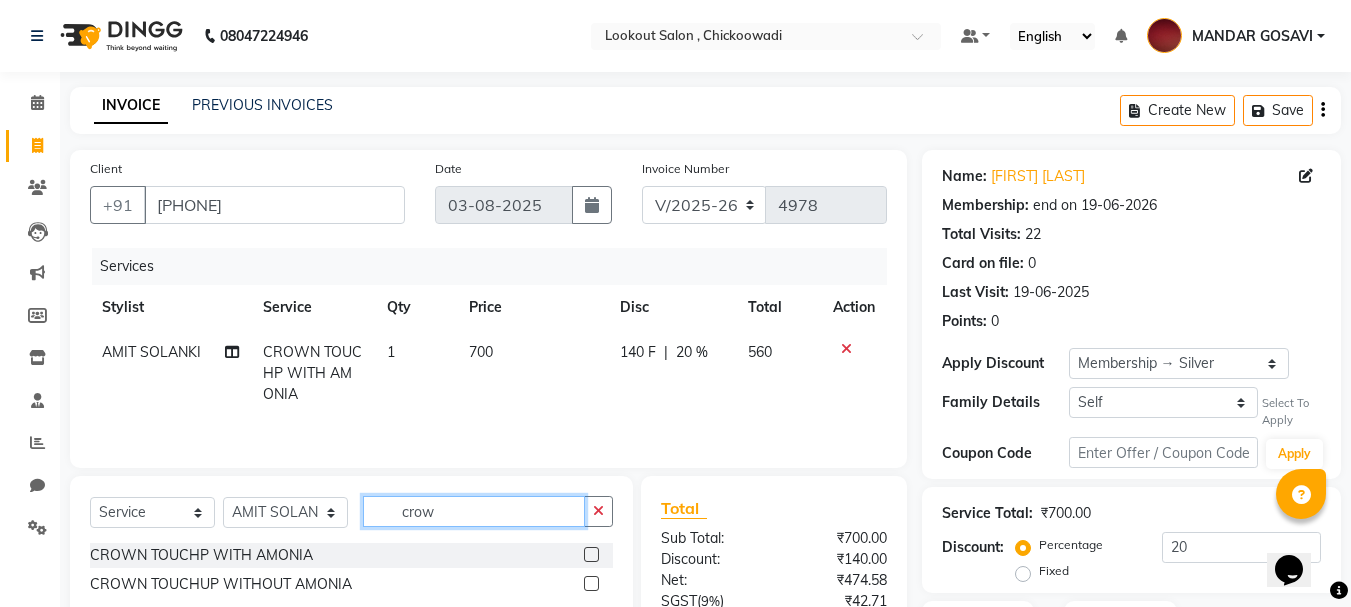 click on "crow" 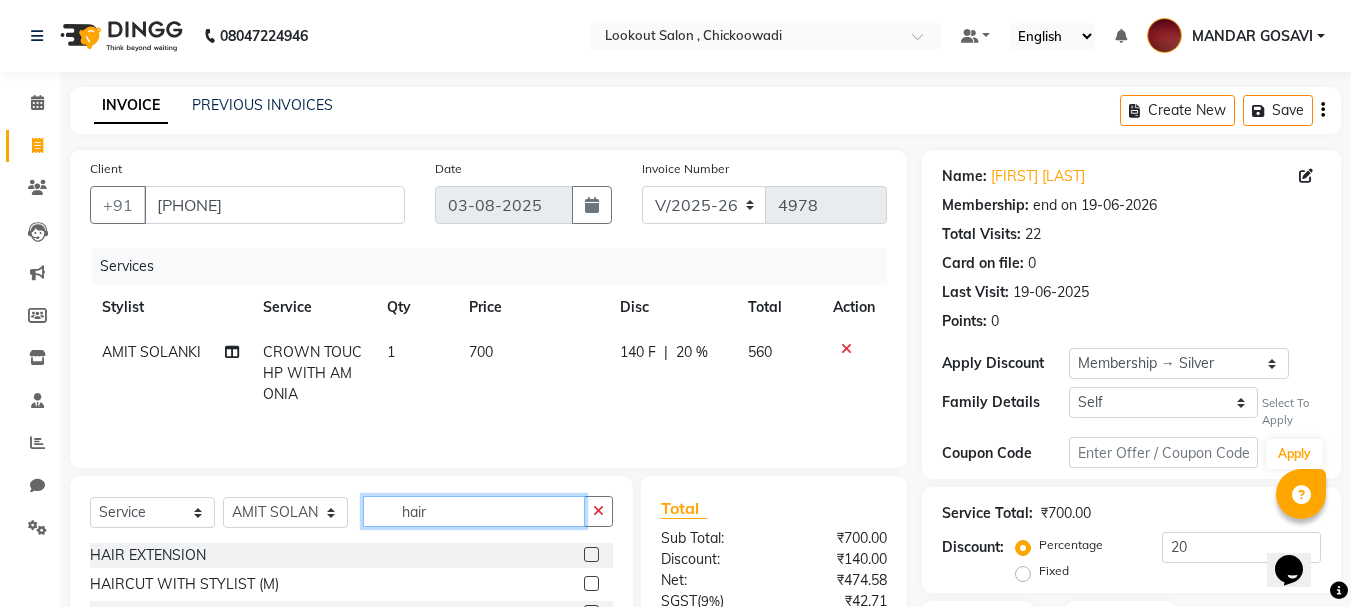 scroll, scrollTop: 194, scrollLeft: 0, axis: vertical 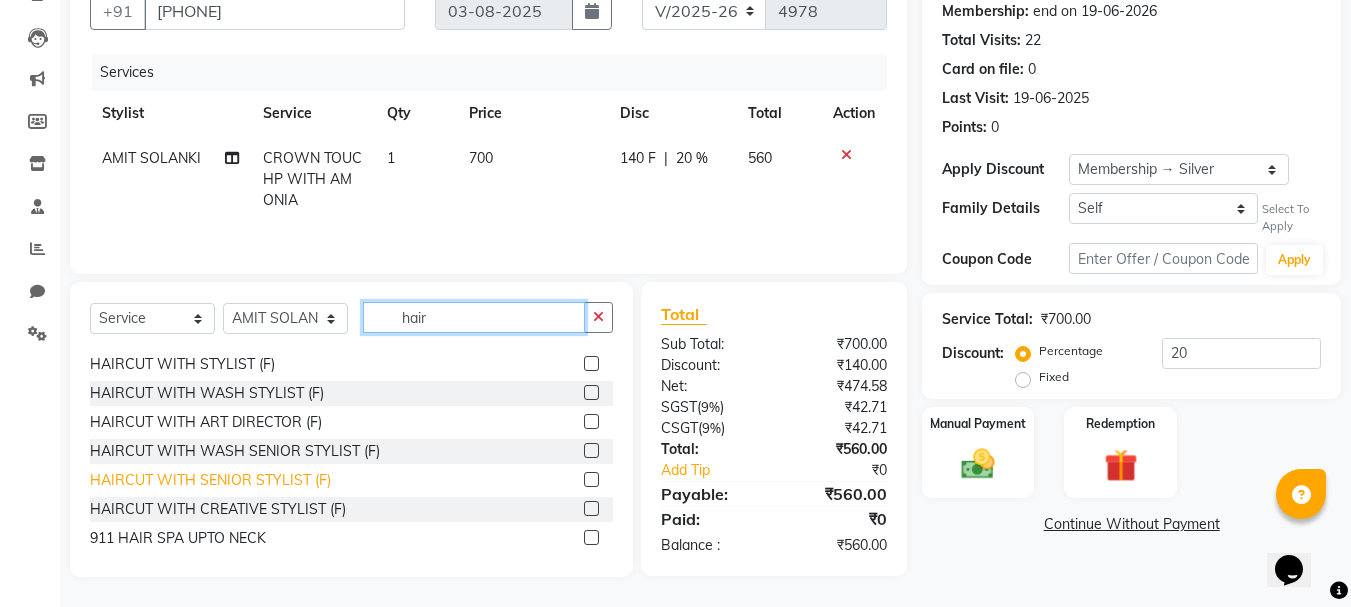 type on "hair" 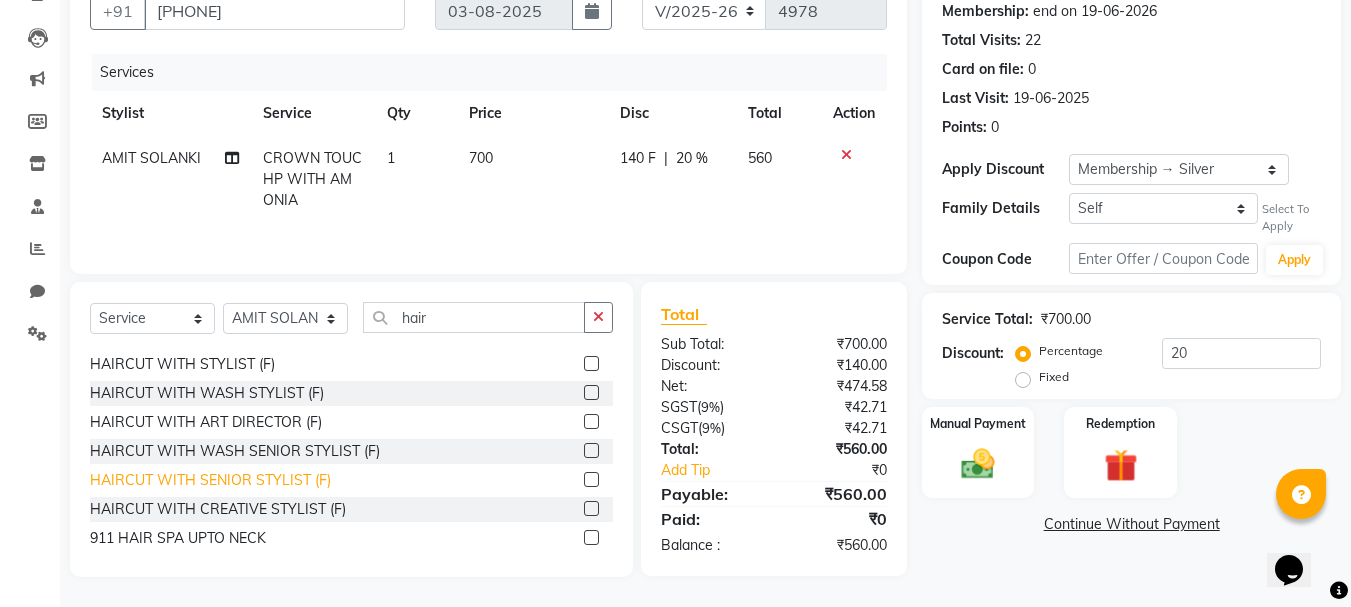 click on "HAIRCUT WITH SENIOR STYLIST (F)" 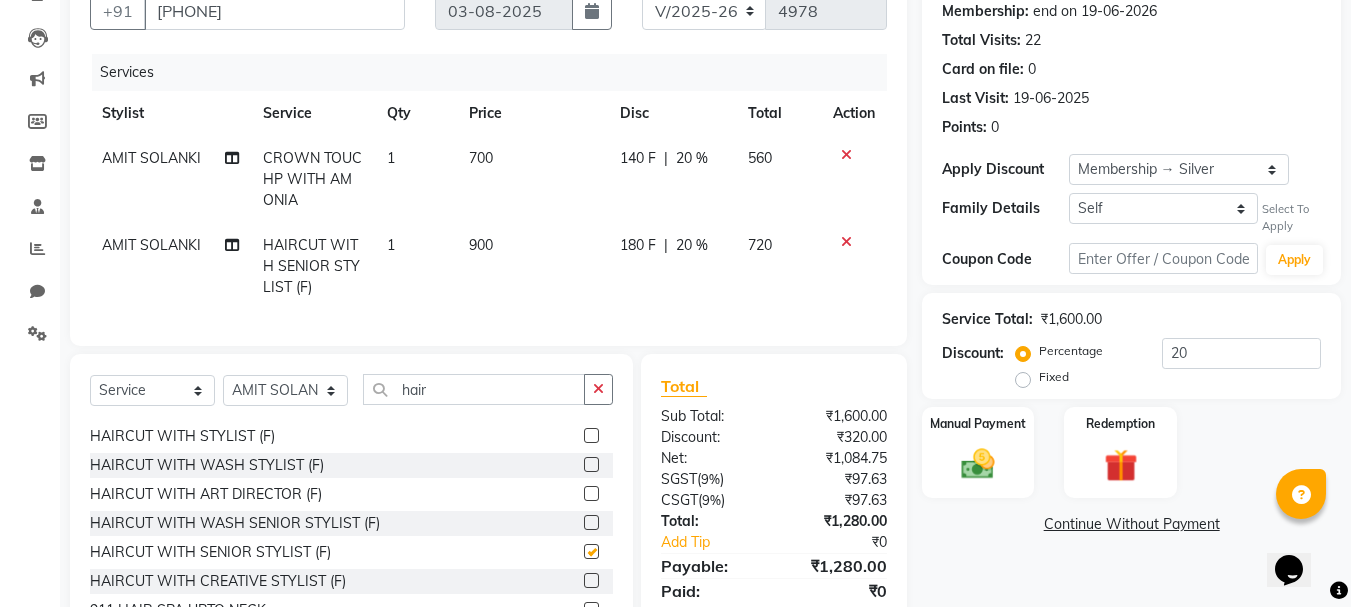 checkbox on "false" 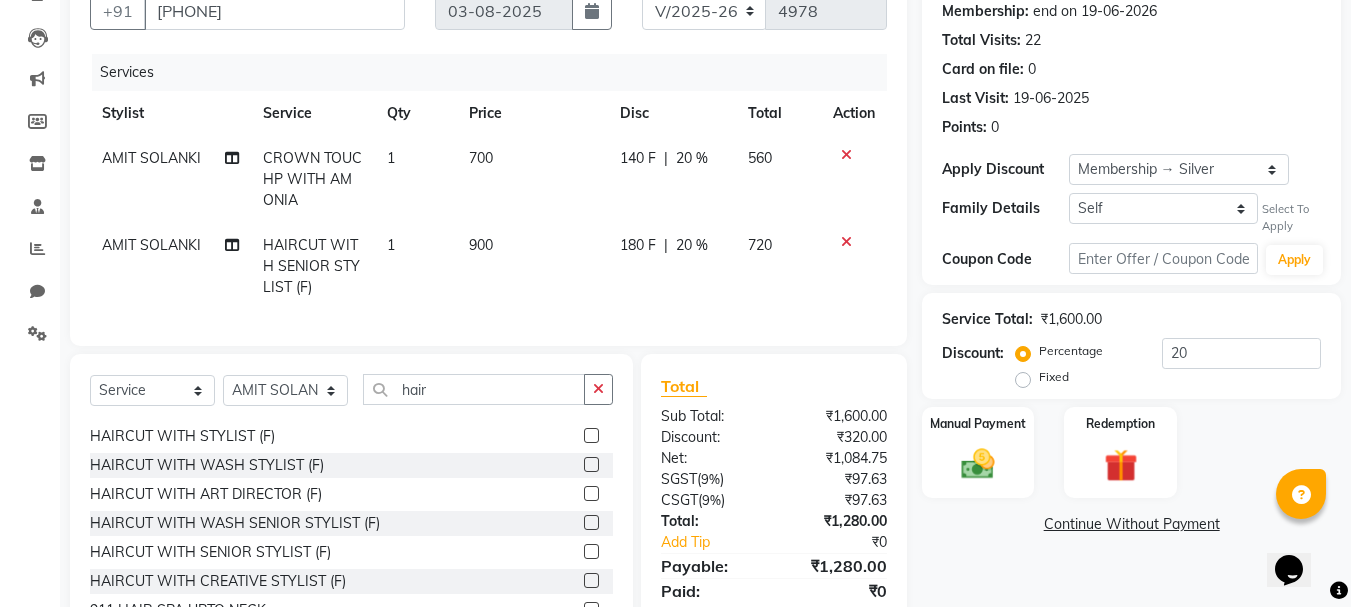 scroll, scrollTop: 281, scrollLeft: 0, axis: vertical 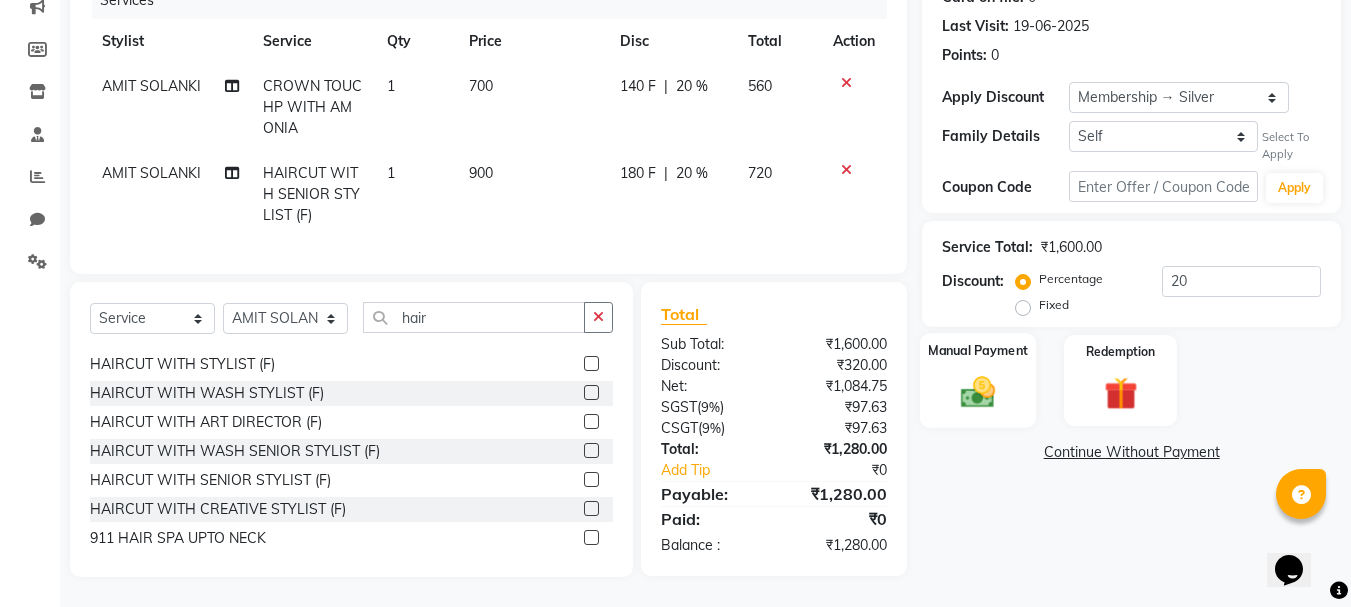 click 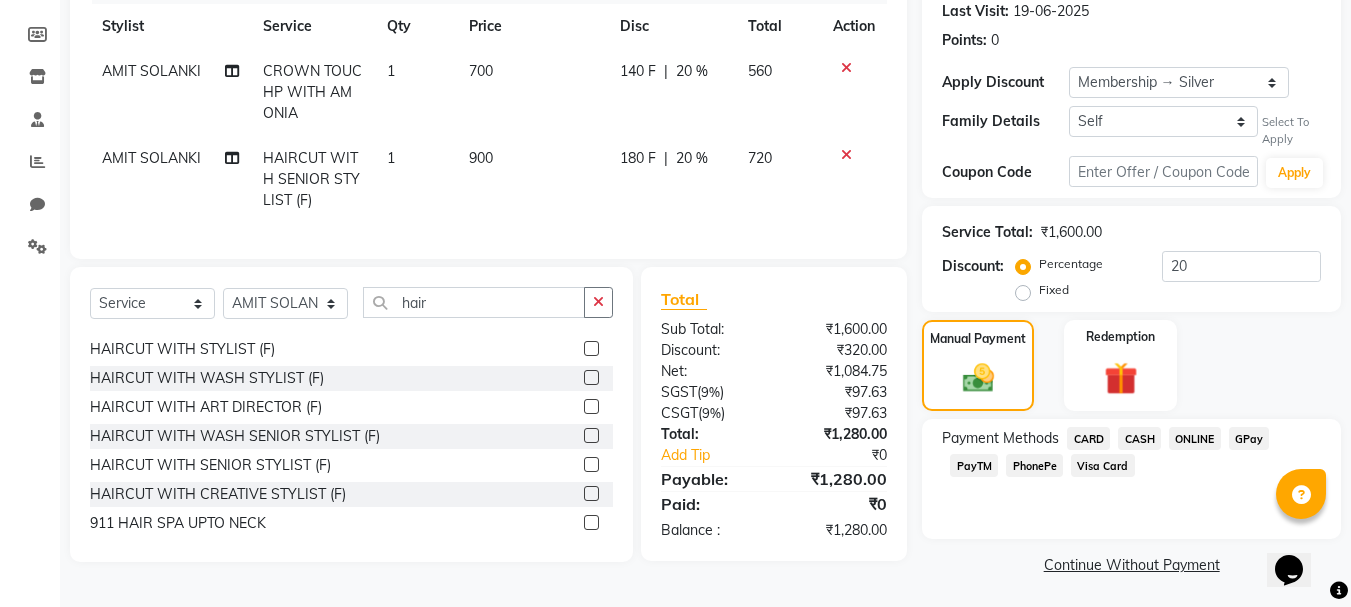 click on "PhonePe" 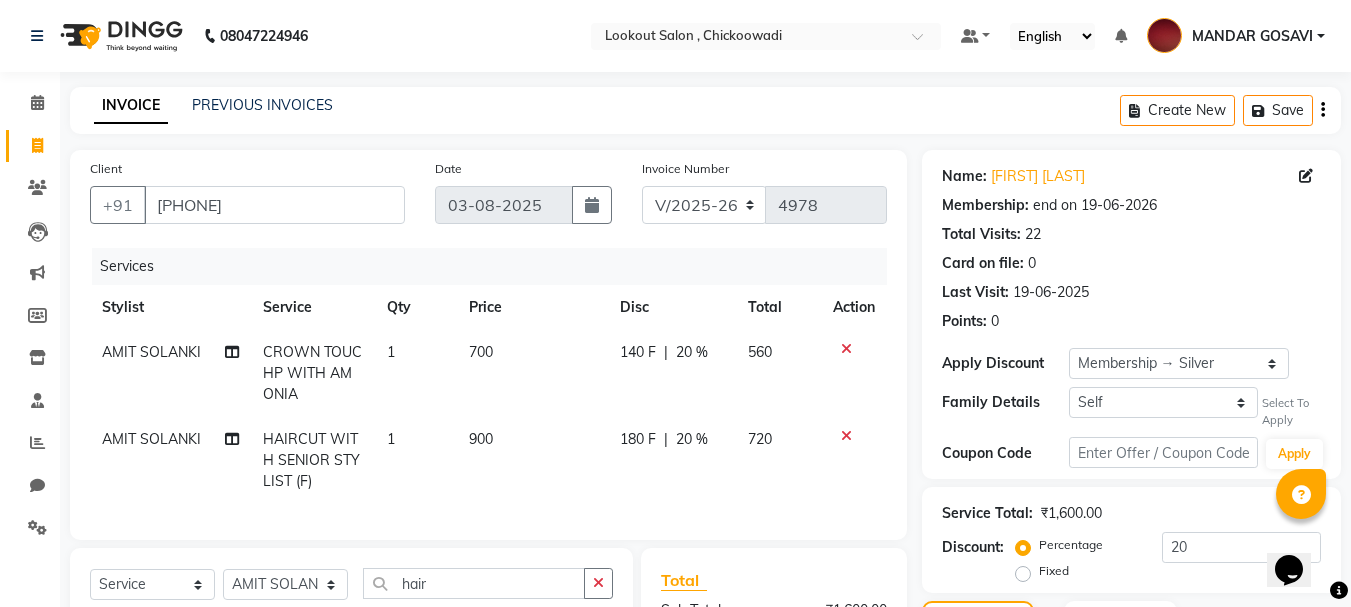 scroll, scrollTop: 300, scrollLeft: 0, axis: vertical 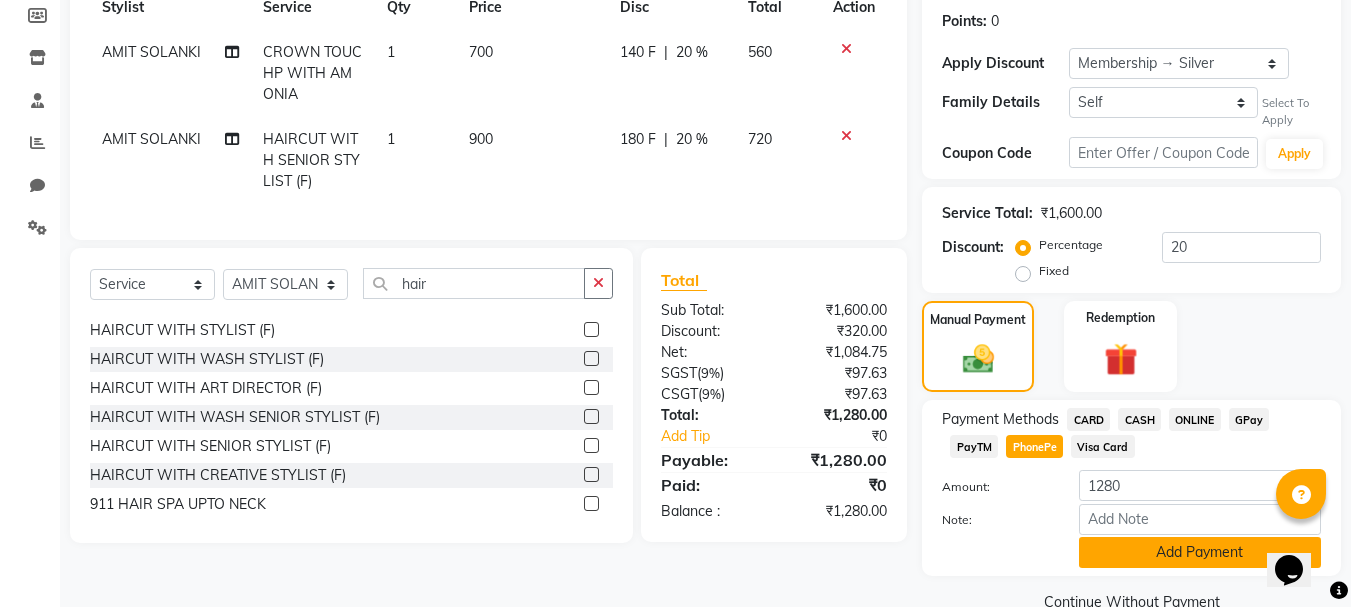 click on "Add Payment" 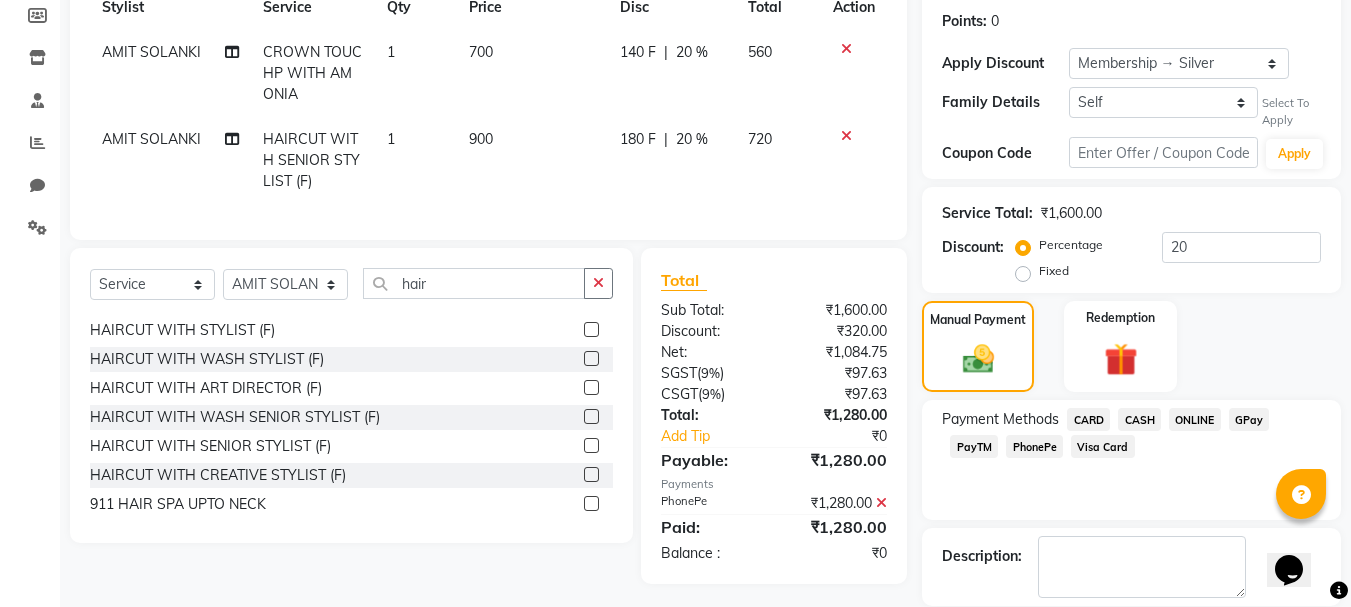 scroll, scrollTop: 301, scrollLeft: 0, axis: vertical 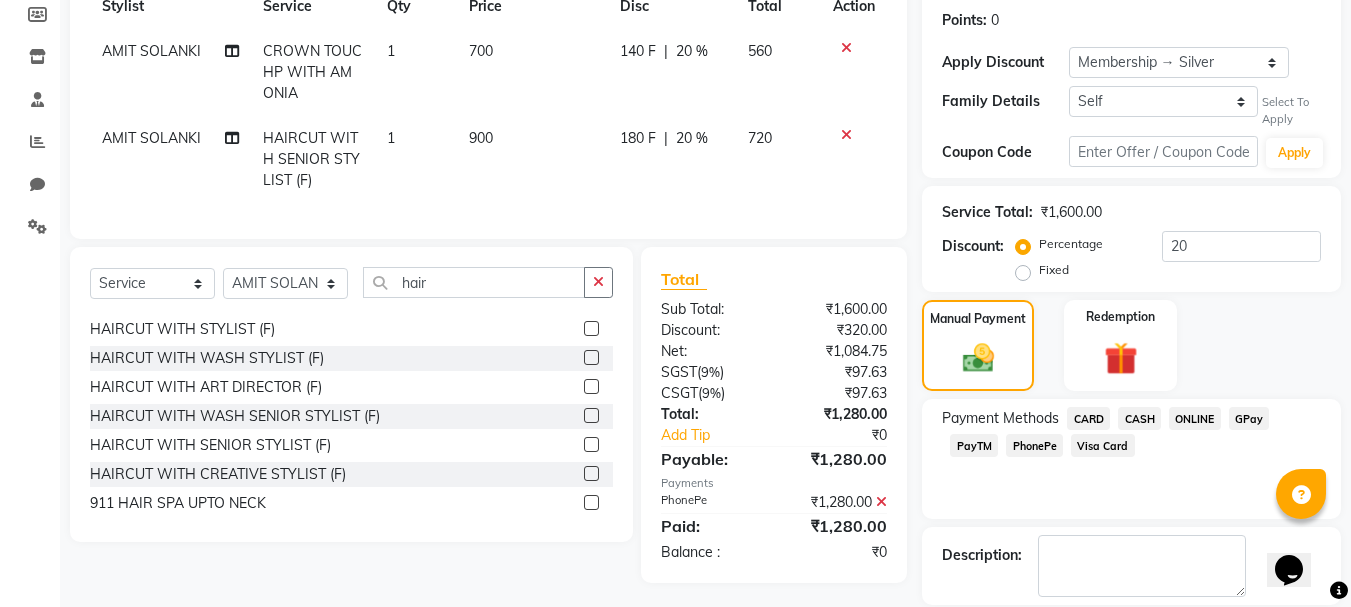 click on "Checkout" 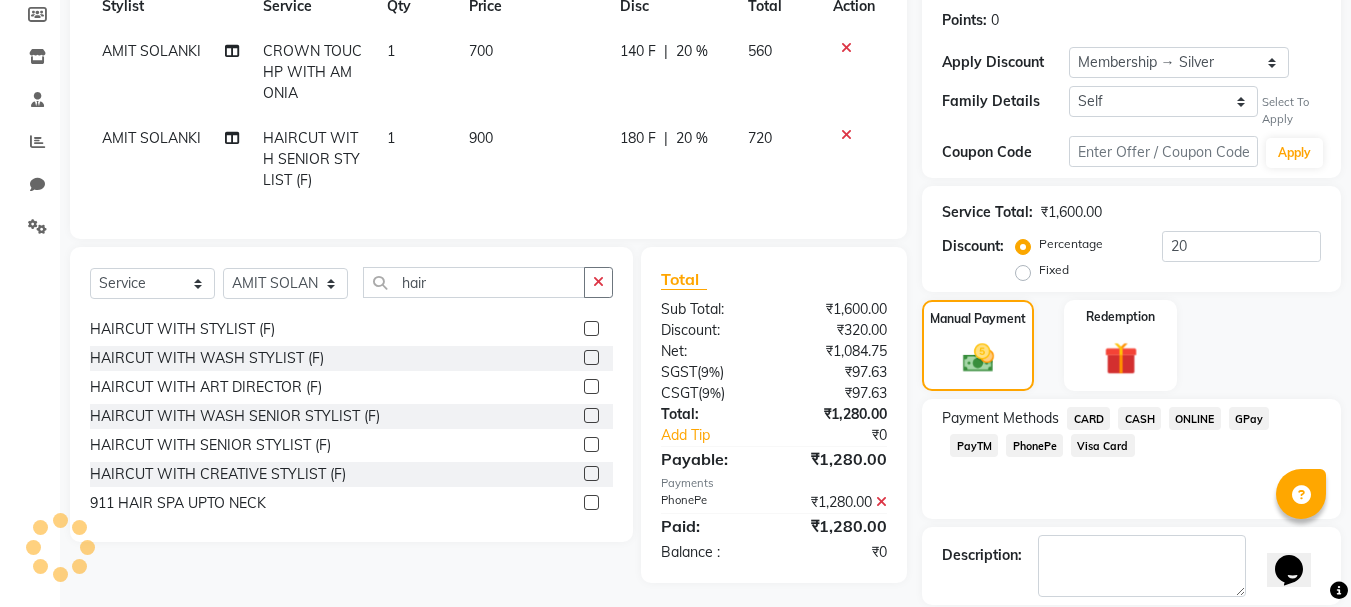 scroll, scrollTop: 397, scrollLeft: 0, axis: vertical 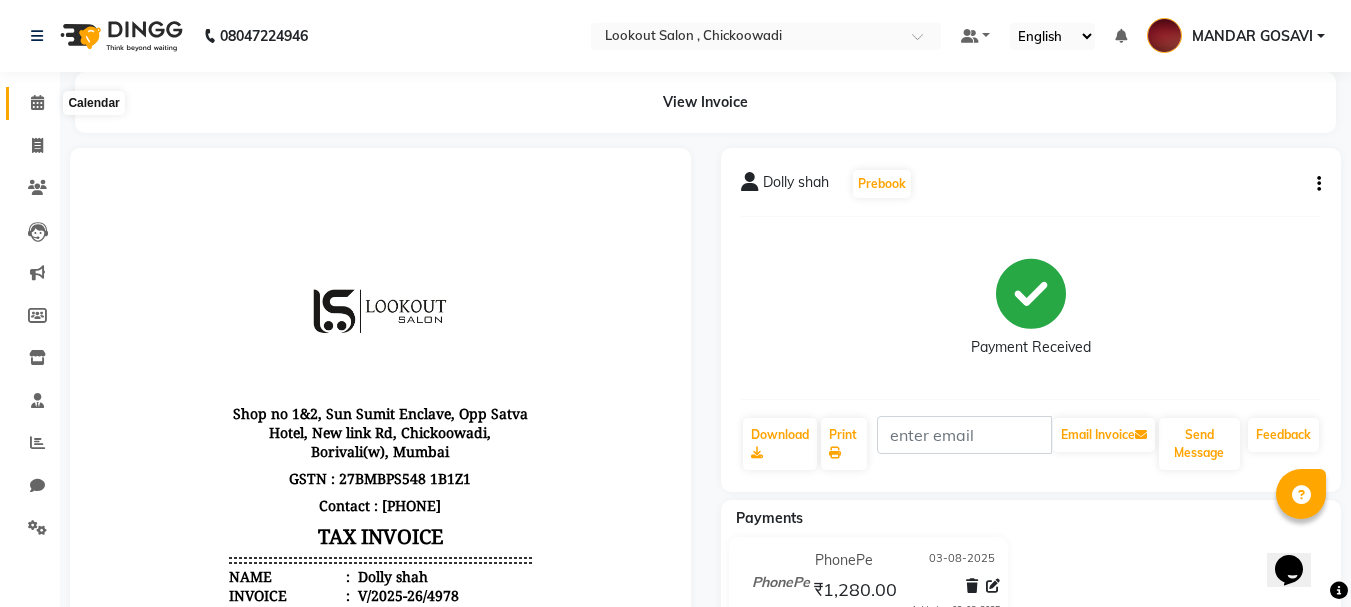 click 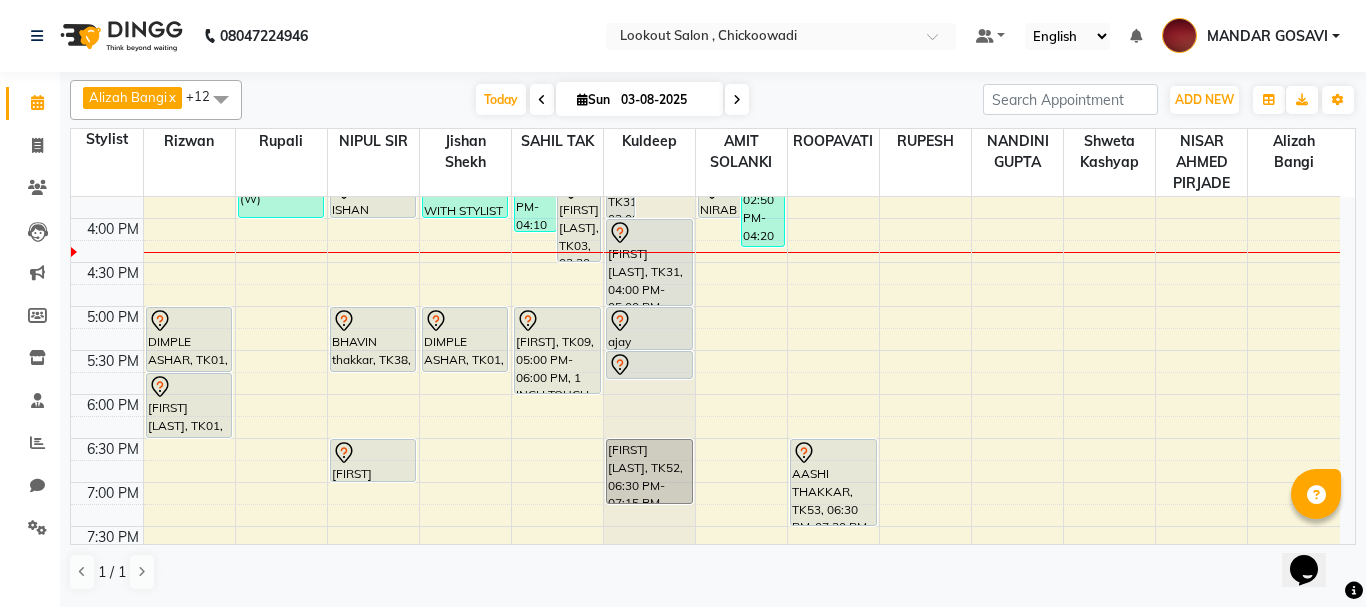 scroll, scrollTop: 700, scrollLeft: 0, axis: vertical 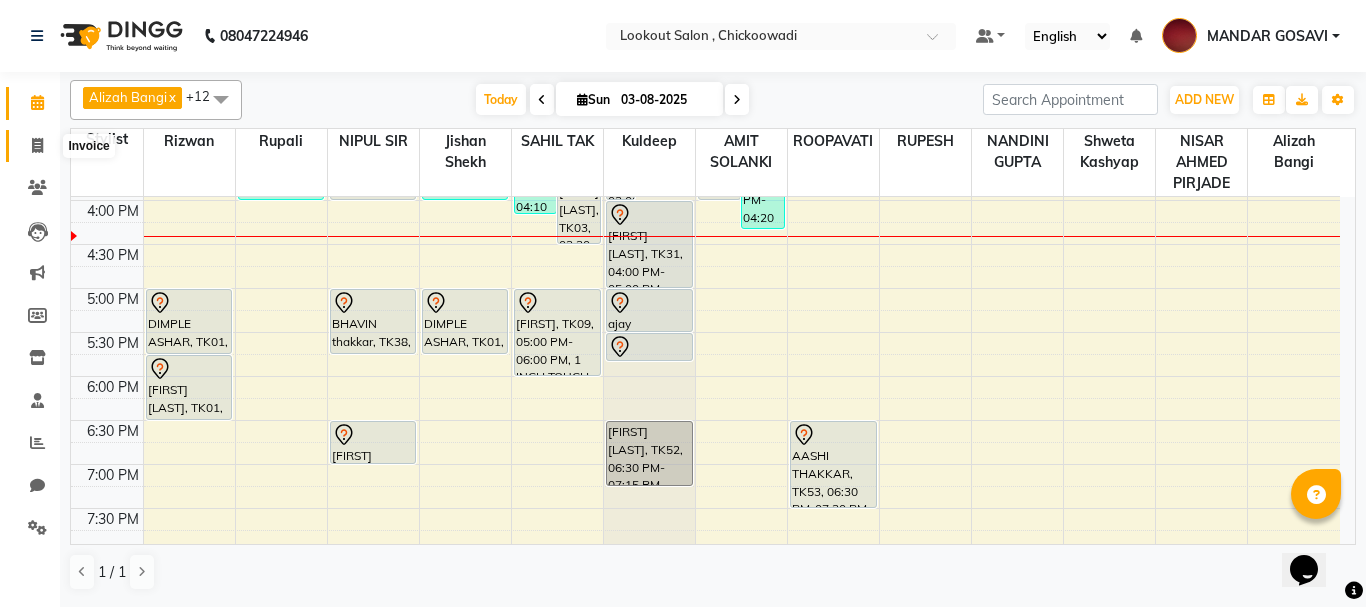 click 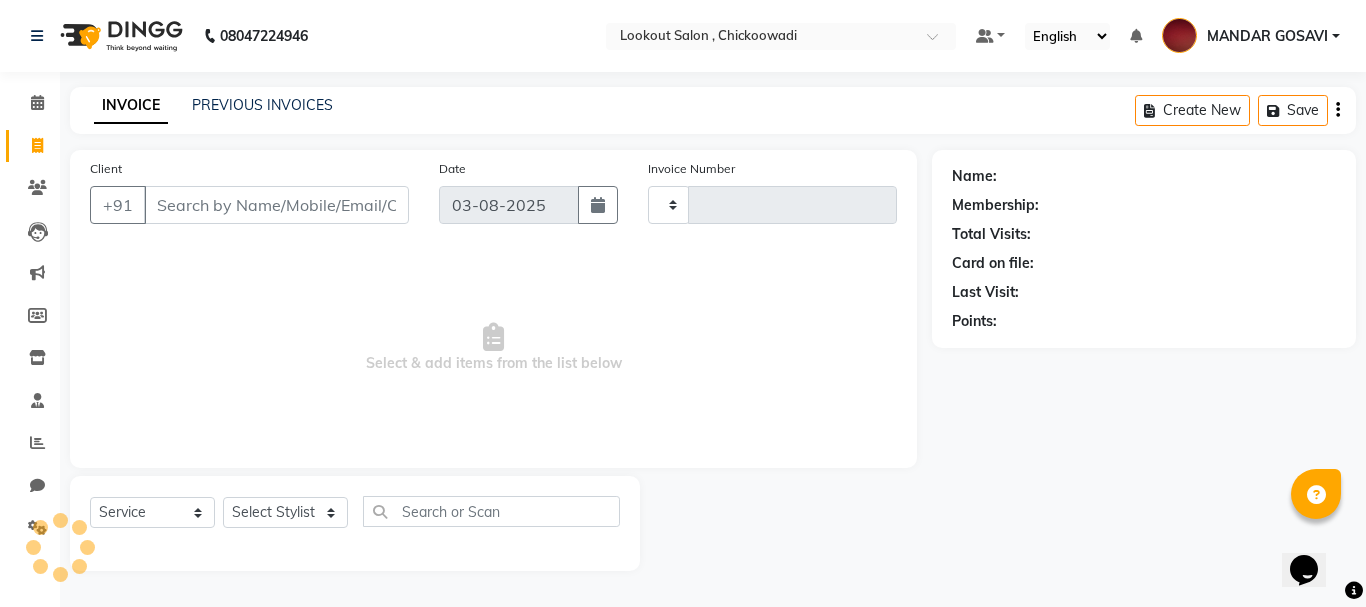 type on "4979" 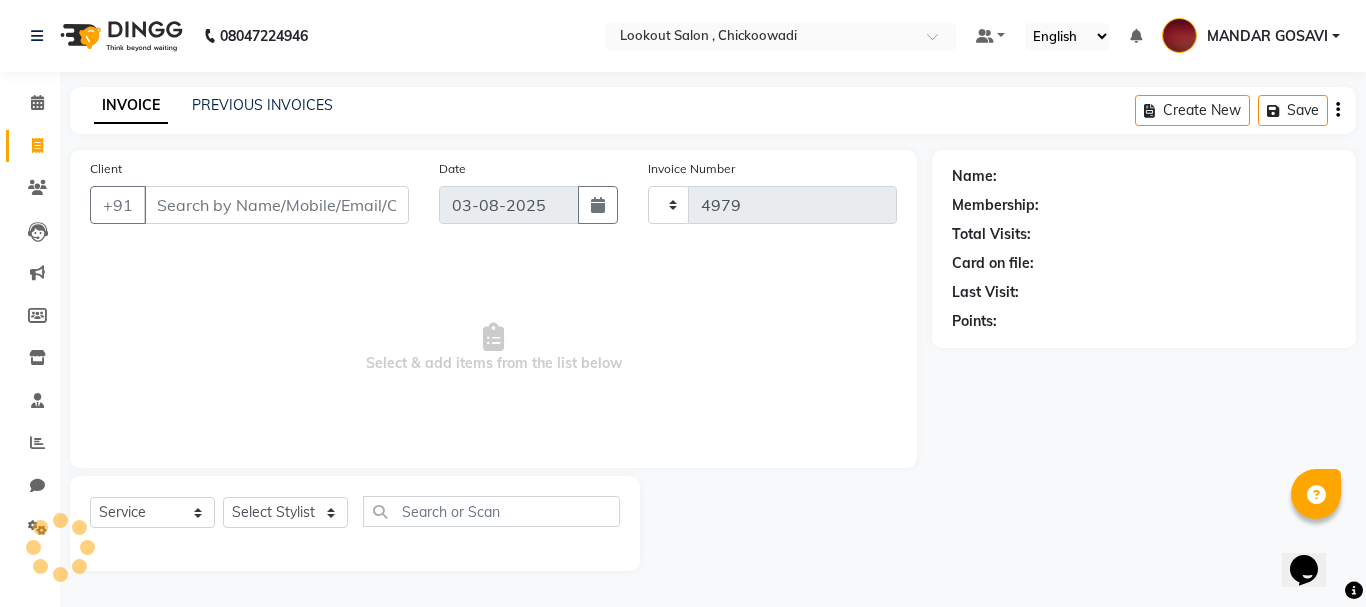 select on "151" 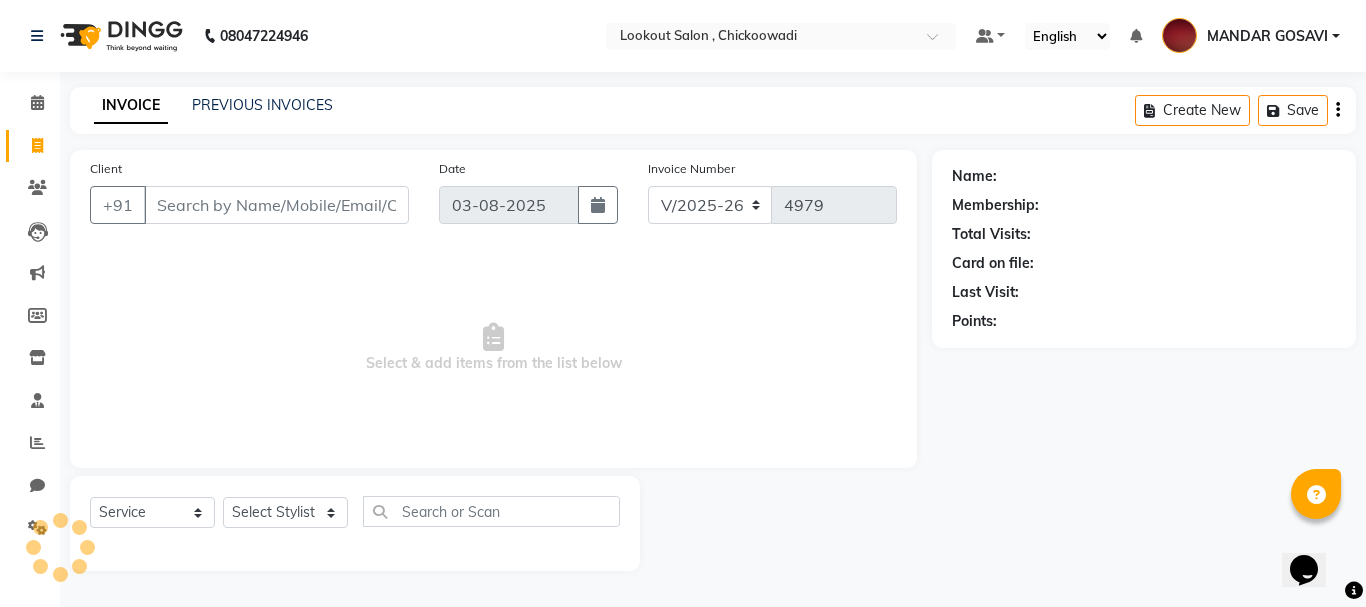click on "Client" at bounding box center [276, 205] 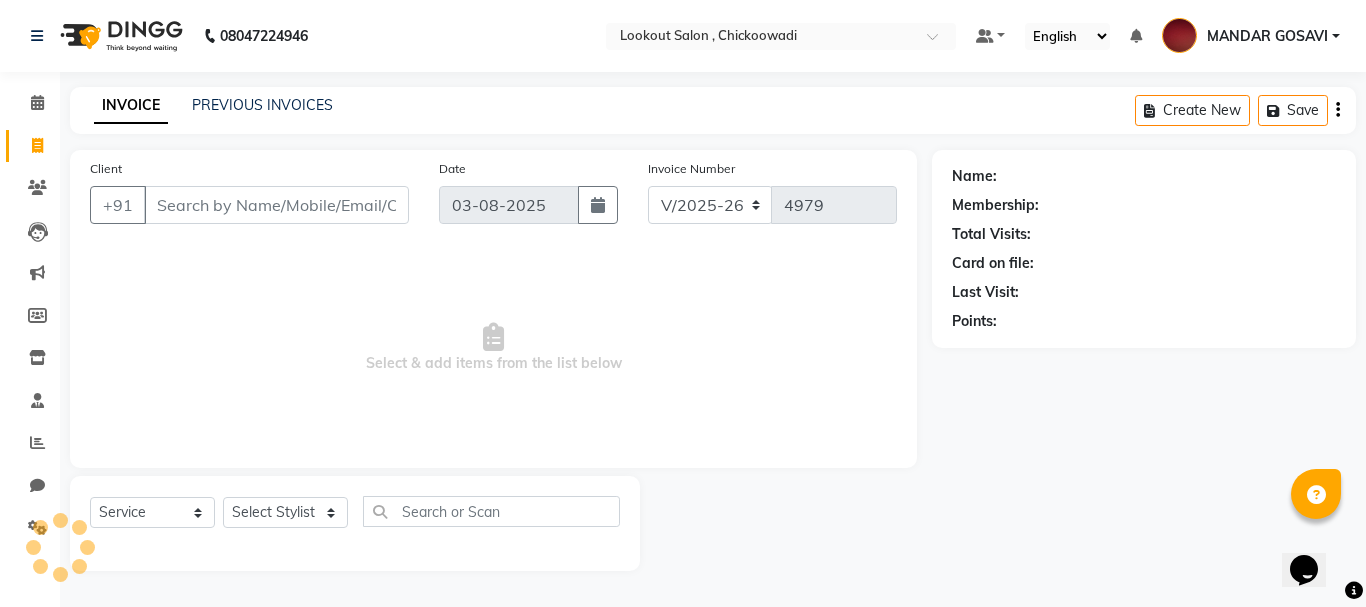 click on "Client" at bounding box center [276, 205] 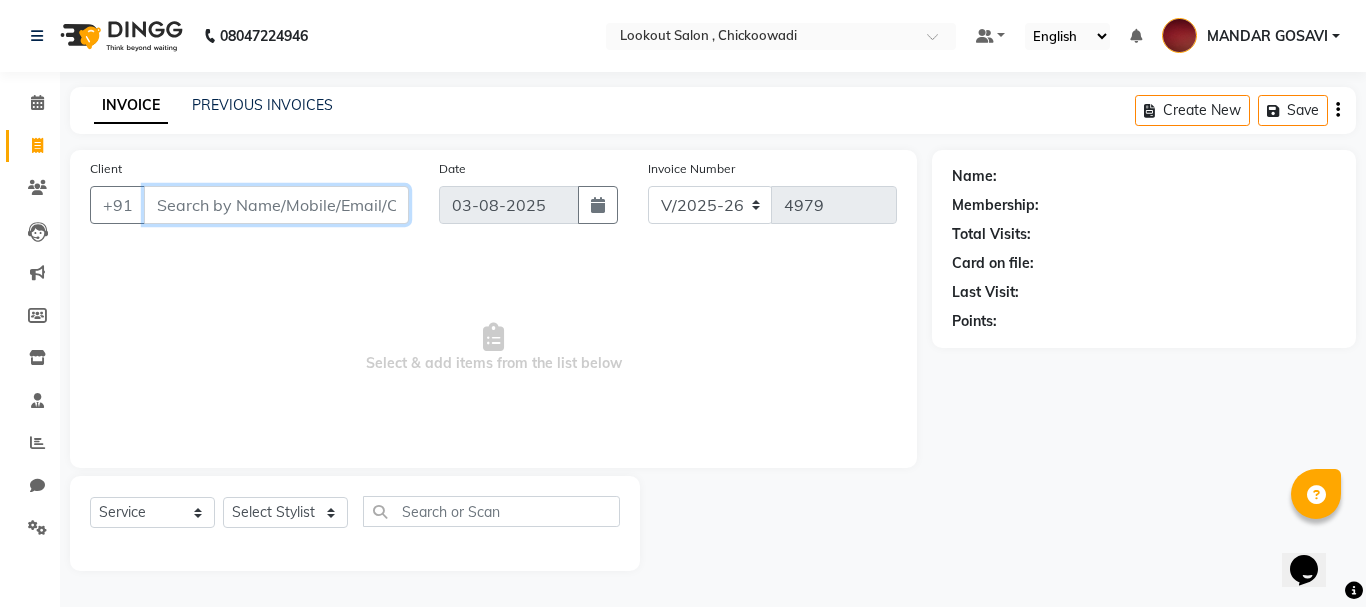 click on "Client" at bounding box center [276, 205] 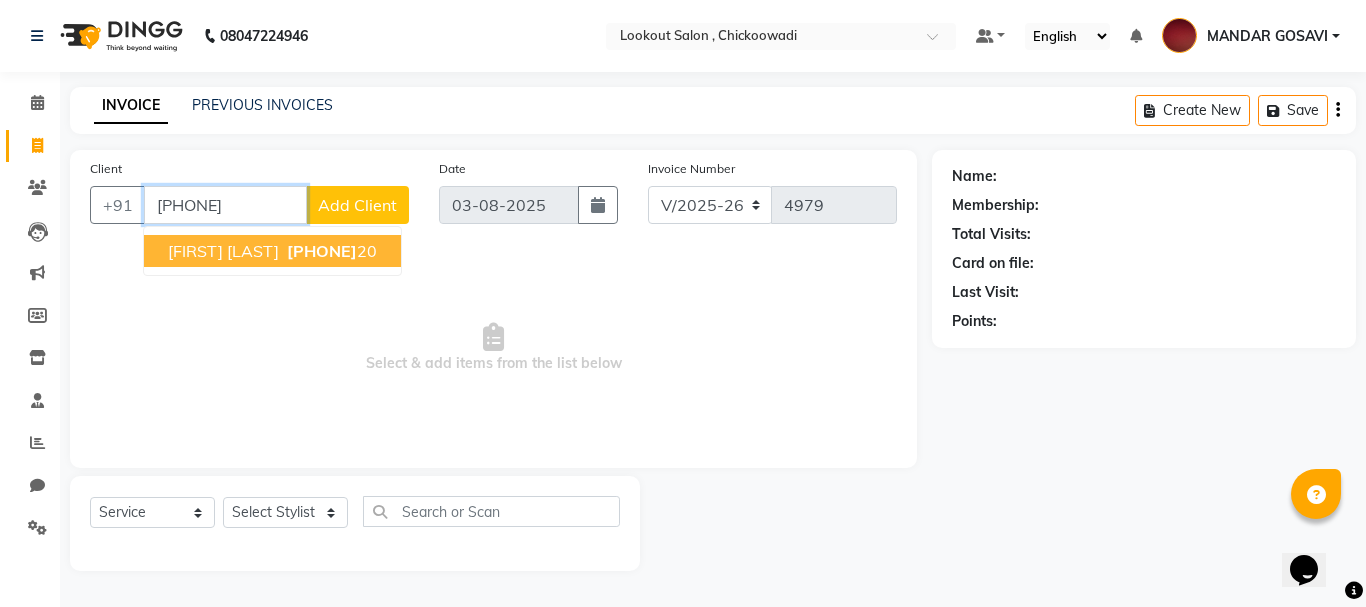 click on "[FIRST] [LAST]" at bounding box center [223, 251] 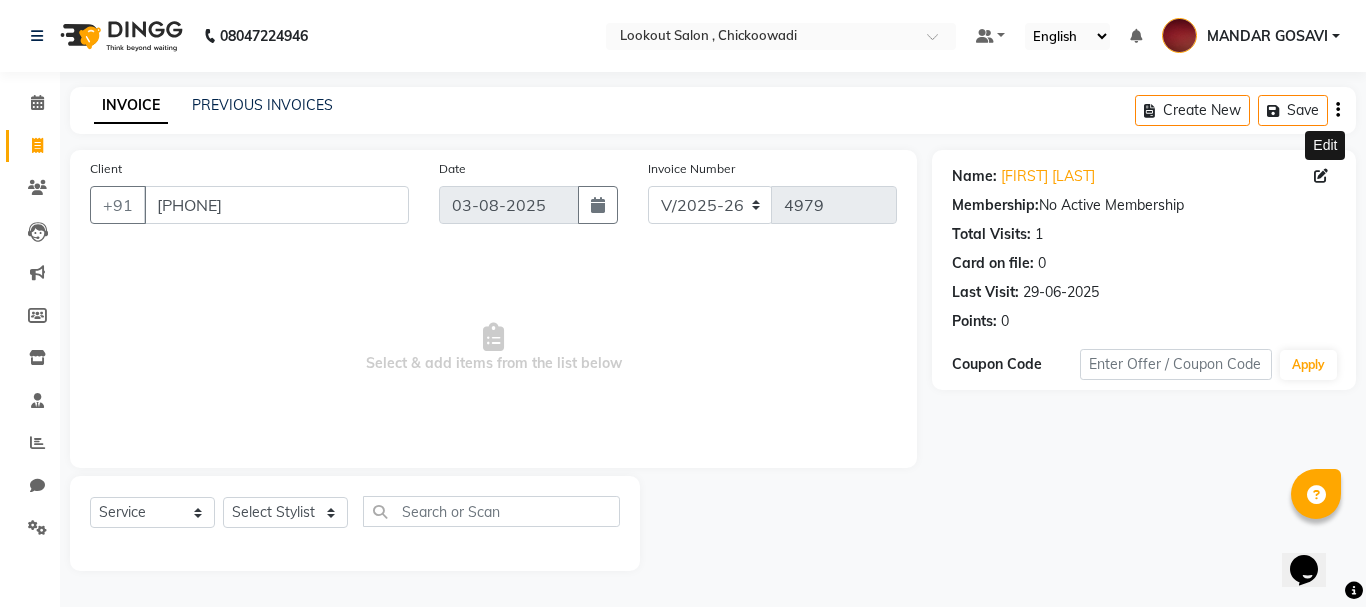 click 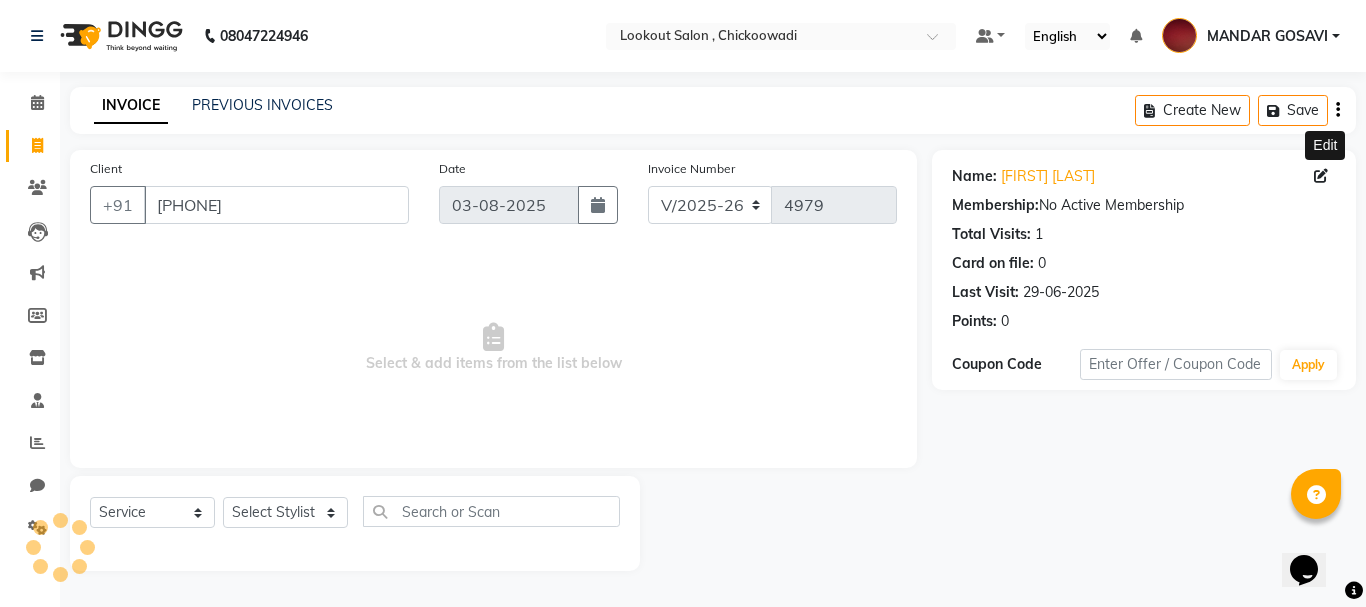select on "22" 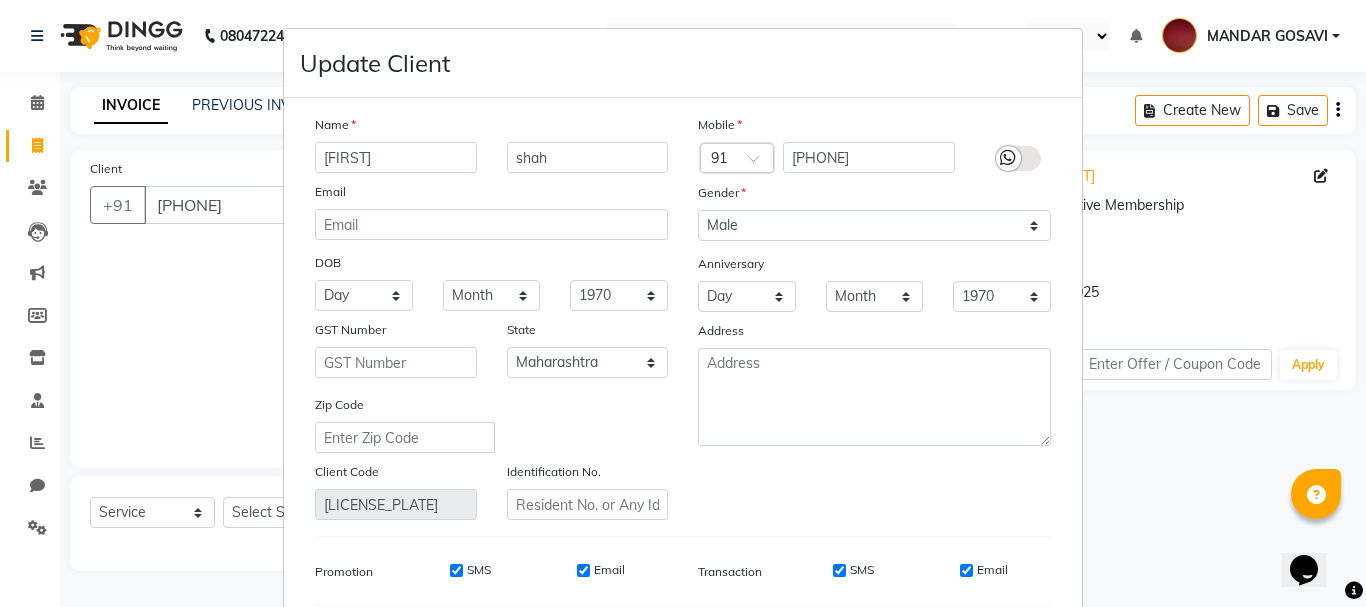 click on "Update Client Name [LAST] [LAST] Email DOB Day 01 02 03 04 05 06 07 08 09 10 11 12 13 14 15 16 17 18 19 20 21 22 23 24 25 26 27 28 29 30 31 Month January February March April May June July August September October November December 1940 1941 1942 1943 1944 1945 1946 1947 1948 1949 1950 1951 1952 1953 1954 1955 1956 1957 1958 1959 1960 1961 1962 1963 1964 1965 1966 1967 1968 1969 1970 1971 1972 1973 1974 1975 1976 1977 1978 1979 1980 1981 1982 1983 1984 1985 1986 1987 1988 1989 1990 1991 1992 1993 1994 1995 1996 1997 1998 1999 2000 2001 2002 2003 2004 2005 2006 2007 2008 2009 2010 2011 2012 2013 2014 2015 2016 2017 2018 2019 2020 2021 2022 2023 2024 GST Number State Select Andaman and Nicobar Islands Andhra Pradesh Arunachal Pradesh Assam Bihar Chandigarh Chhattisgarh Dadra and Nagar Haveli Daman and Diu Delhi Goa Gujarat Haryana Himachal Pradesh Jammu and Kashmir Jharkhand Karnataka Kerala Lakshadweep Madhya Pradesh Maharashtra Manipur Meghalaya Mizoram Nagaland Odisha Pondicherry Punjab Rajasthan Sikkim Ladakh" at bounding box center [683, 303] 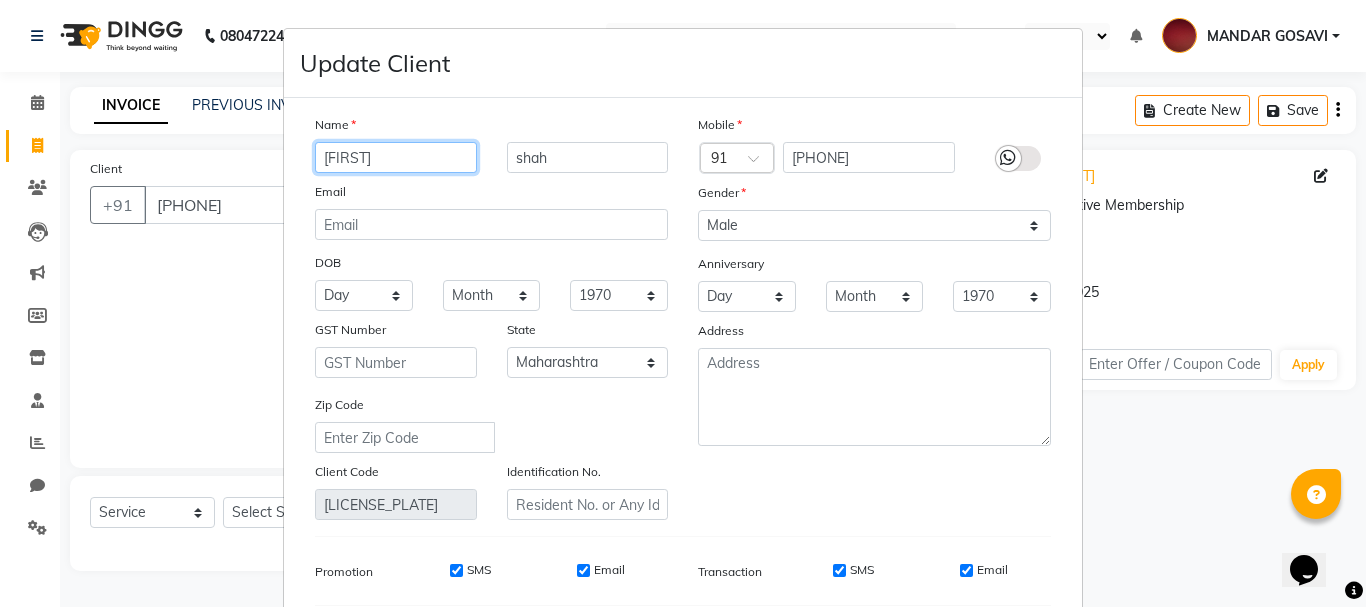 drag, startPoint x: 402, startPoint y: 165, endPoint x: 0, endPoint y: 251, distance: 411.0961 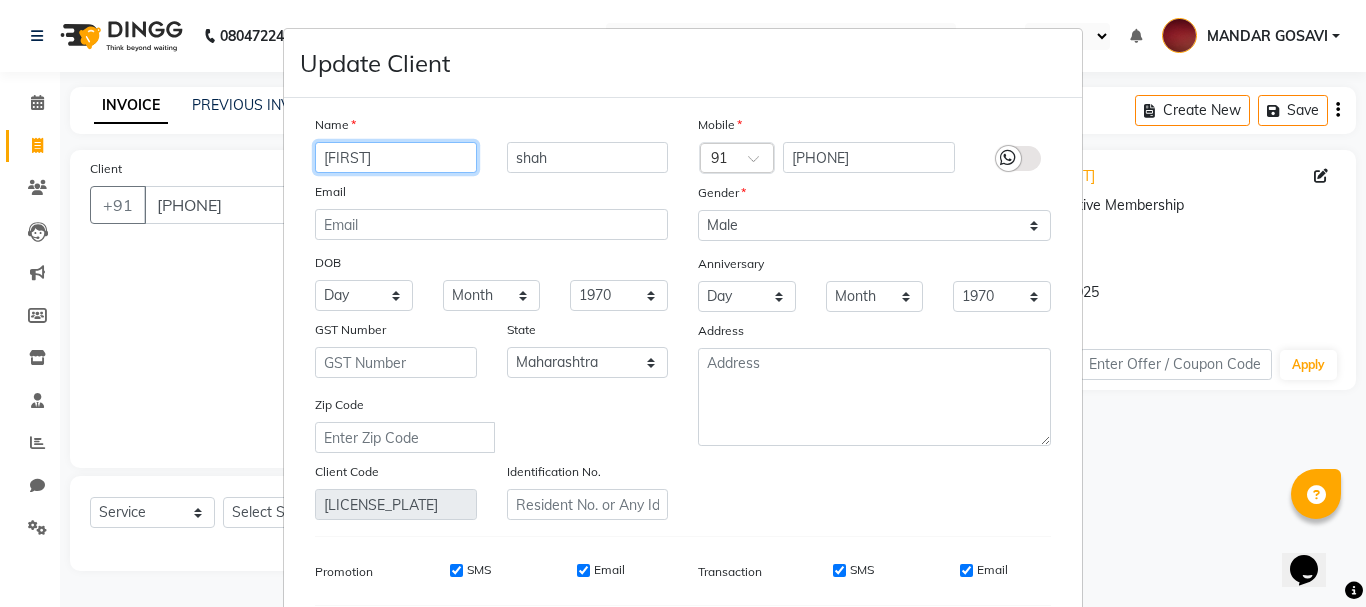 click on "Update Client Name [LAST] [LAST] Email DOB Day 01 02 03 04 05 06 07 08 09 10 11 12 13 14 15 16 17 18 19 20 21 22 23 24 25 26 27 28 29 30 31 Month January February March April May June July August September October November December 1940 1941 1942 1943 1944 1945 1946 1947 1948 1949 1950 1951 1952 1953 1954 1955 1956 1957 1958 1959 1960 1961 1962 1963 1964 1965 1966 1967 1968 1969 1970 1971 1972 1973 1974 1975 1976 1977 1978 1979 1980 1981 1982 1983 1984 1985 1986 1987 1988 1989 1990 1991 1992 1993 1994 1995 1996 1997 1998 1999 2000 2001 2002 2003 2004 2005 2006 2007 2008 2009 2010 2011 2012 2013 2014 2015 2016 2017 2018 2019 2020 2021 2022 2023 2024 GST Number State Select Andaman and Nicobar Islands Andhra Pradesh Arunachal Pradesh Assam Bihar Chandigarh Chhattisgarh Dadra and Nagar Haveli Daman and Diu Delhi Goa Gujarat Haryana Himachal Pradesh Jammu and Kashmir Jharkhand Karnataka Kerala Lakshadweep Madhya Pradesh Maharashtra Manipur Meghalaya Mizoram Nagaland Odisha Pondicherry Punjab Rajasthan Sikkim Ladakh" at bounding box center (683, 303) 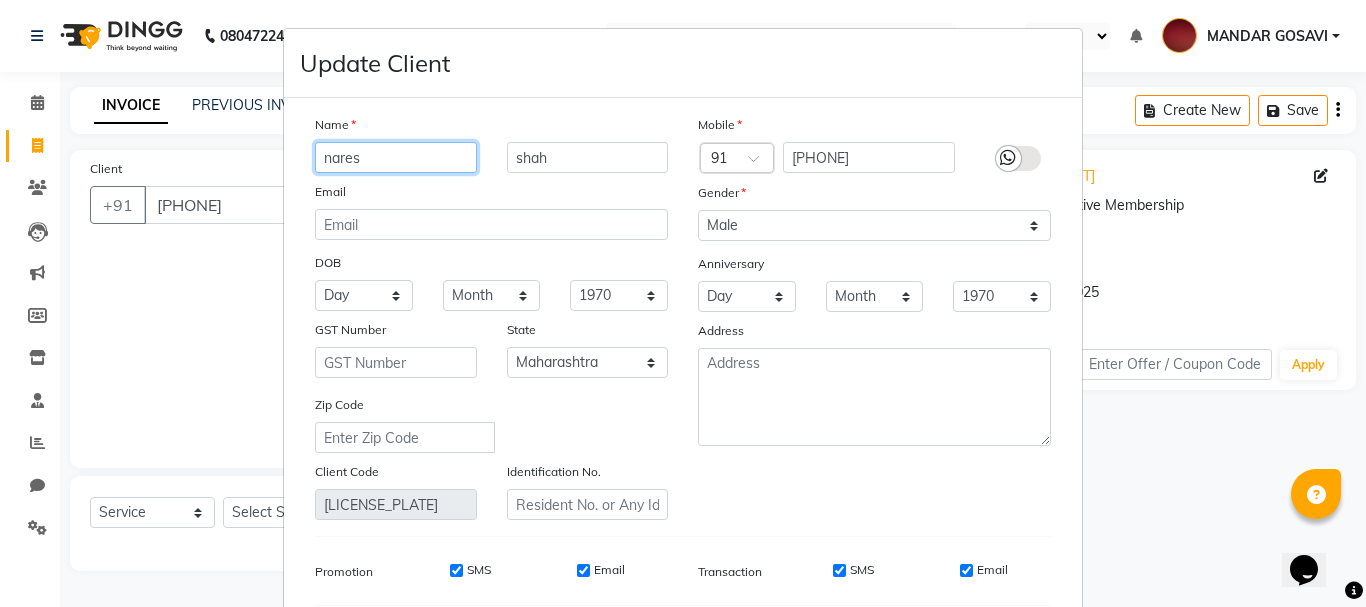 type on "naresh" 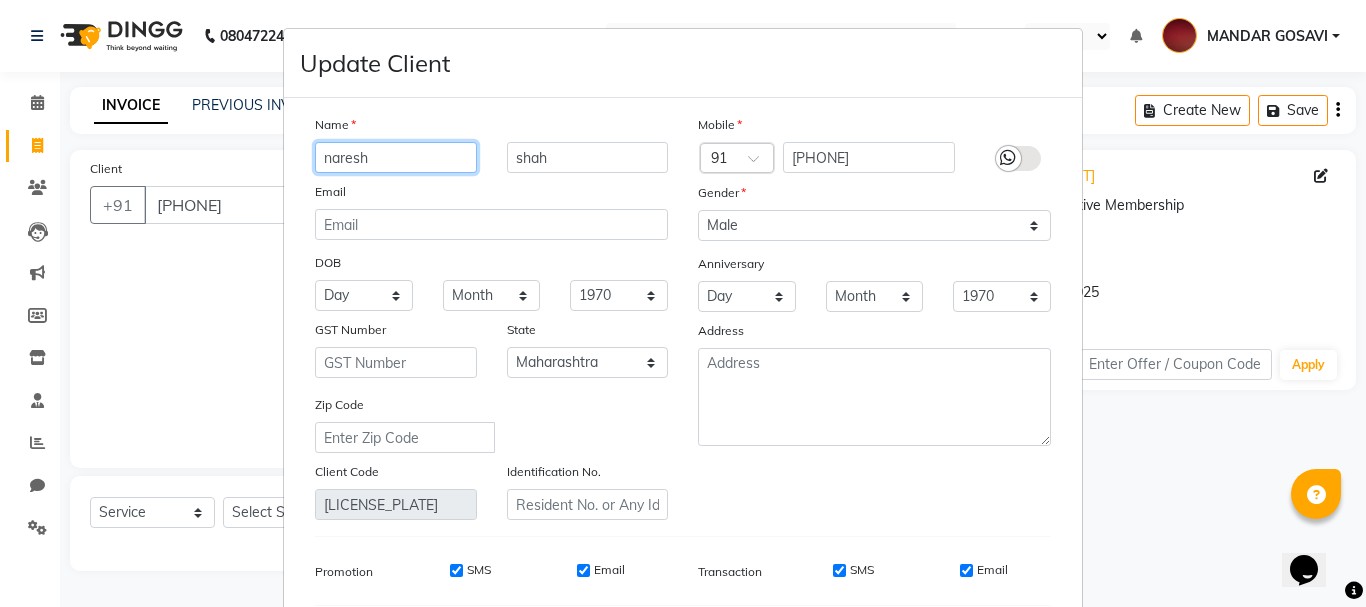 drag, startPoint x: 386, startPoint y: 159, endPoint x: 0, endPoint y: 51, distance: 400.82416 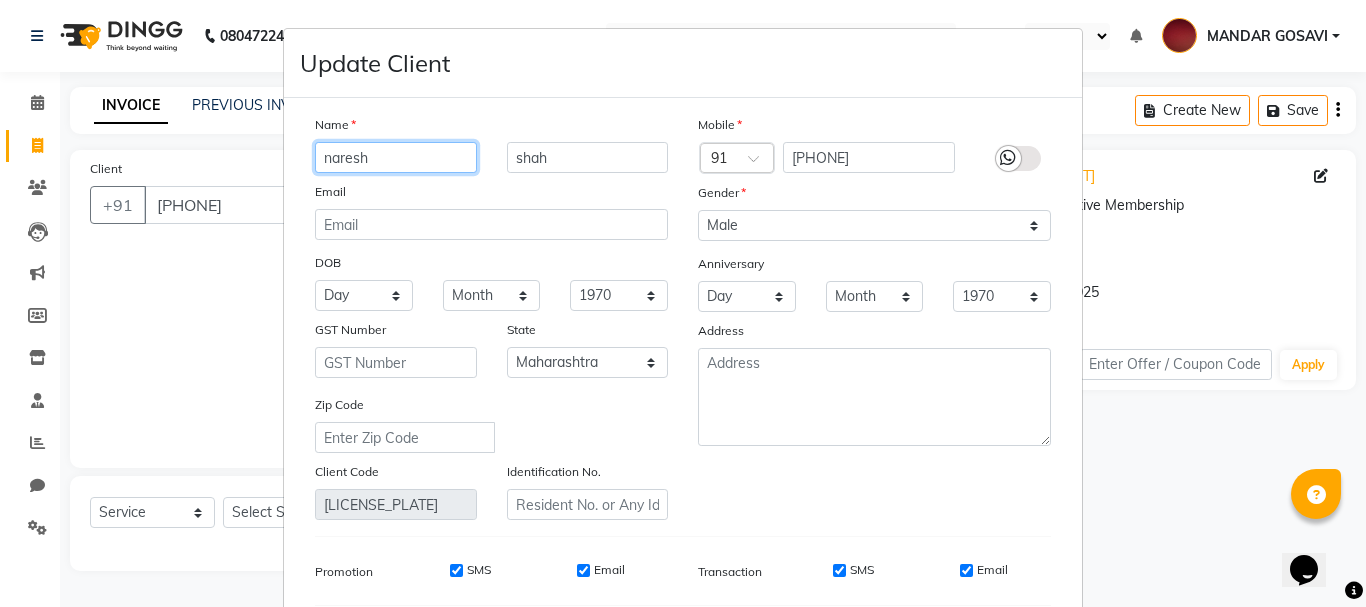 click on "Update Client Name [LAST] [LAST] Email DOB Day 01 02 03 04 05 06 07 08 09 10 11 12 13 14 15 16 17 18 19 20 21 22 23 24 25 26 27 28 29 30 31 Month January February March April May June July August September October November December 1940 1941 1942 1943 1944 1945 1946 1947 1948 1949 1950 1951 1952 1953 1954 1955 1956 1957 1958 1959 1960 1961 1962 1963 1964 1965 1966 1967 1968 1969 1970 1971 1972 1973 1974 1975 1976 1977 1978 1979 1980 1981 1982 1983 1984 1985 1986 1987 1988 1989 1990 1991 1992 1993 1994 1995 1996 1997 1998 1999 2000 2001 2002 2003 2004 2005 2006 2007 2008 2009 2010 2011 2012 2013 2014 2015 2016 2017 2018 2019 2020 2021 2022 2023 2024 GST Number State Select Andaman and Nicobar Islands Andhra Pradesh Arunachal Pradesh Assam Bihar Chandigarh Chhattisgarh Dadra and Nagar Haveli Daman and Diu Delhi Goa Gujarat Haryana Himachal Pradesh Jammu and Kashmir Jharkhand Karnataka Kerala Lakshadweep Madhya Pradesh Maharashtra Manipur Meghalaya Mizoram Nagaland Odisha Pondicherry Punjab Rajasthan Sikkim Ladakh" at bounding box center [683, 303] 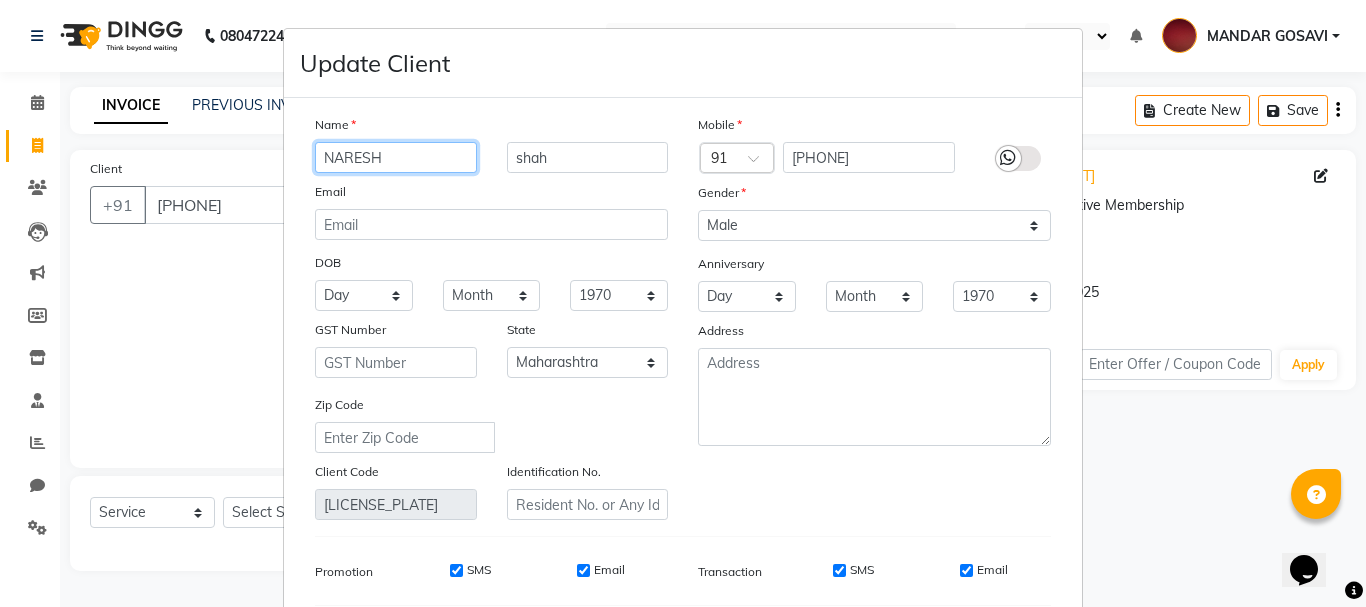 type on "NARESH" 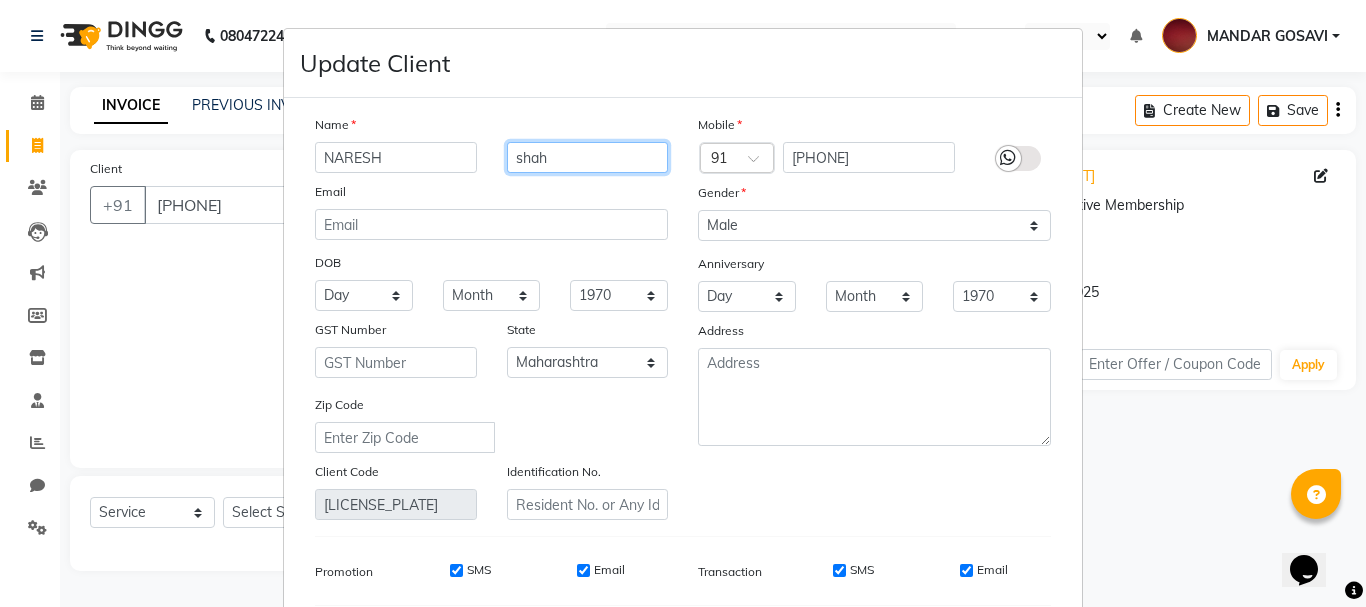 drag, startPoint x: 555, startPoint y: 152, endPoint x: 417, endPoint y: 169, distance: 139.04315 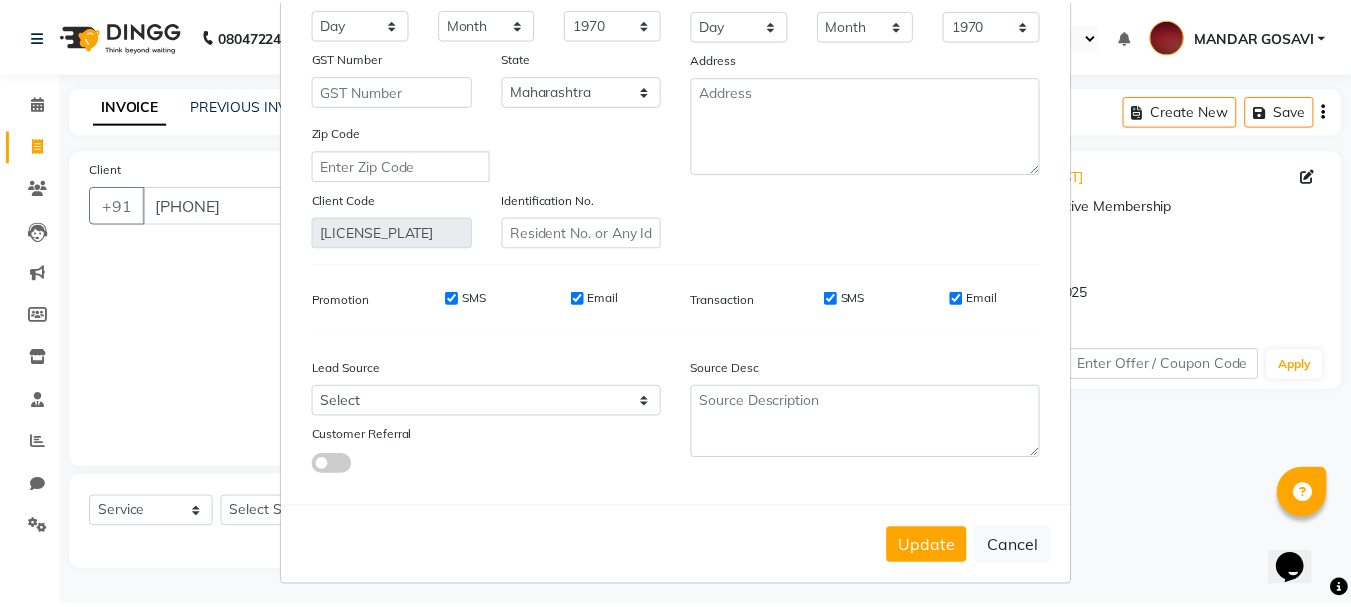 scroll, scrollTop: 280, scrollLeft: 0, axis: vertical 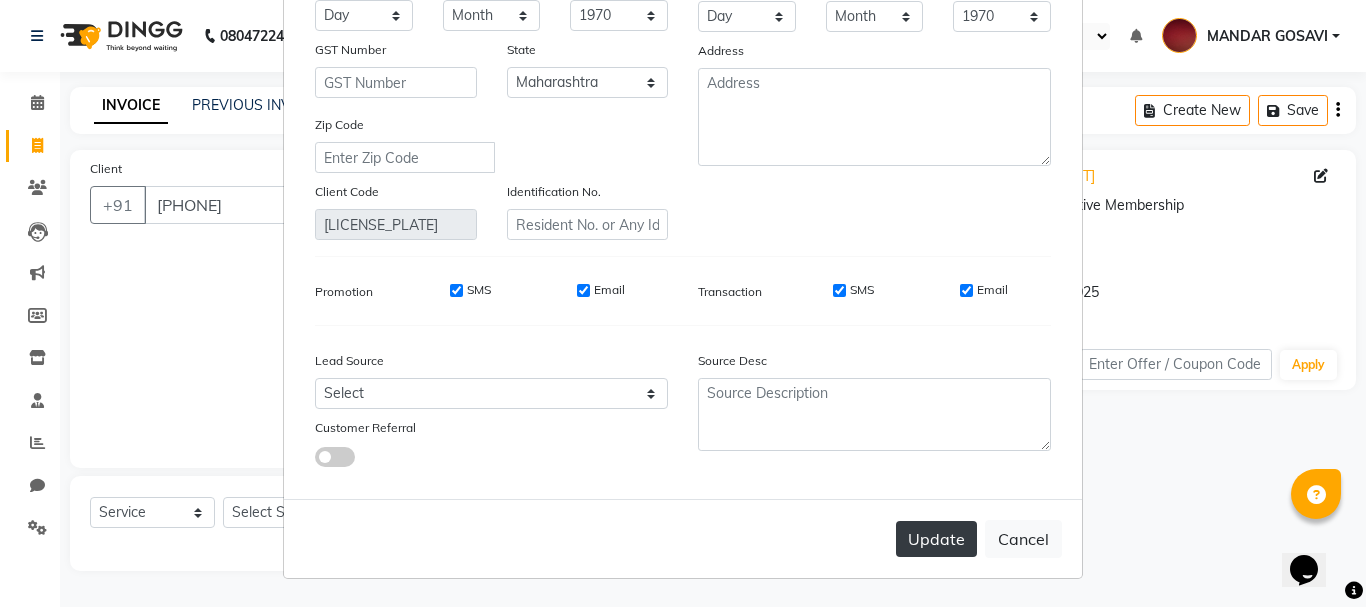 type on "SHAH" 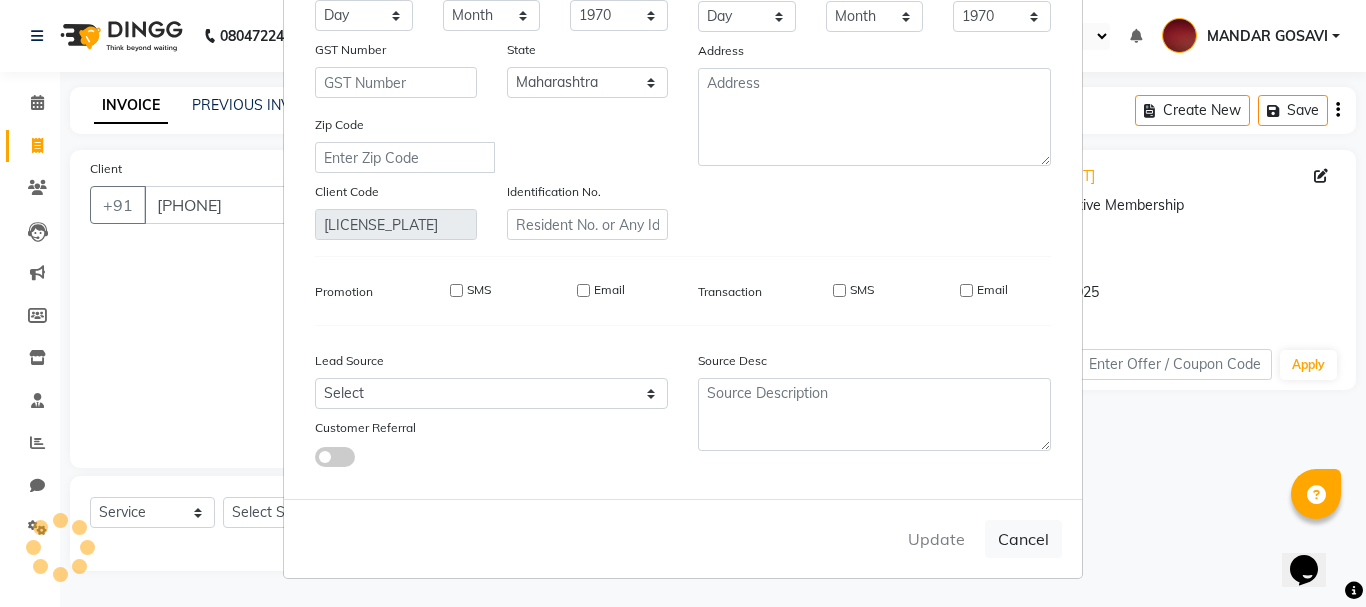 type 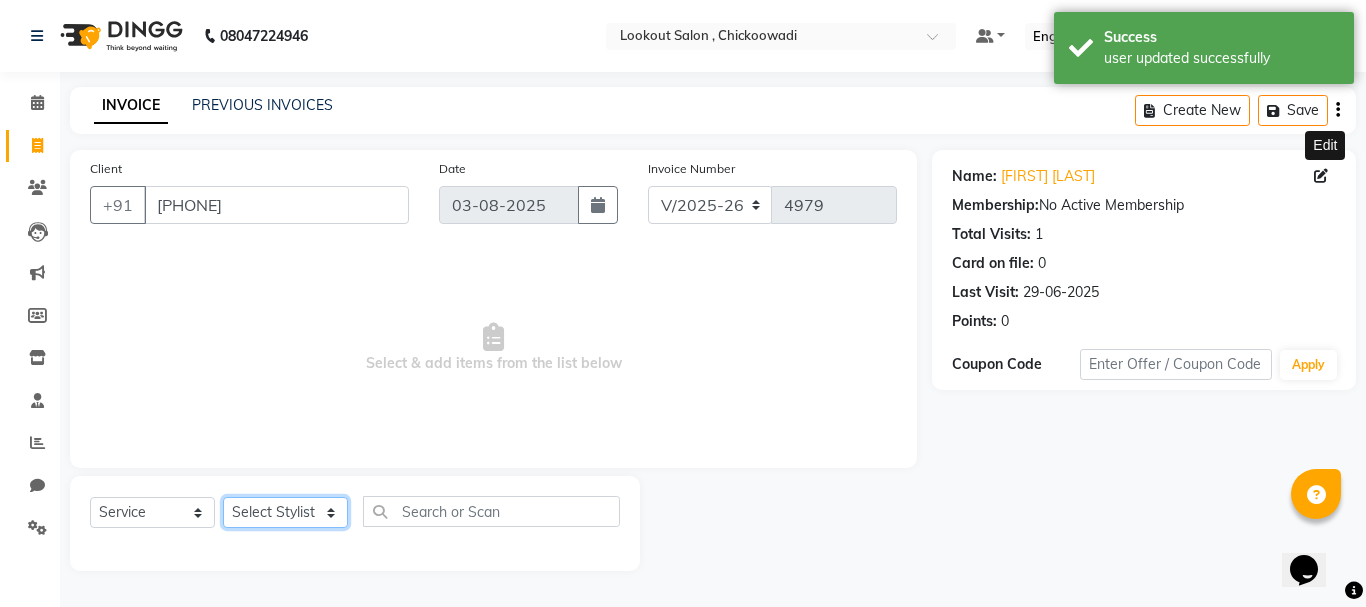 click on "Select Stylist Alizah Bangi AMIT SOLANKI jishan shekh kuldeep MANDAR GOSAVI NANDINI GUPTA NIPUL SIR NISAR AHMED PIRJADE PARVEEN SHAIKH Rizwan ROOPAVATI Rupali  RUPESH SADAF SHAIKH SAHIL TAK SAMREEN DHOLKIYA shweta kashyap" 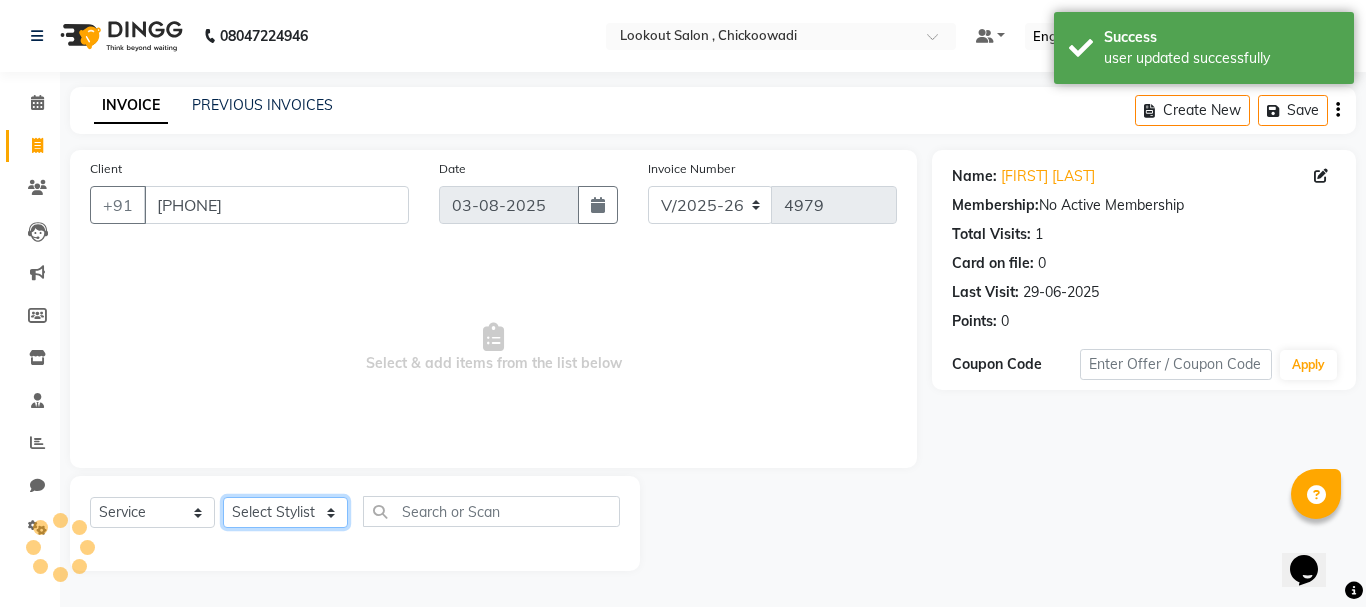 select on "4387" 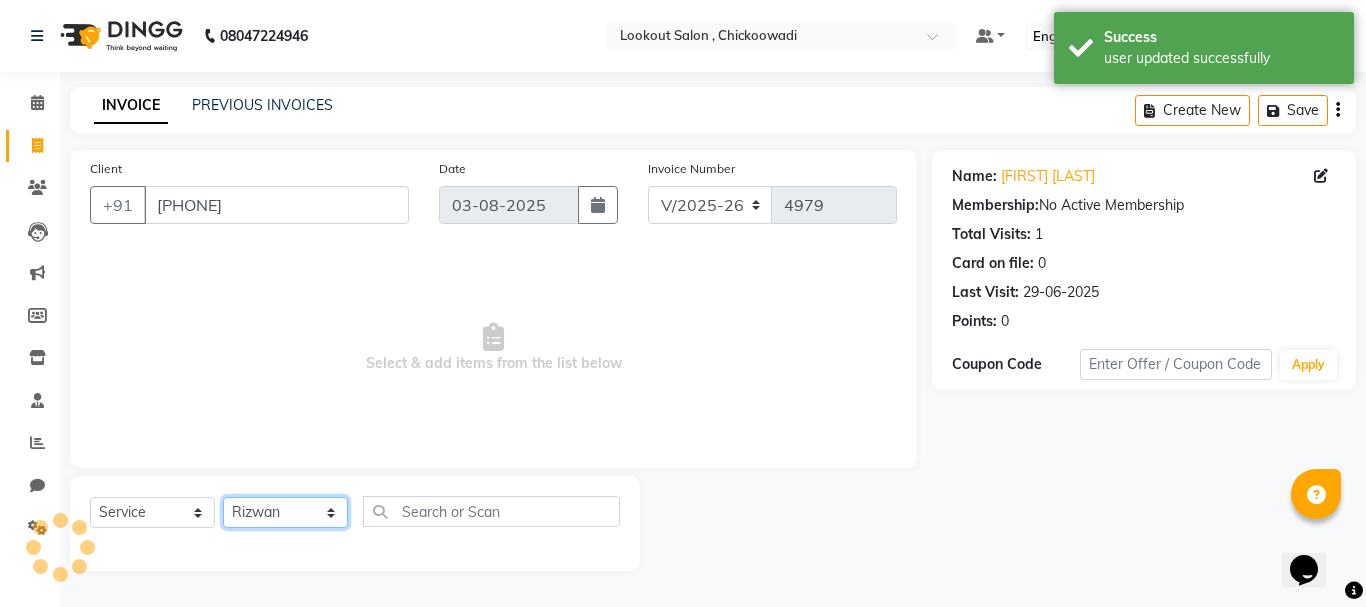 click on "Select Stylist Alizah Bangi AMIT SOLANKI jishan shekh kuldeep MANDAR GOSAVI NANDINI GUPTA NIPUL SIR NISAR AHMED PIRJADE PARVEEN SHAIKH Rizwan ROOPAVATI Rupali  RUPESH SADAF SHAIKH SAHIL TAK SAMREEN DHOLKIYA shweta kashyap" 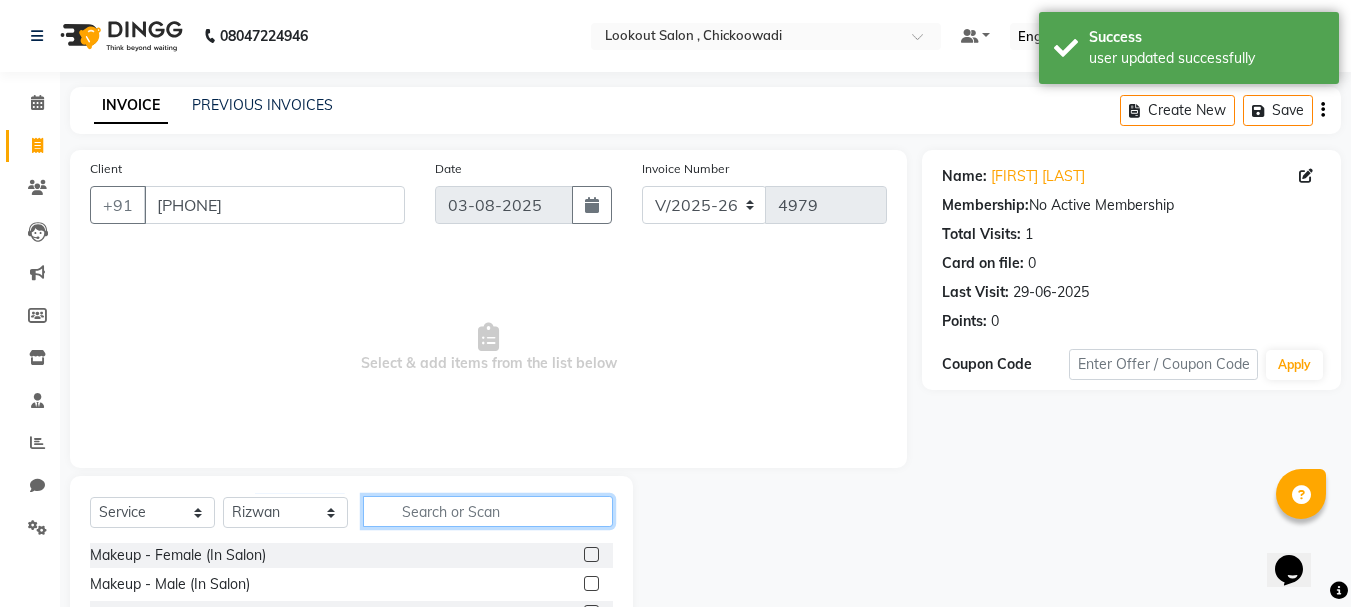 click 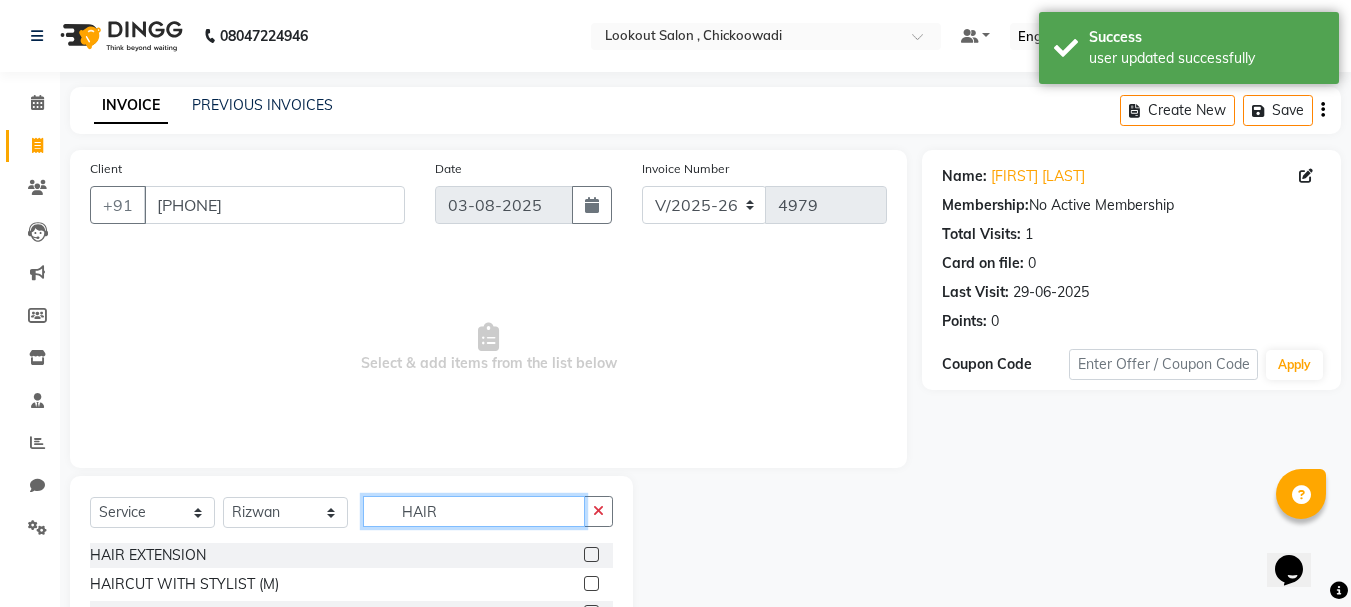 scroll, scrollTop: 194, scrollLeft: 0, axis: vertical 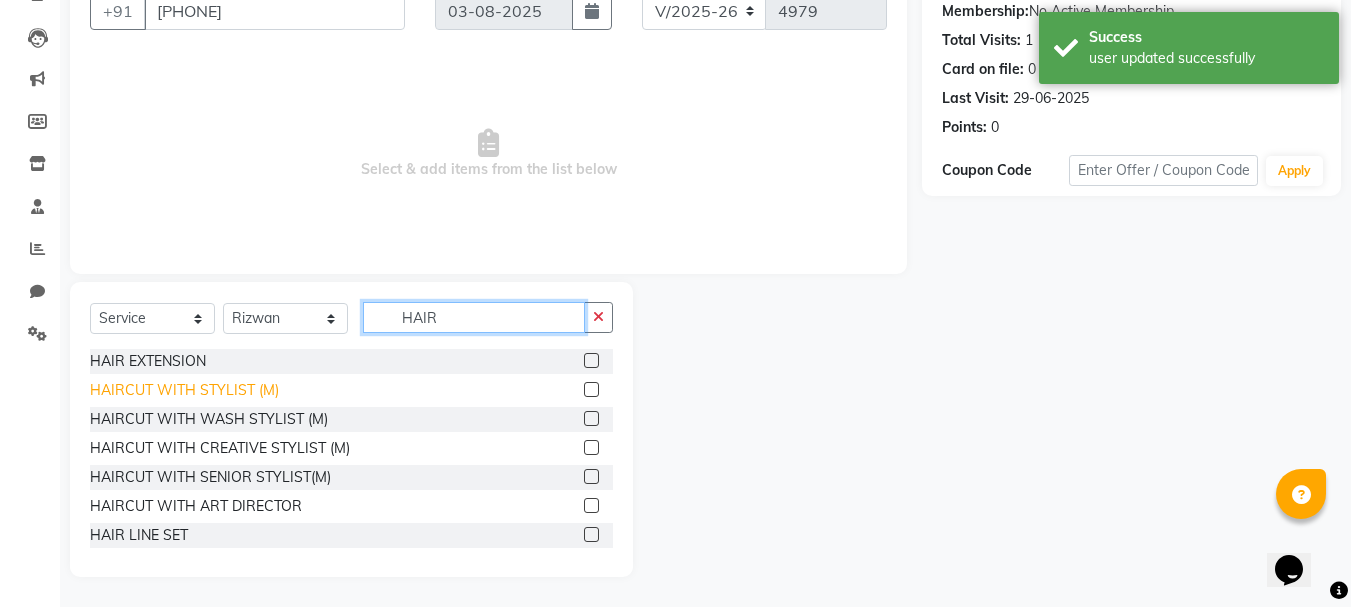 type on "HAIR" 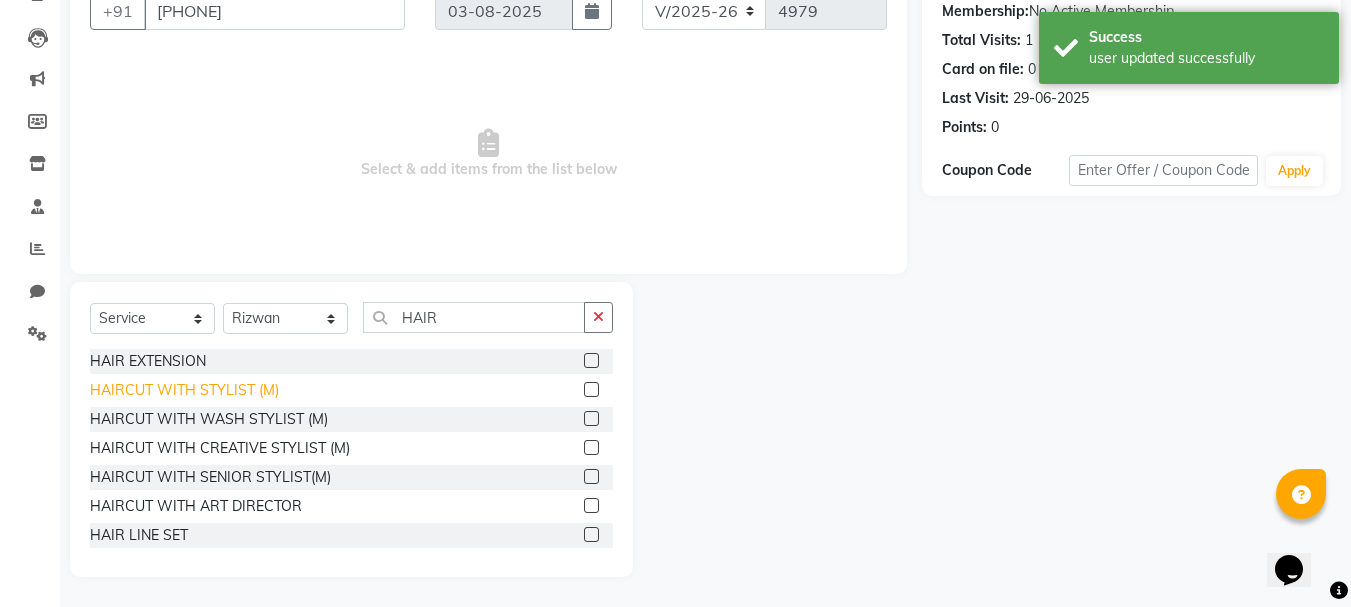 click on "HAIRCUT WITH STYLIST (M)" 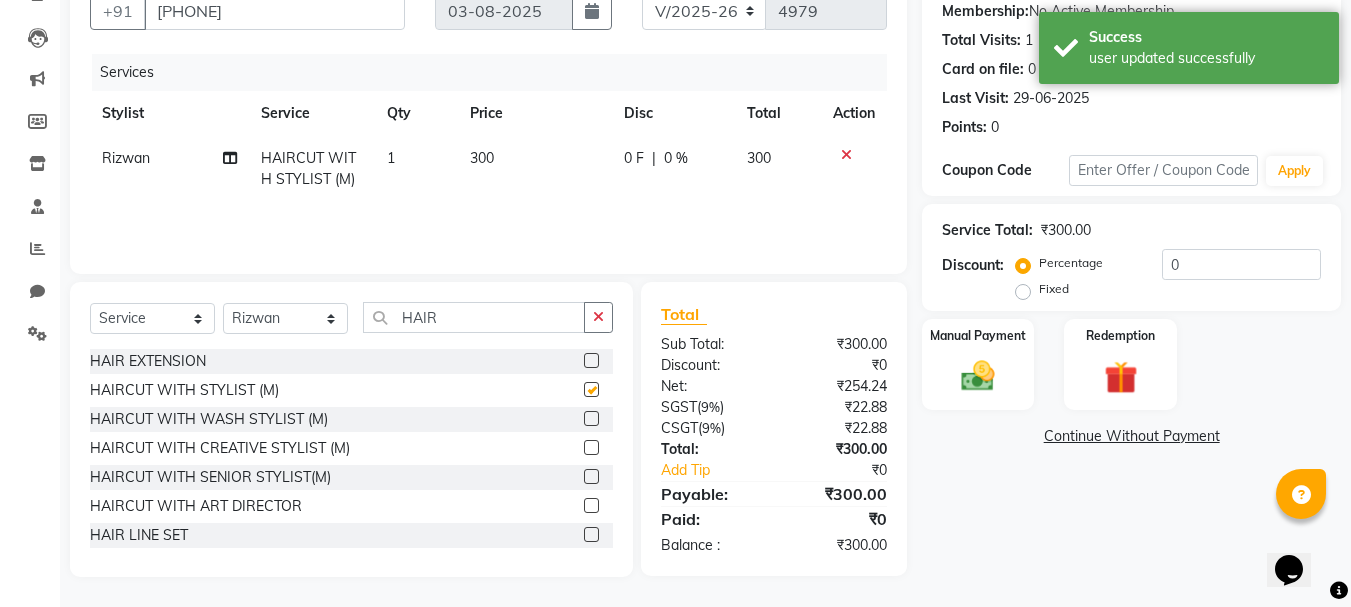 checkbox on "false" 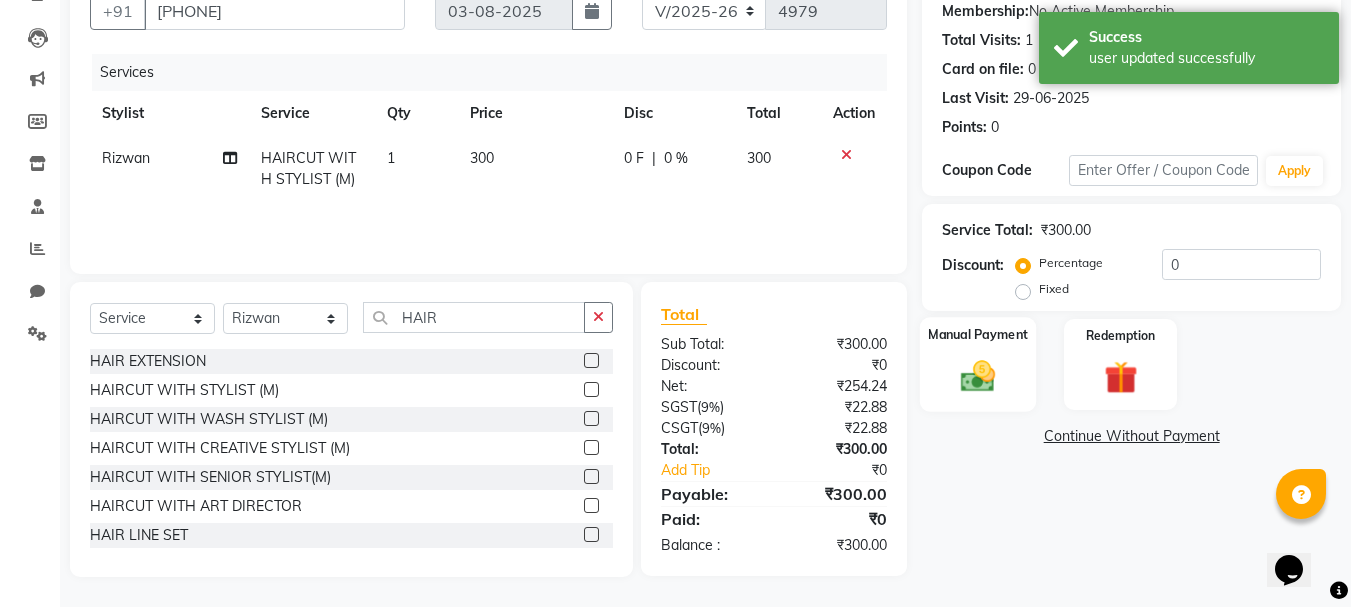 click 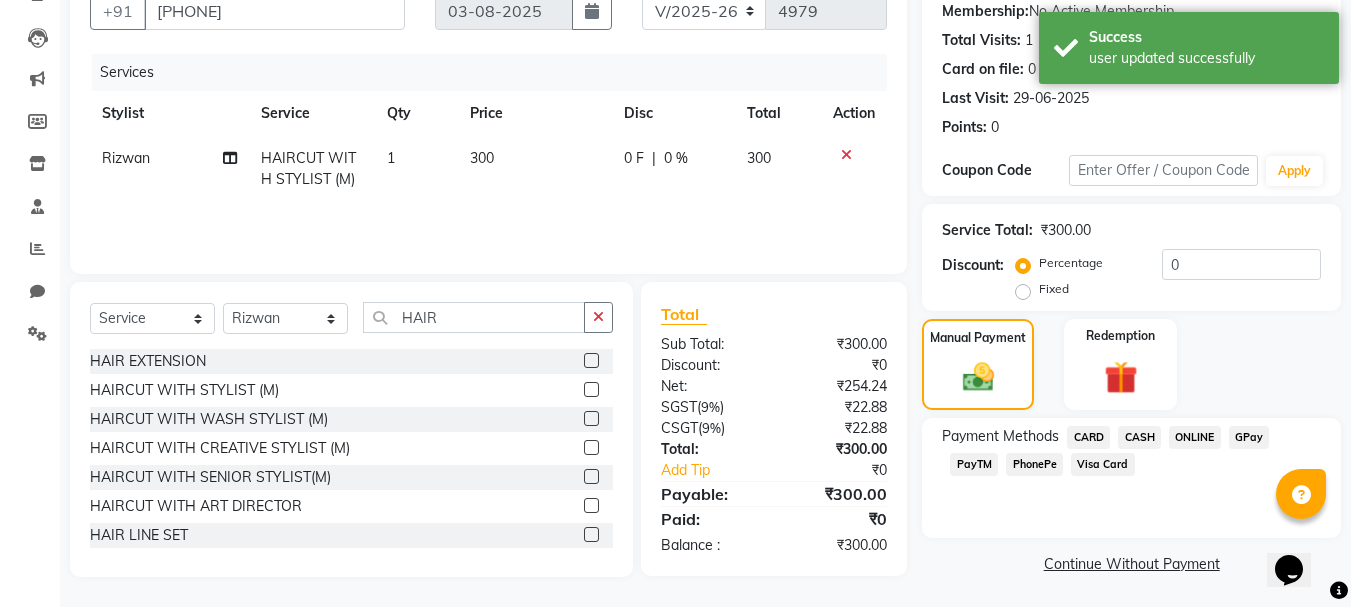 scroll, scrollTop: 196, scrollLeft: 0, axis: vertical 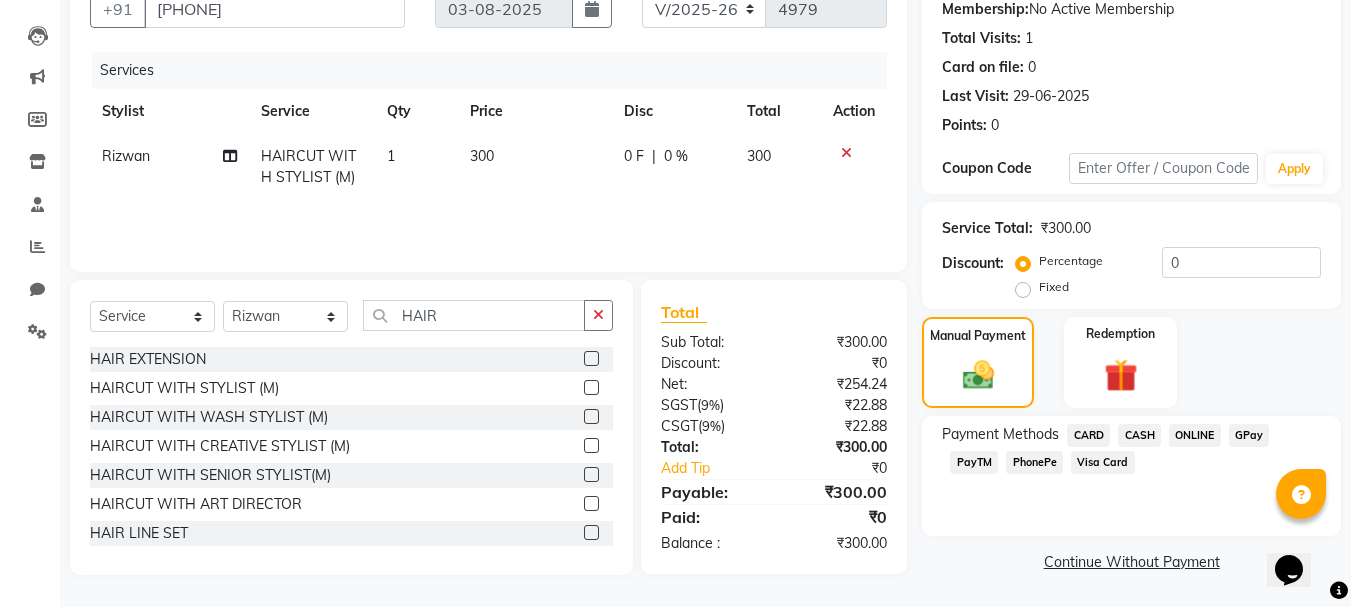 click on "CASH" 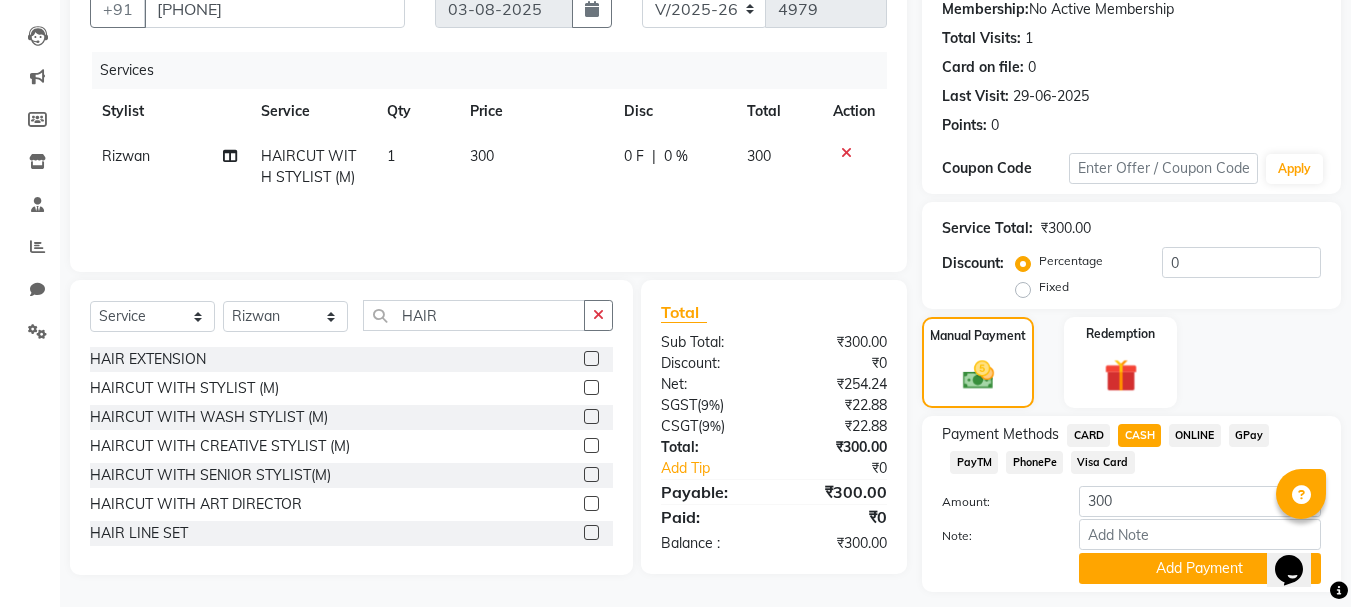 scroll, scrollTop: 252, scrollLeft: 0, axis: vertical 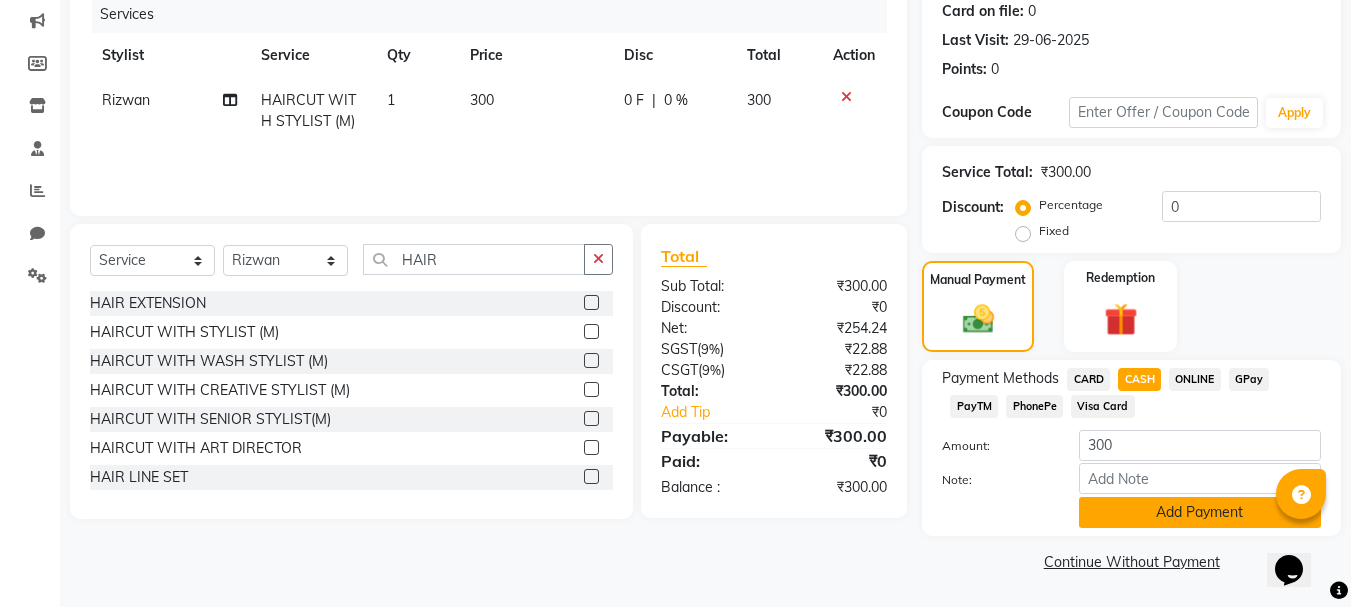 click on "Add Payment" 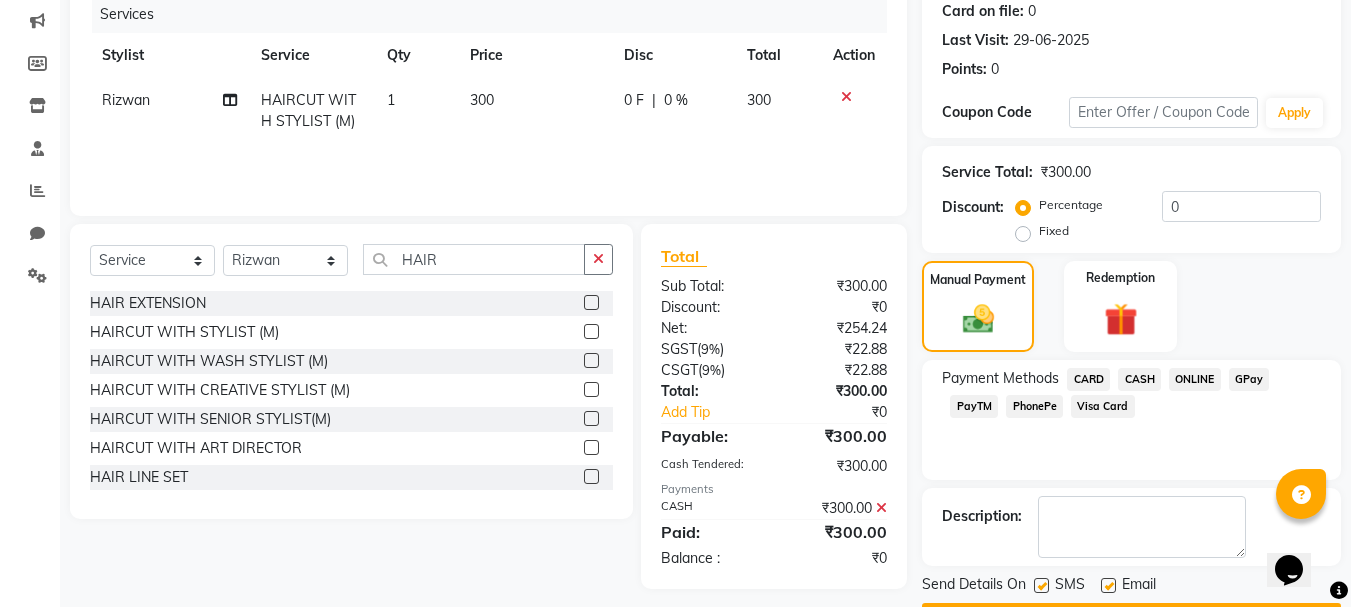 scroll, scrollTop: 309, scrollLeft: 0, axis: vertical 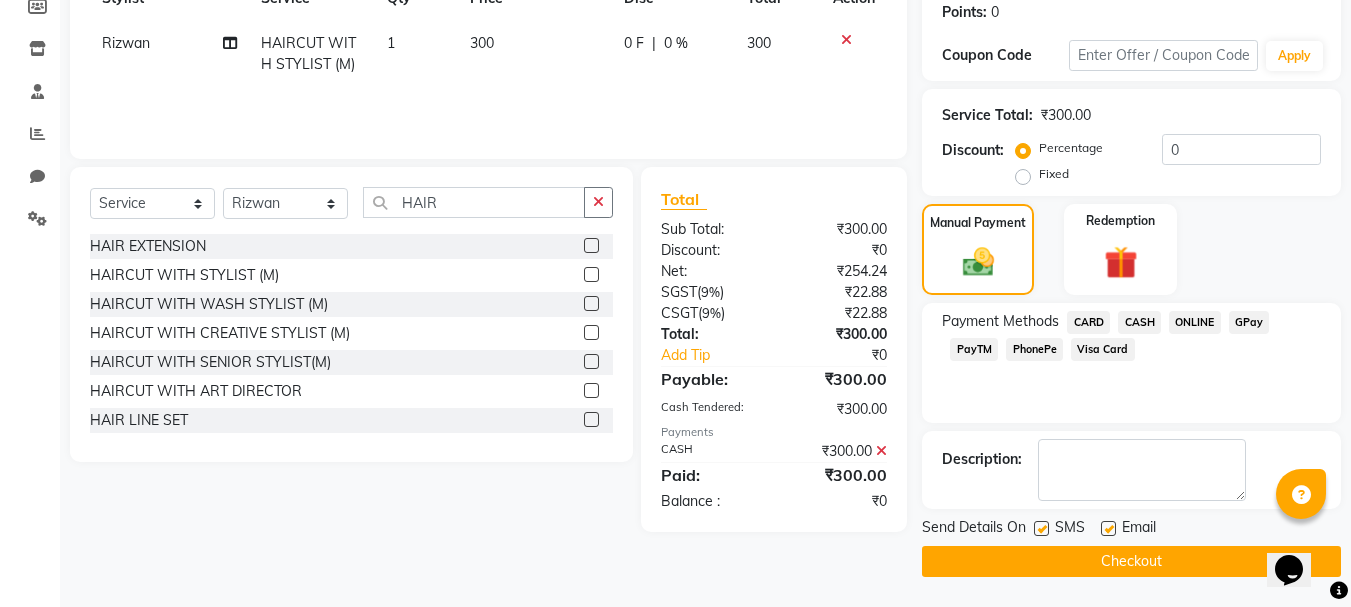 click on "Checkout" 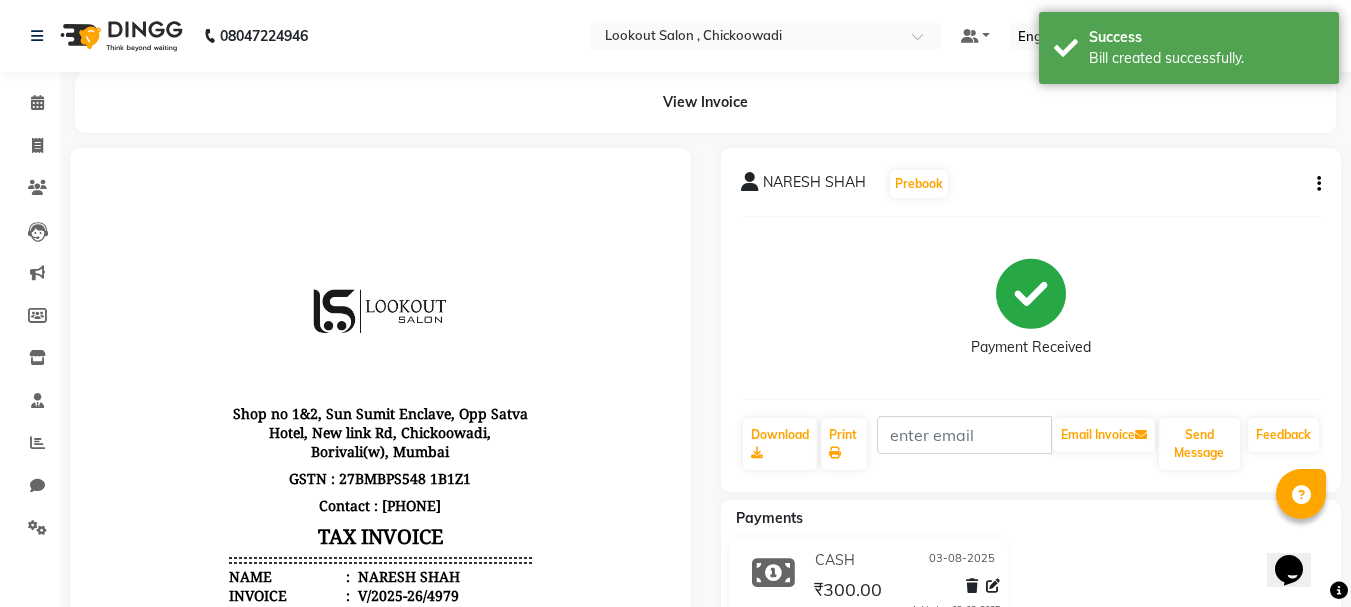 scroll, scrollTop: 0, scrollLeft: 0, axis: both 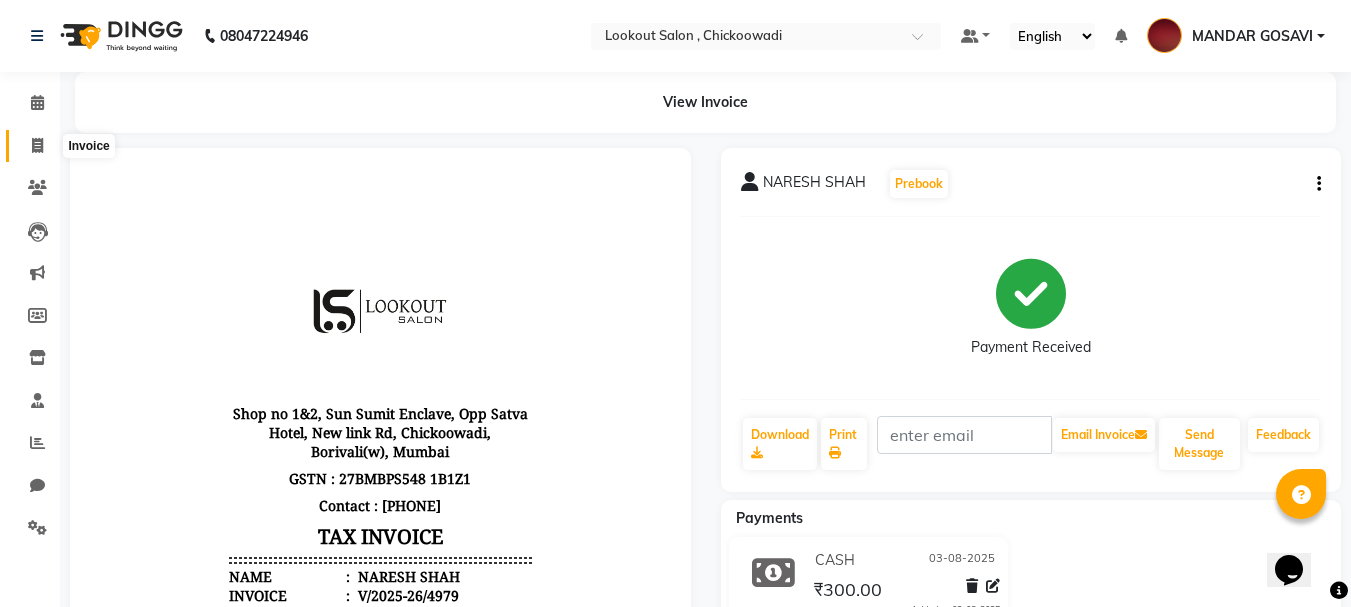 click 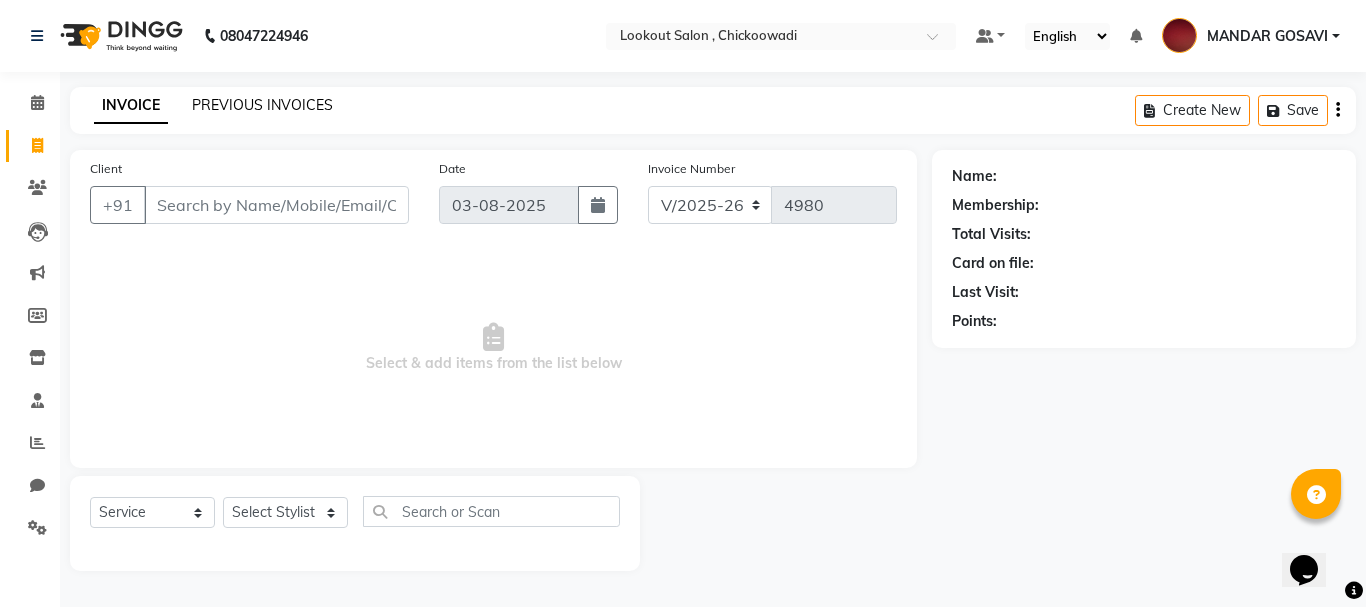 click on "PREVIOUS INVOICES" 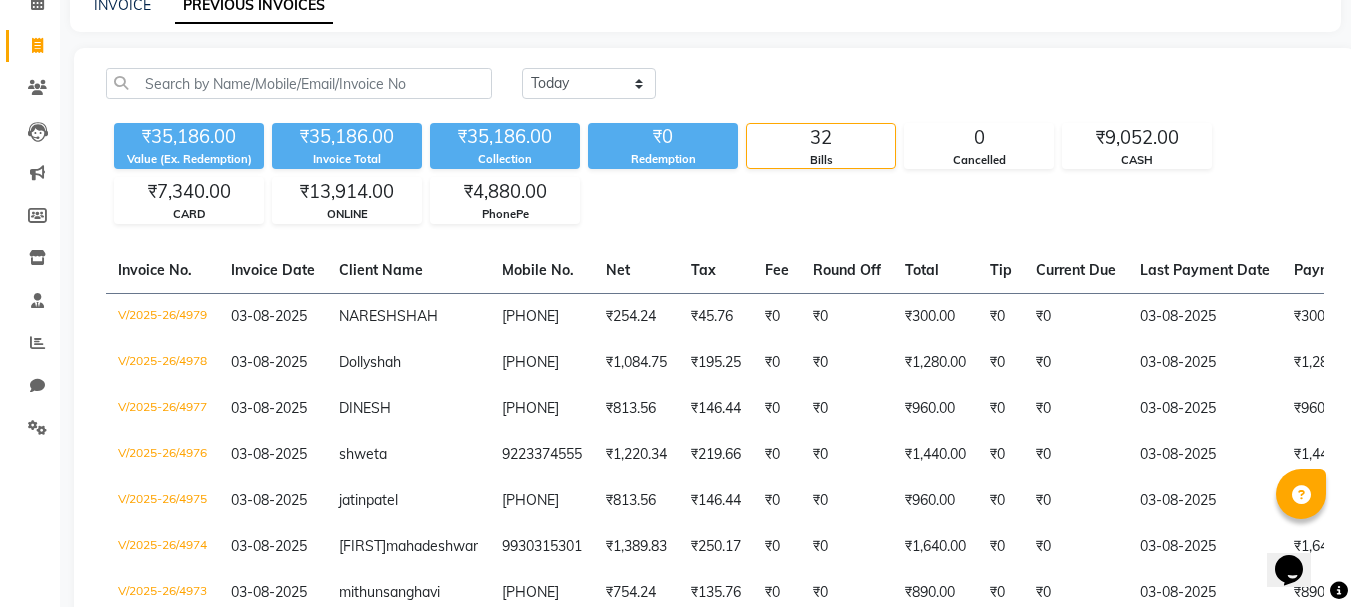 scroll, scrollTop: 0, scrollLeft: 0, axis: both 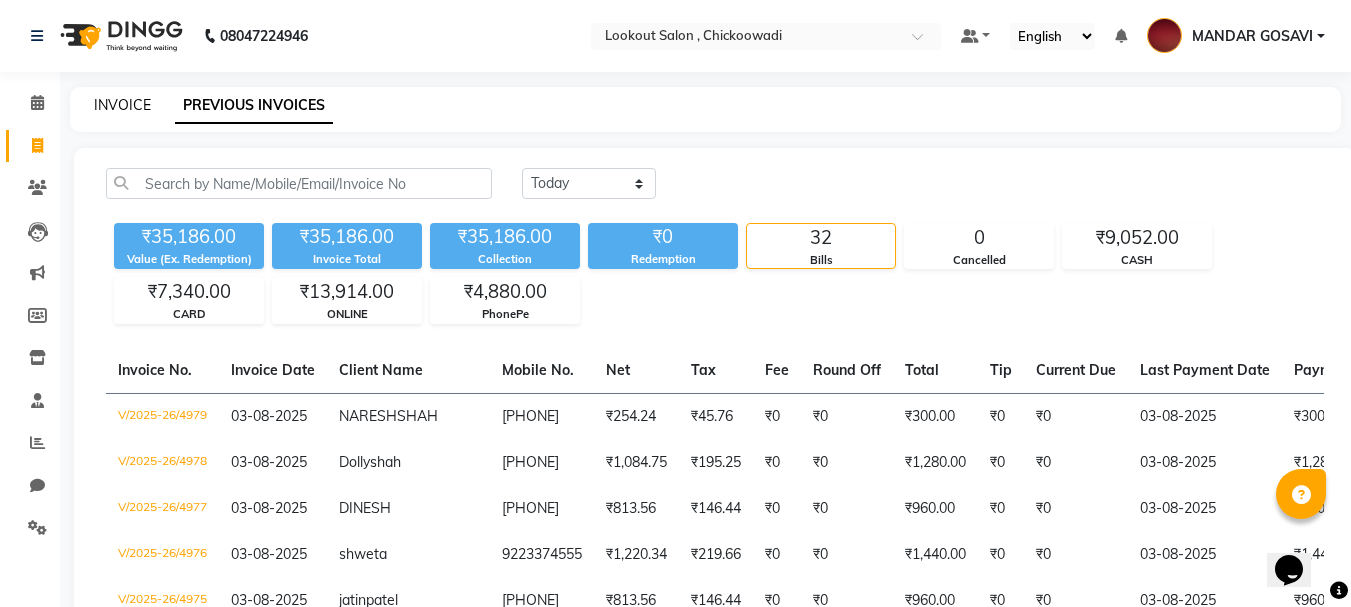 click on "INVOICE" 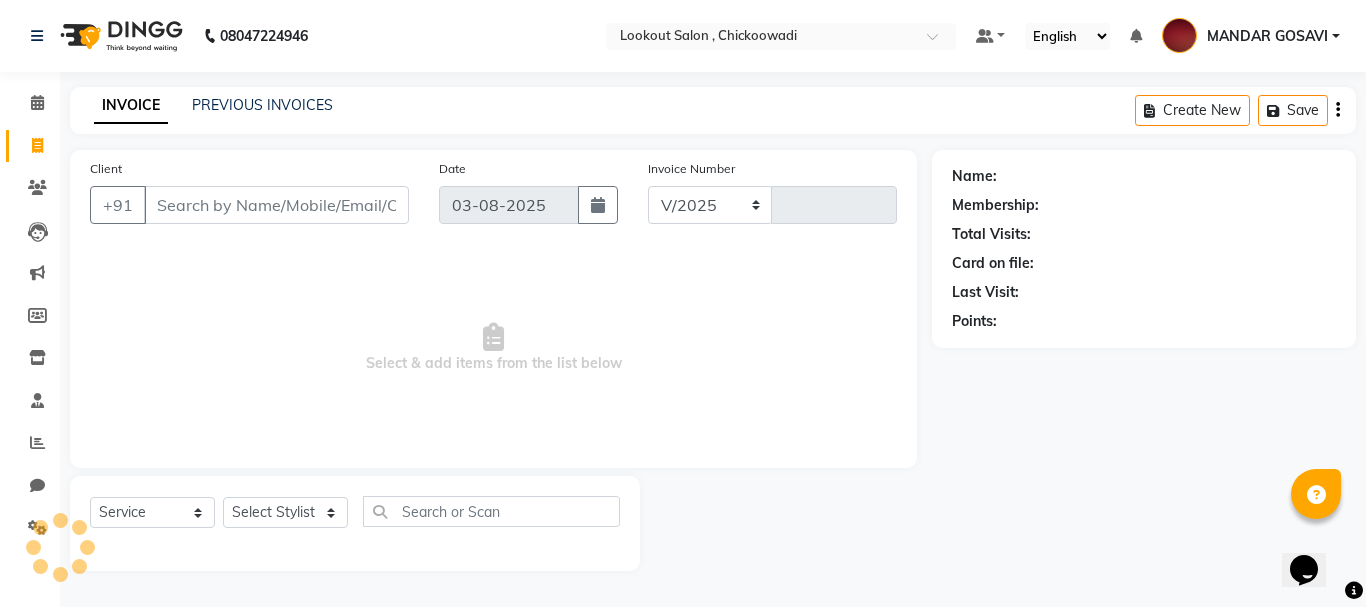 select on "151" 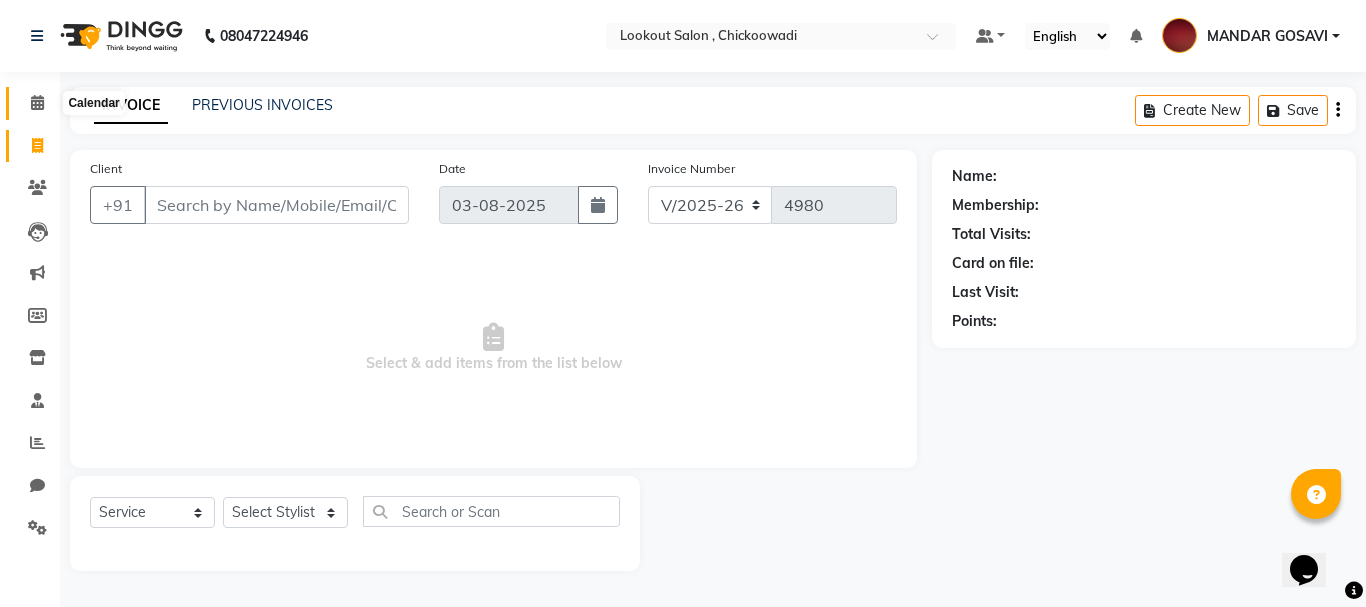 click 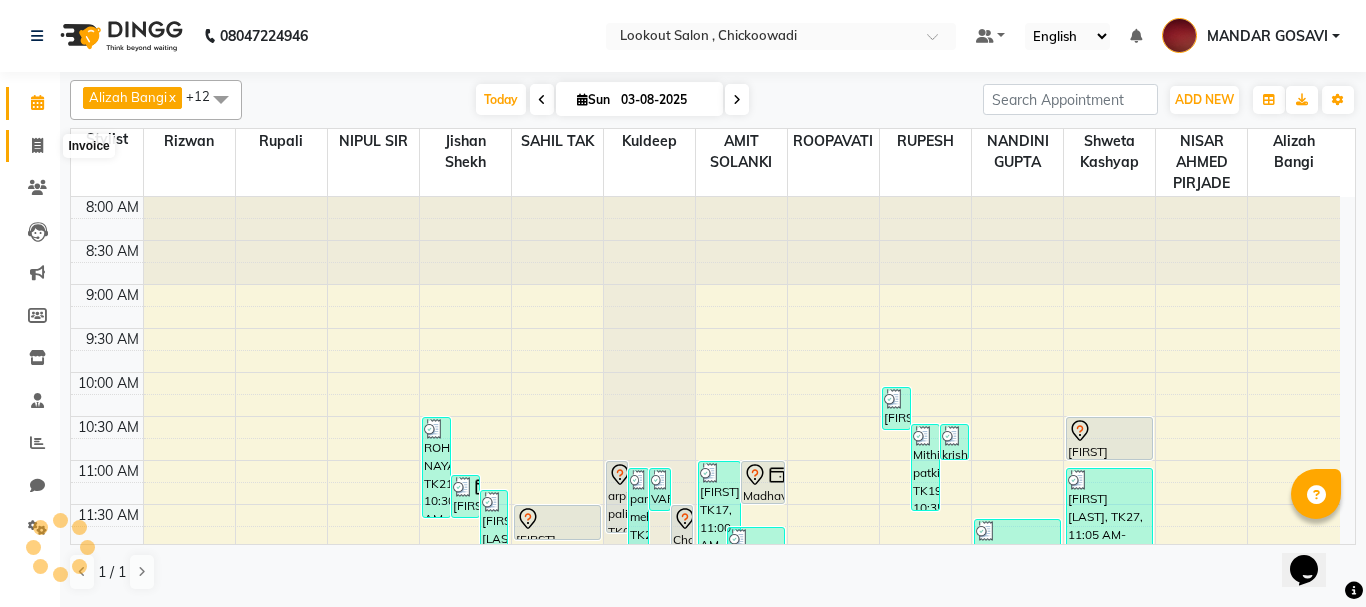 click 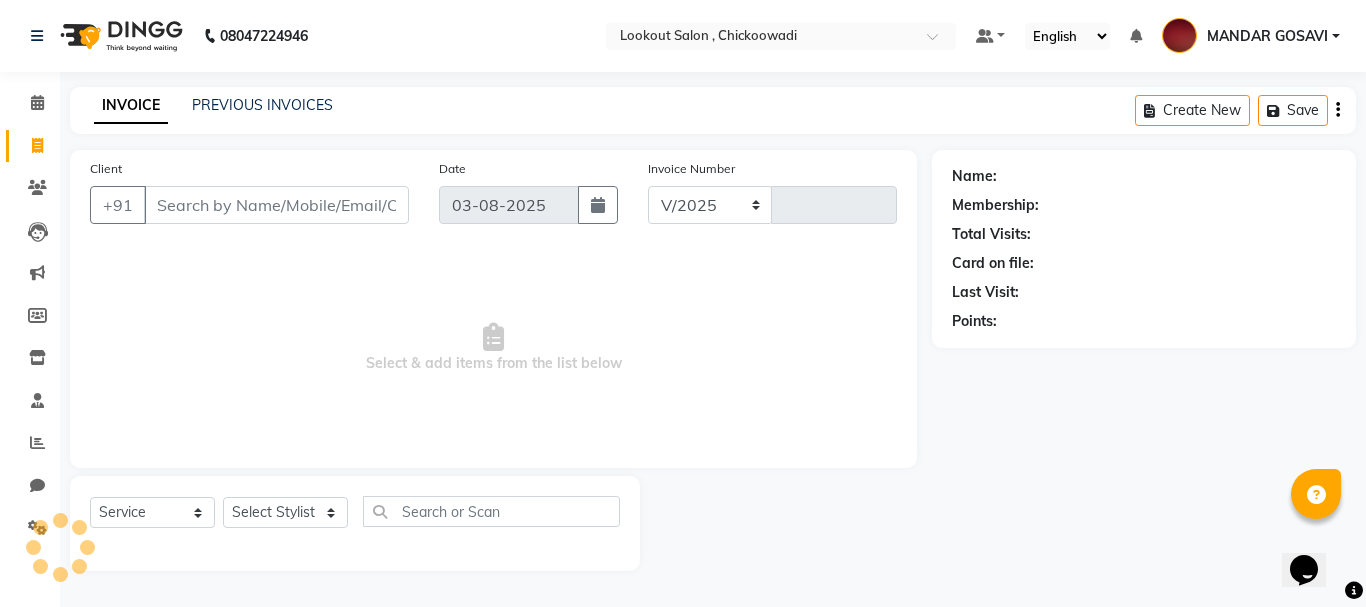 select on "151" 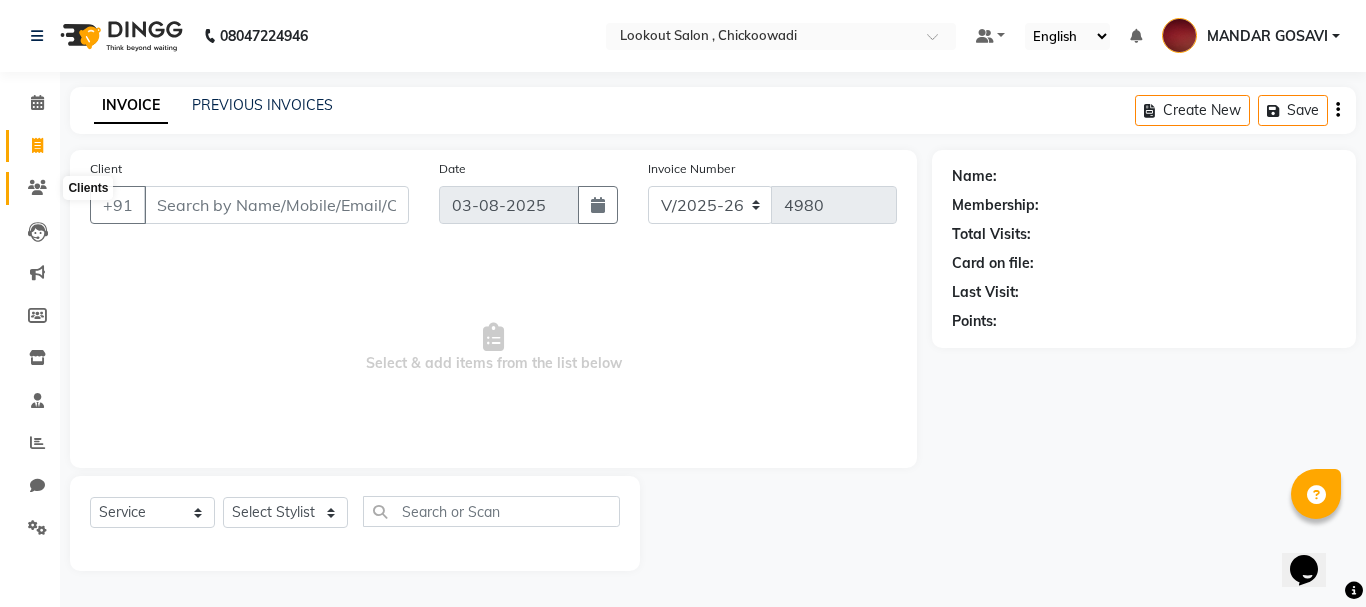 click 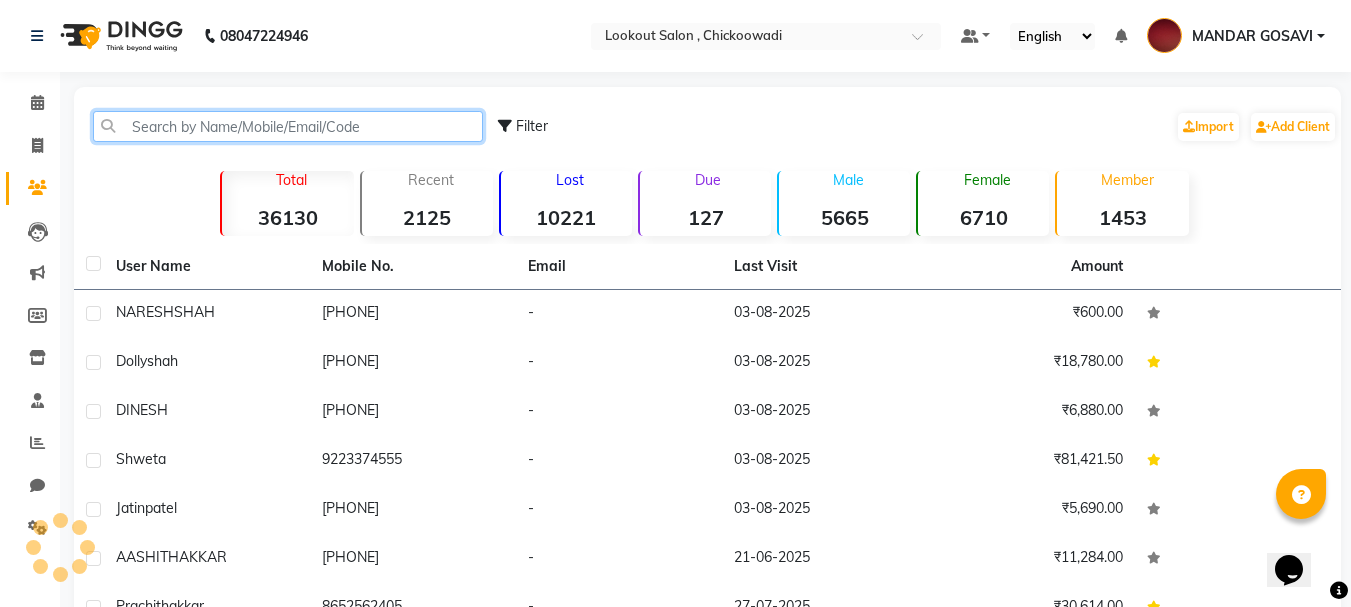 click 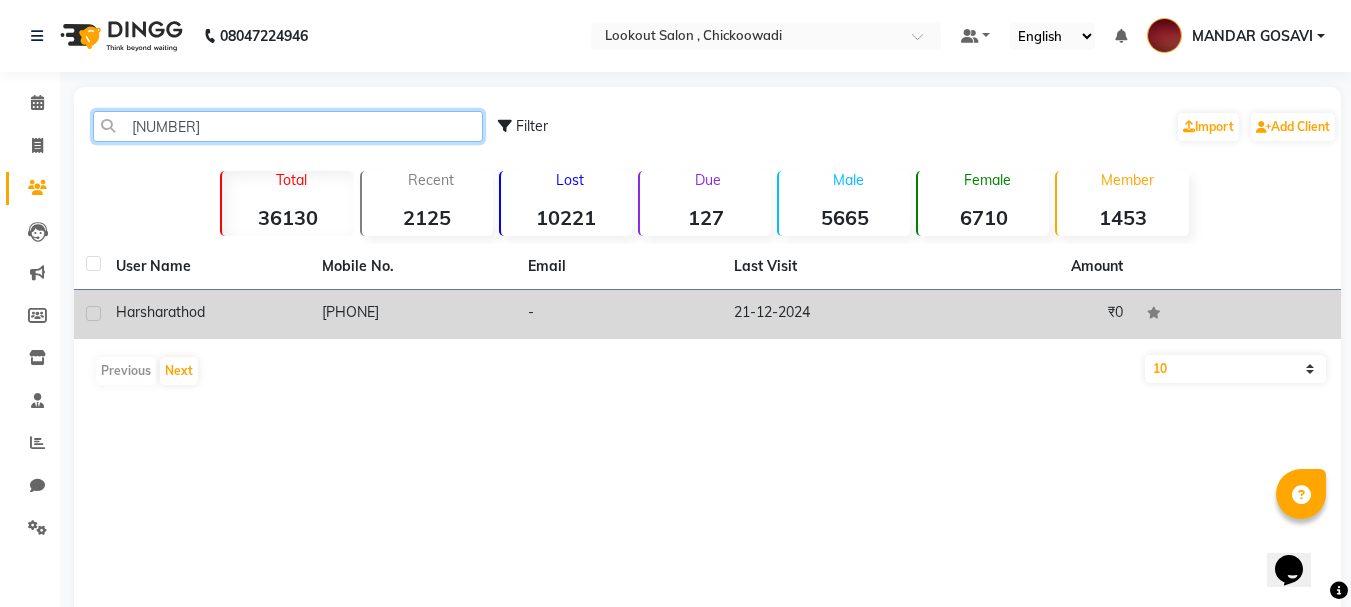 type on "[NUMBER]" 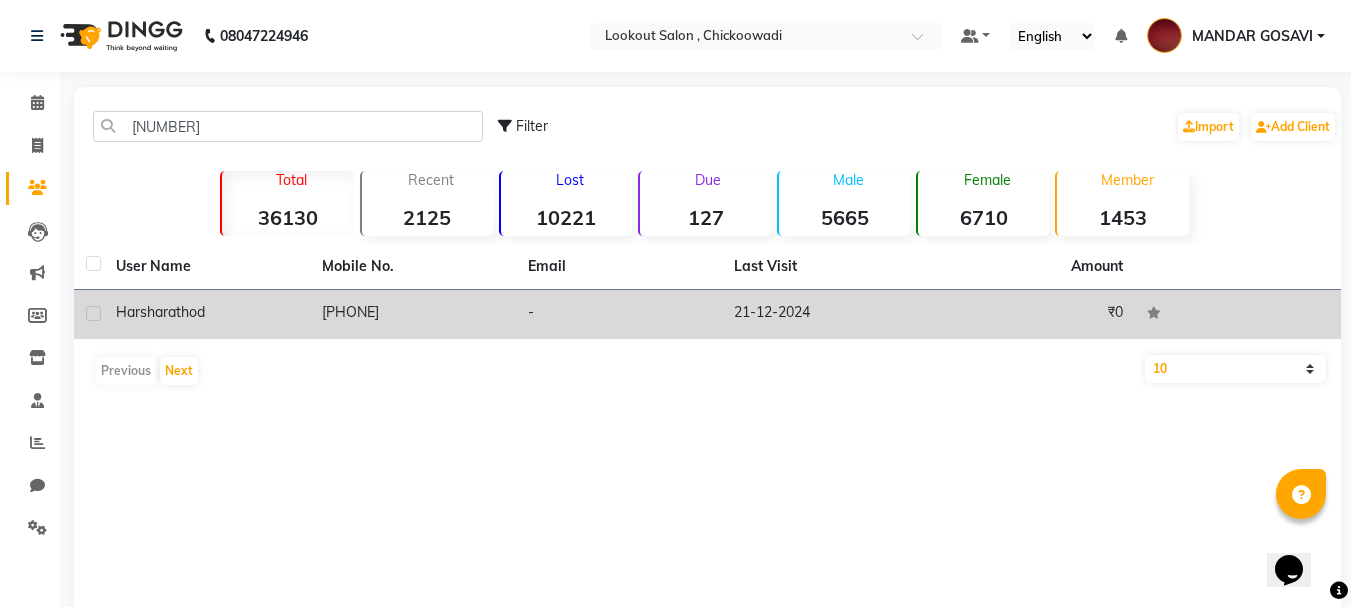 click on "rathod" 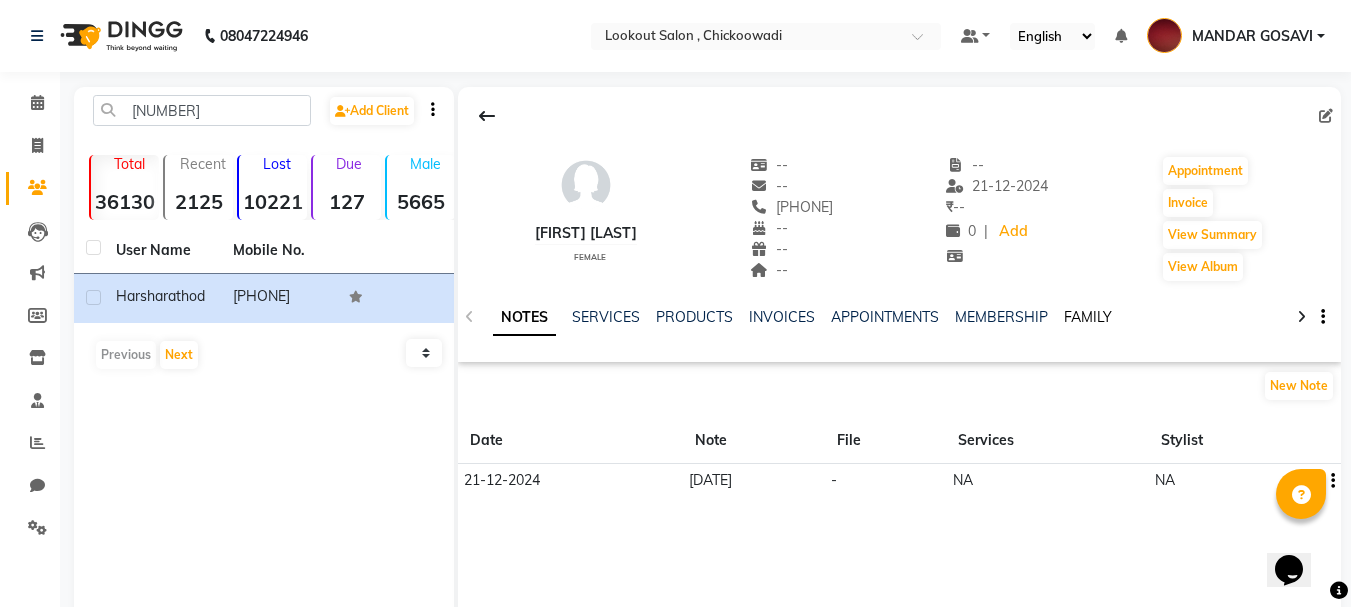 click on "FAMILY" 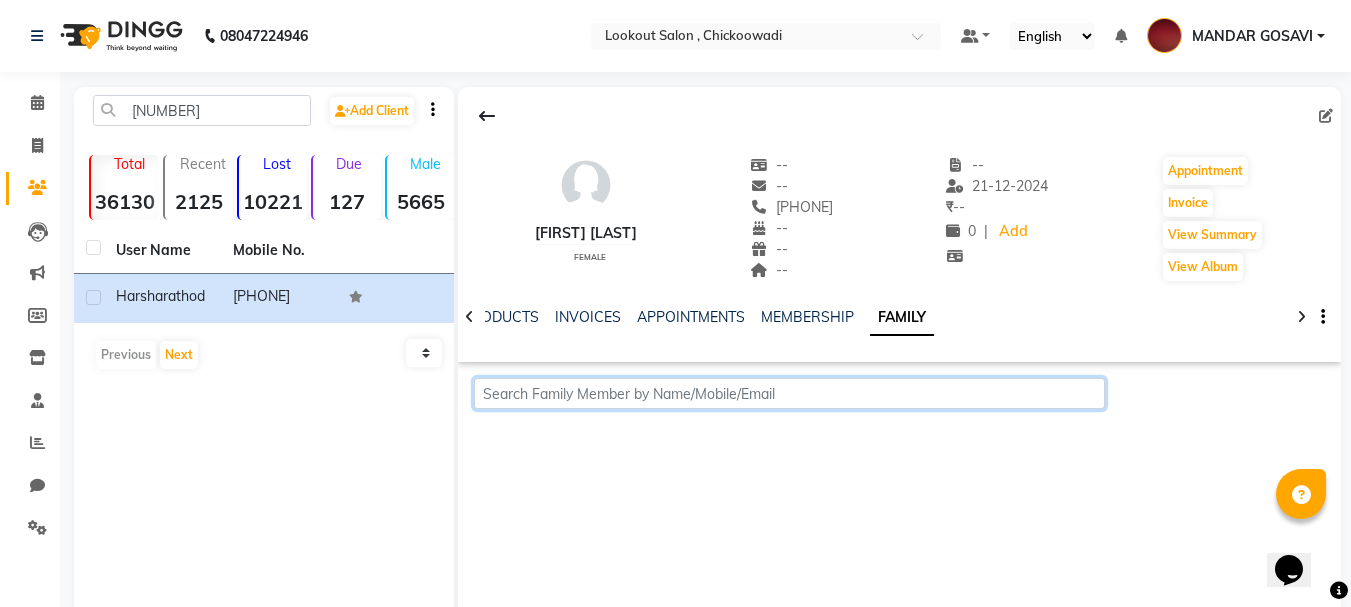 click at bounding box center [789, 393] 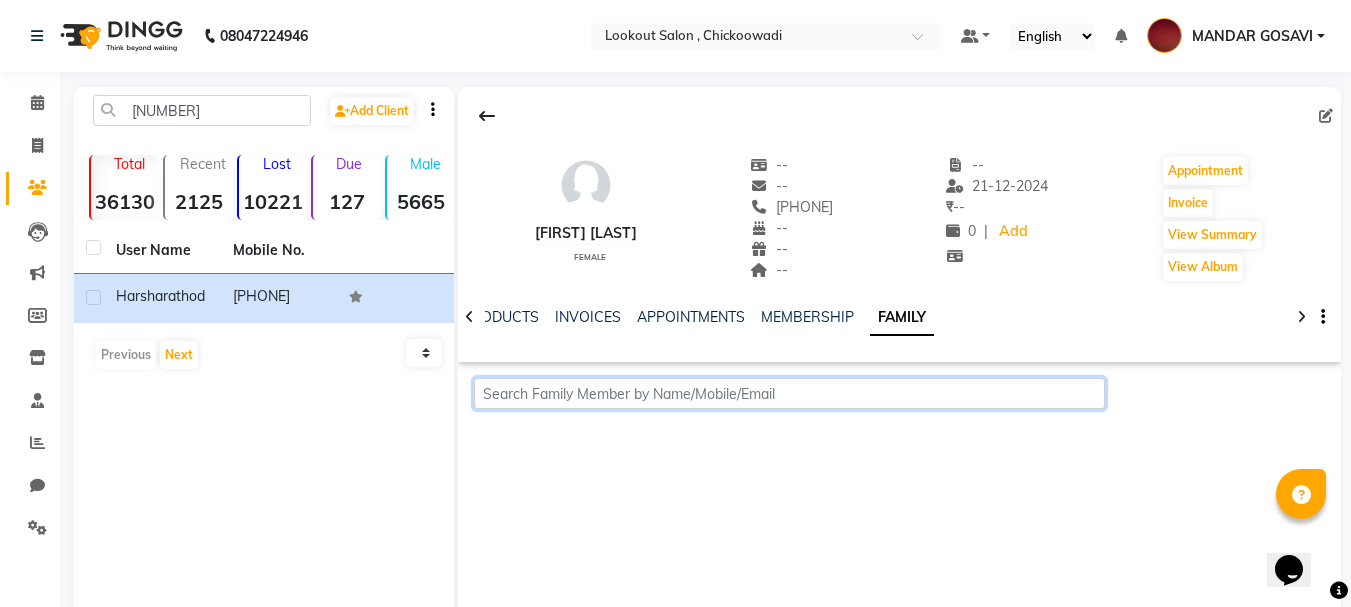 click at bounding box center (789, 393) 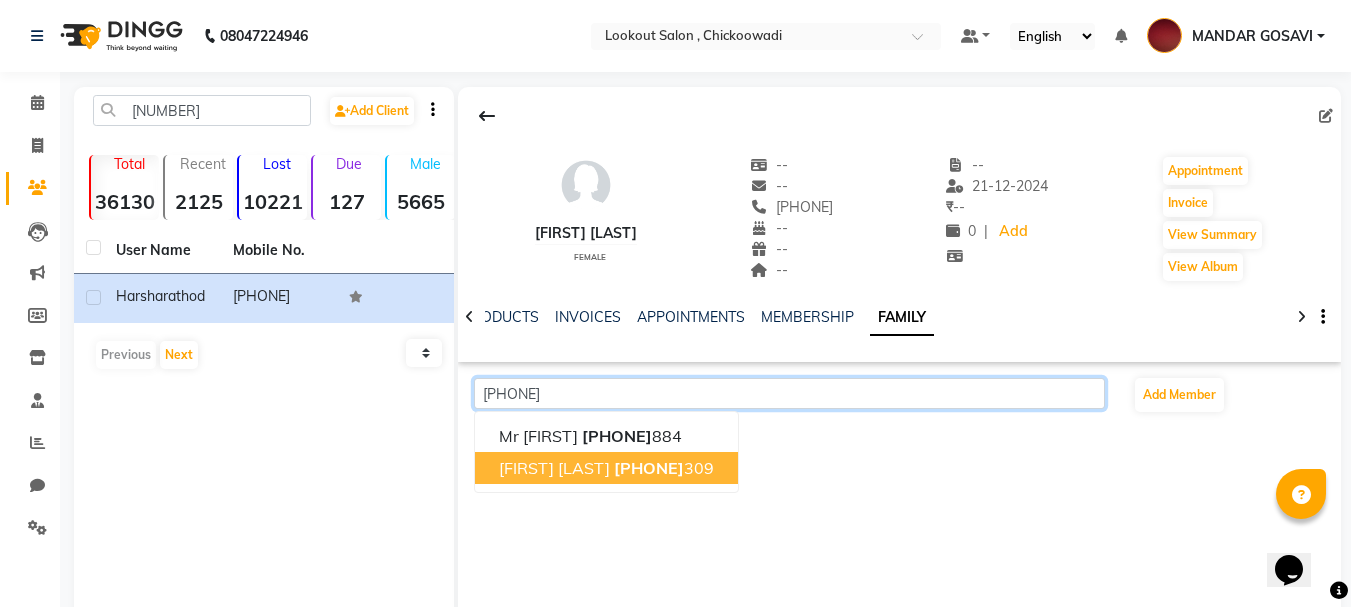 click on "[FIRST] [LAST], [PHONE]" at bounding box center (606, 468) 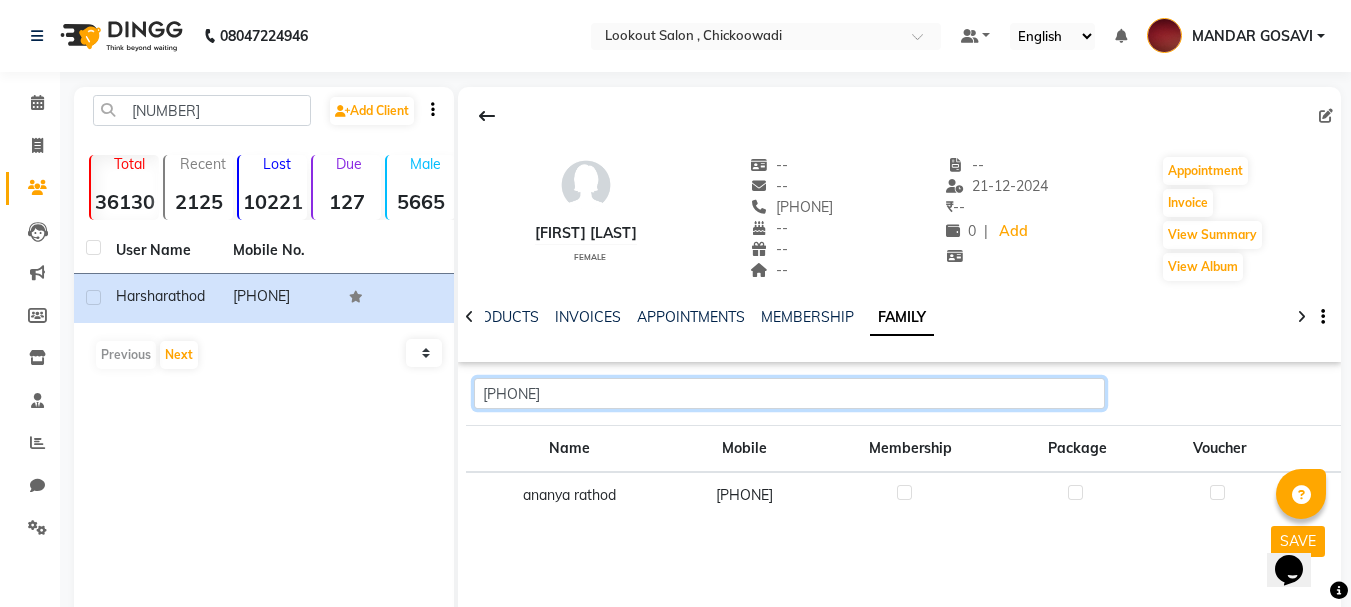 type on "[PHONE]" 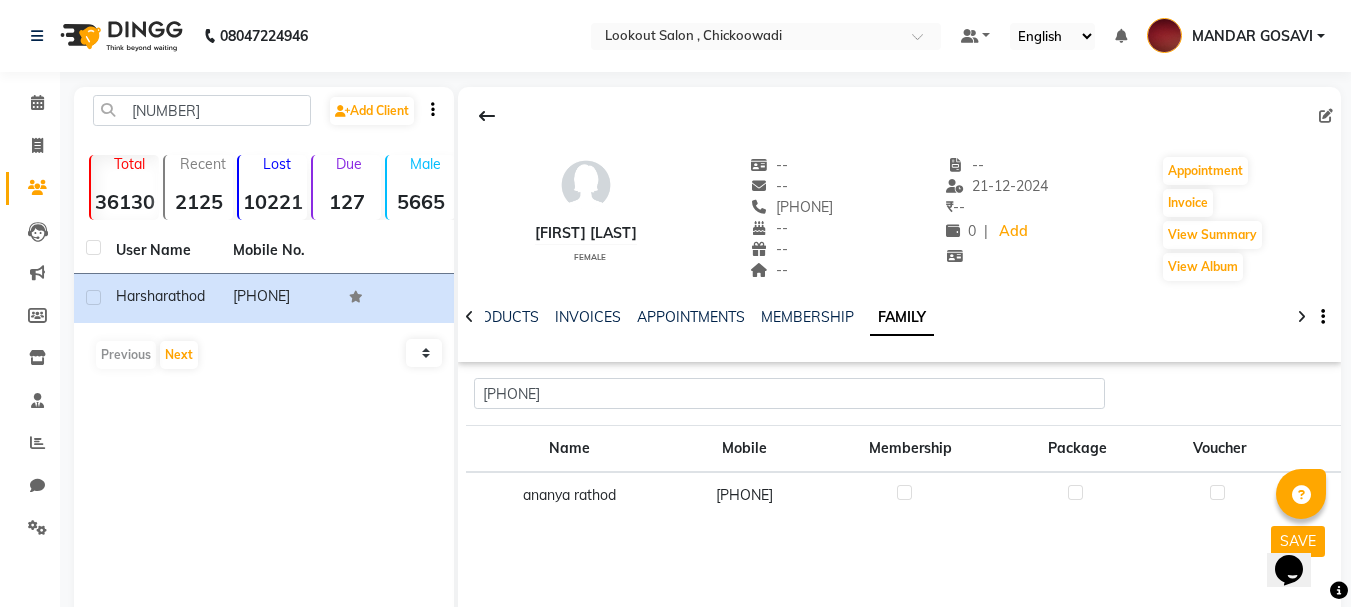 click 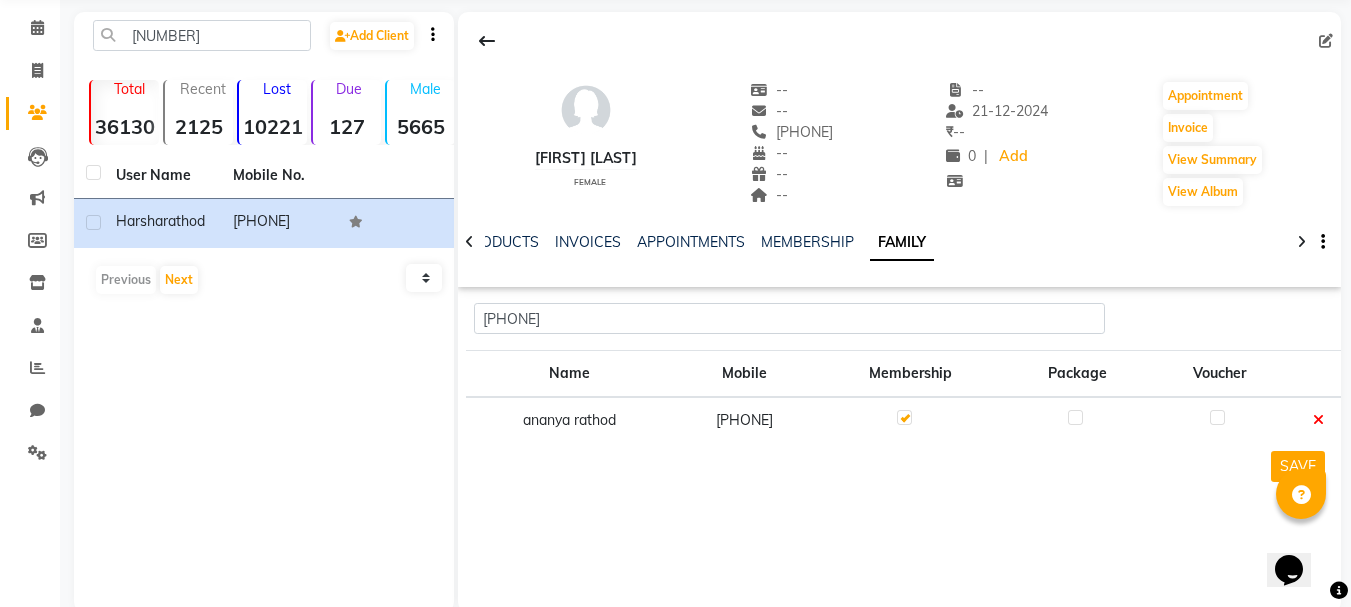scroll, scrollTop: 110, scrollLeft: 0, axis: vertical 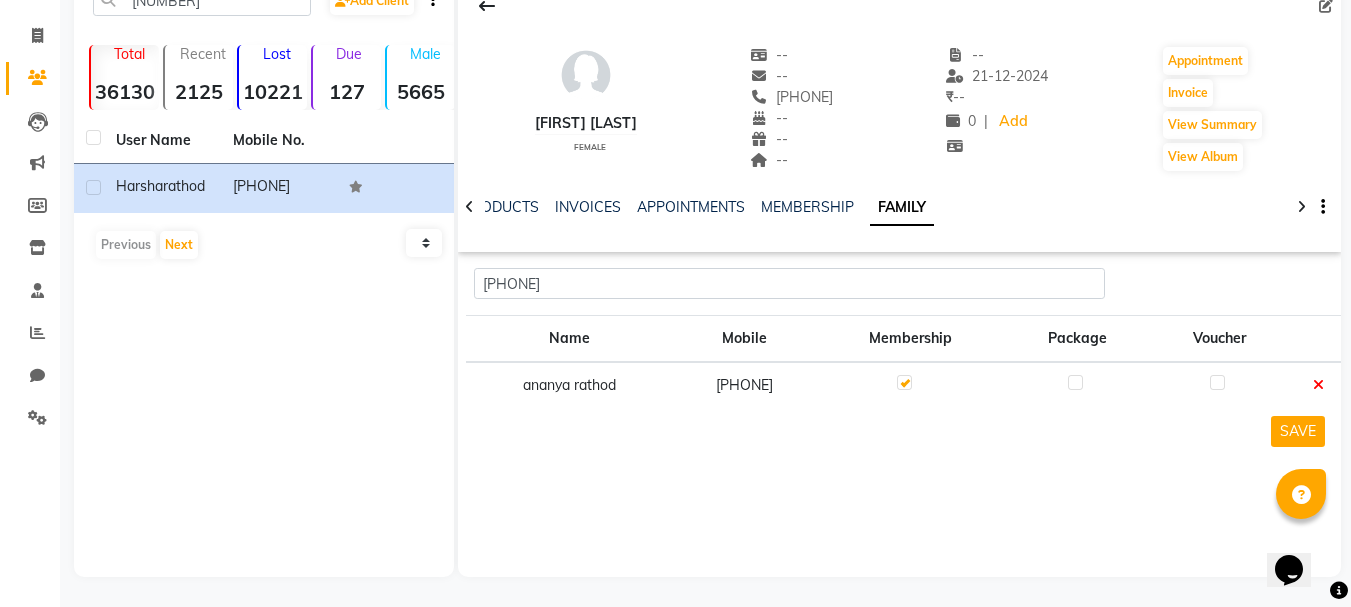 click on "[FIRST] [LAST]   female  --   --   [PHONE]  --  --  --  -- [DATE] ₹    -- 0 |  Add   Appointment   Invoice  View Summary  View Album  NOTES SERVICES PRODUCTS INVOICES APPOINTMENTS MEMBERSHIP FAMILY [PHONE] Name Mobile Membership Package Voucher [FIRST] [LAST]  [PHONE]  SAVE" 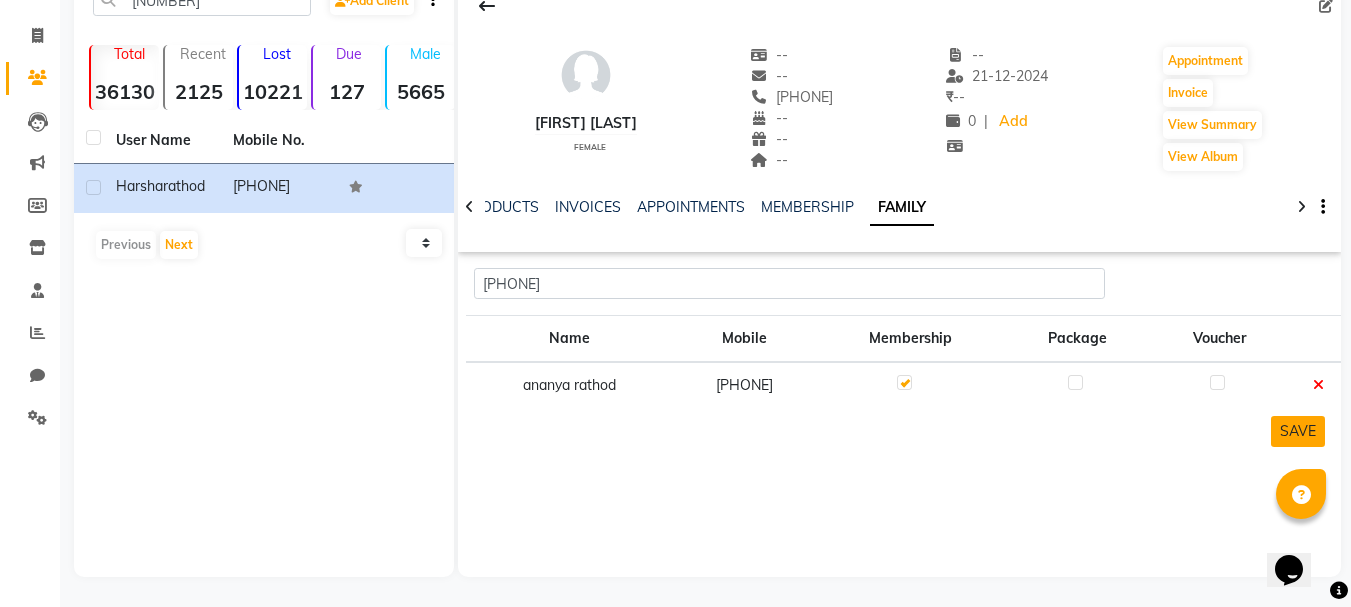 click on "SAVE" 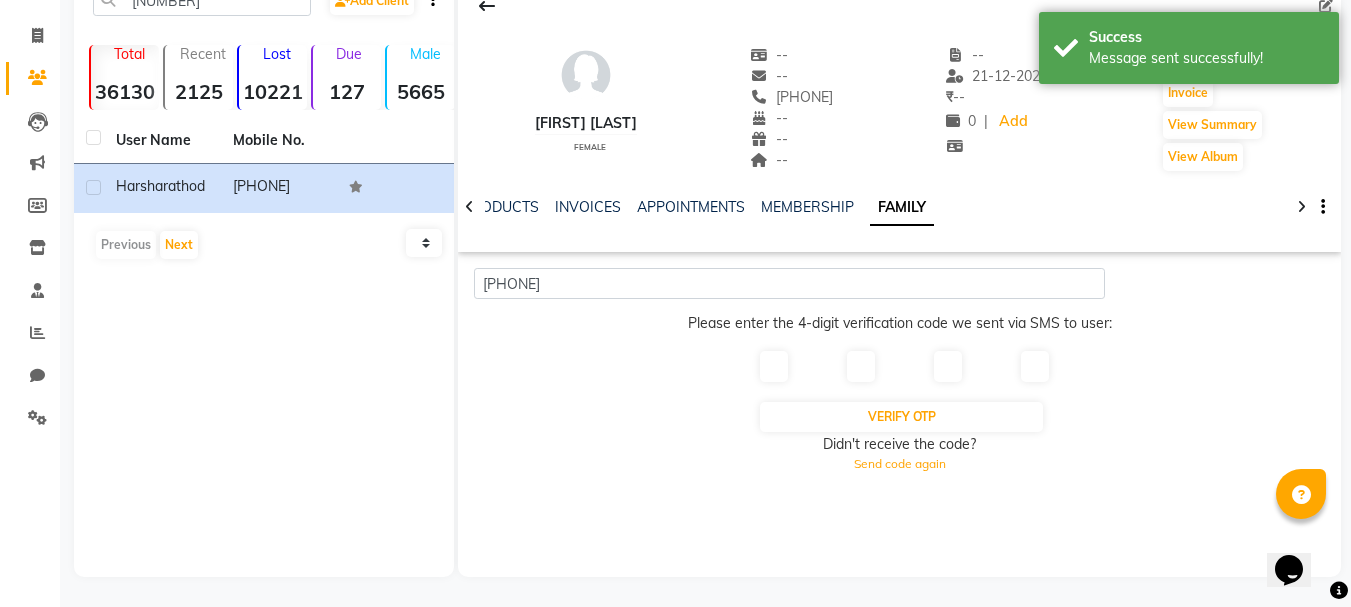 click at bounding box center [774, 366] 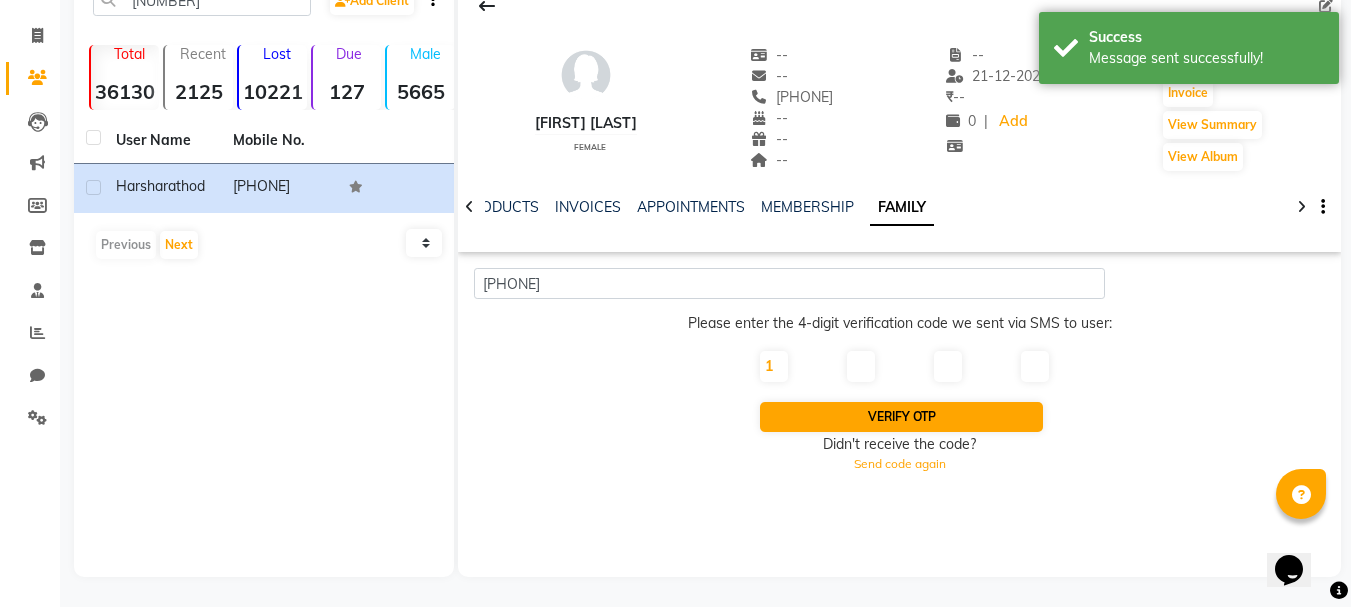 type on "1" 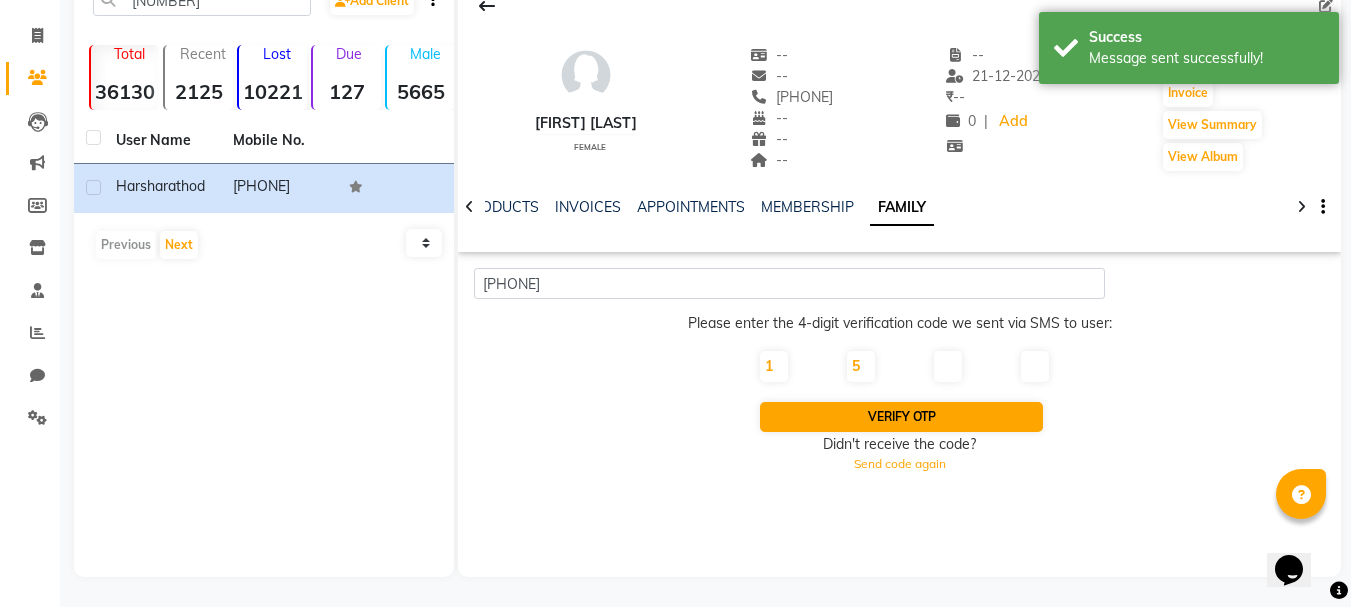 type on "5" 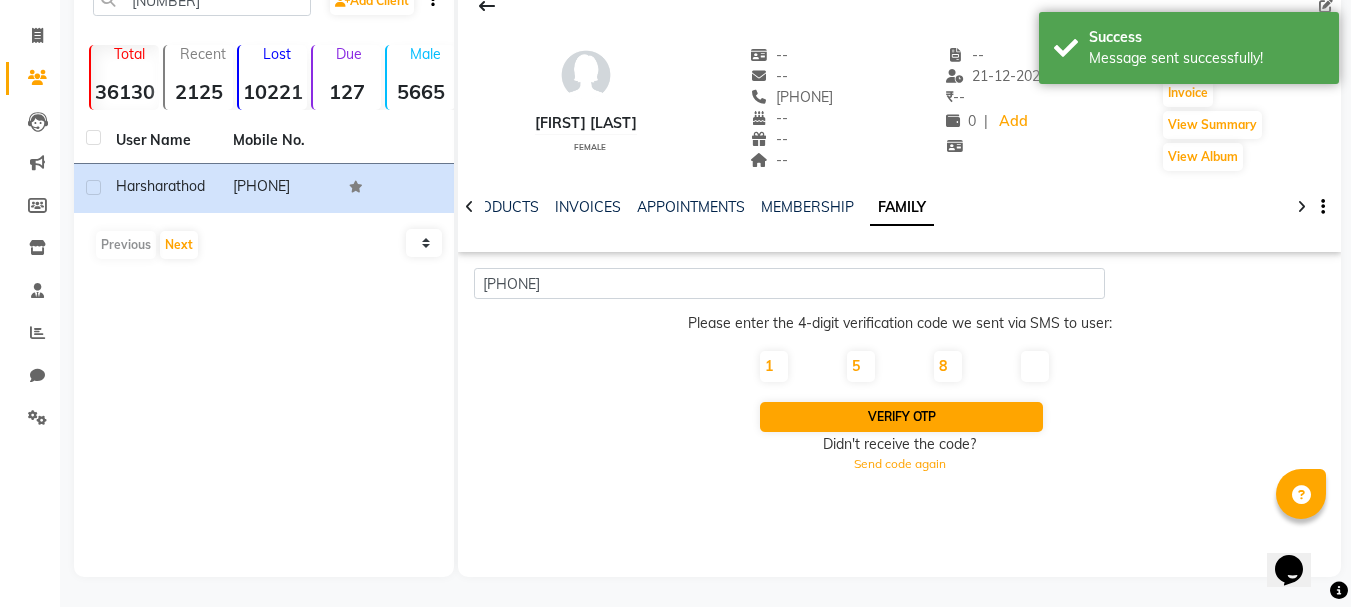 type on "8" 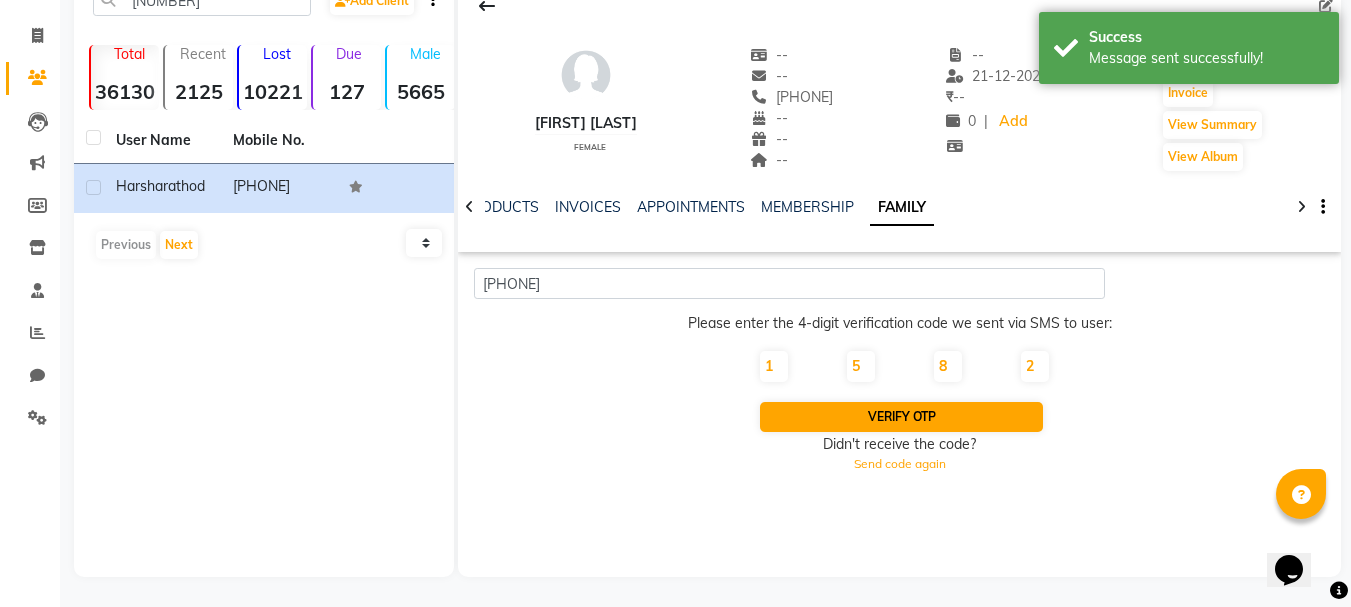 type on "2" 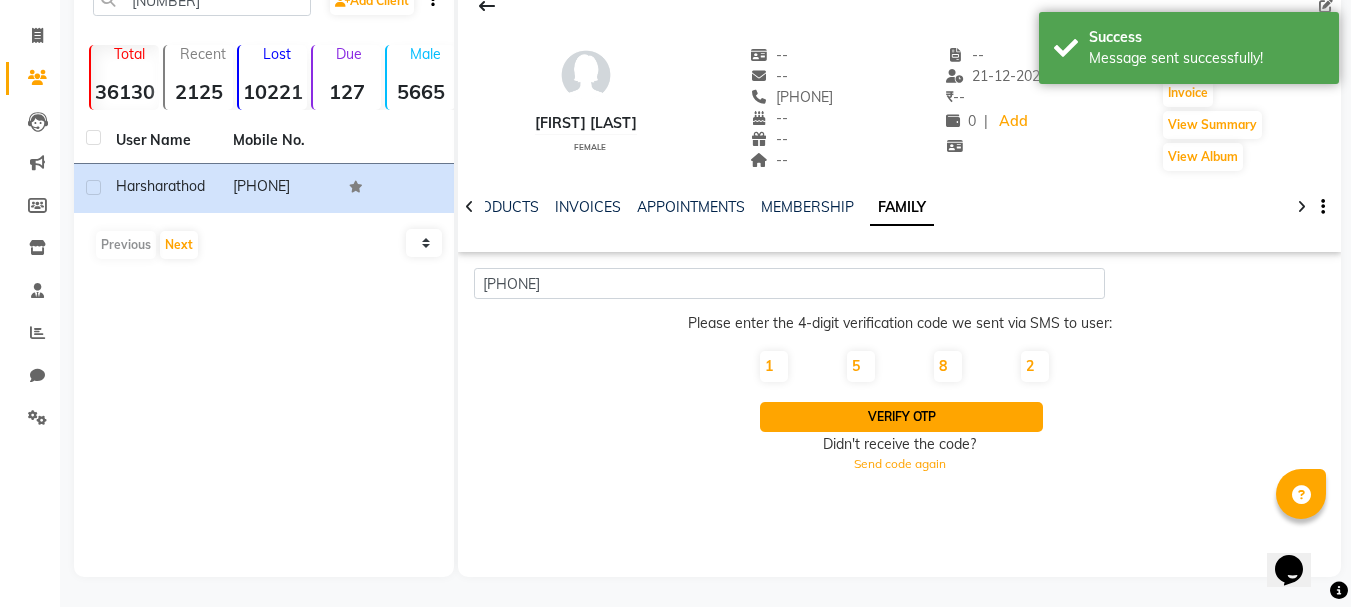 click on "Verify OTP" at bounding box center (901, 417) 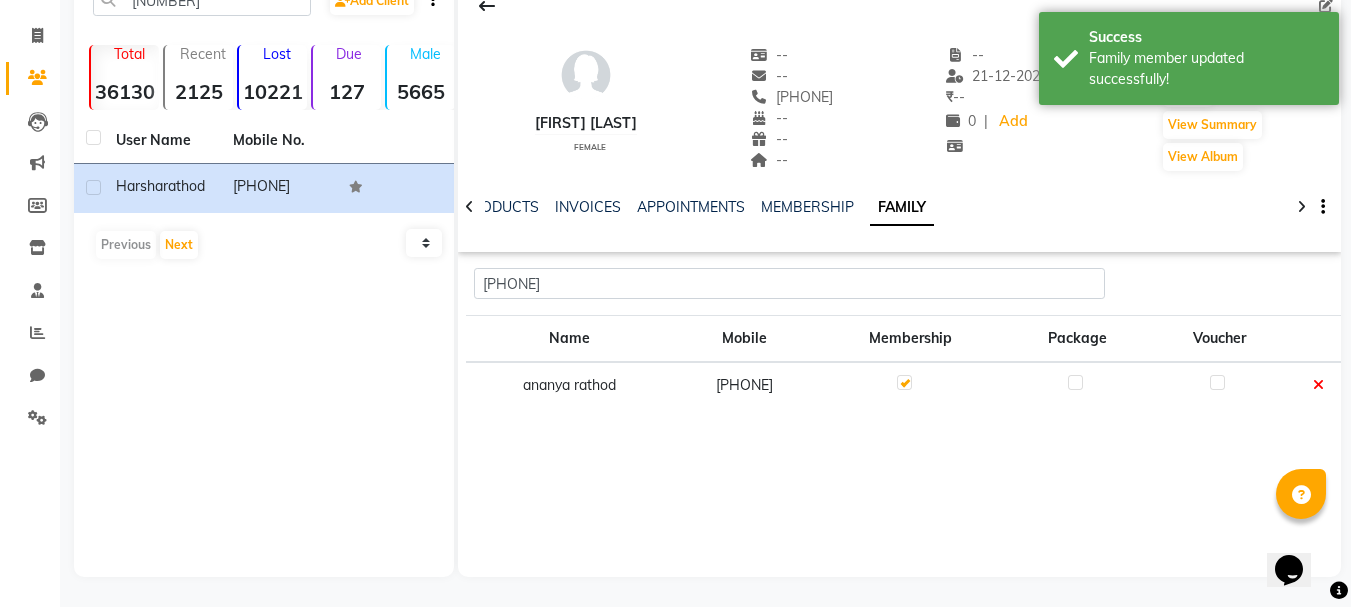 click on "[PHONE]" 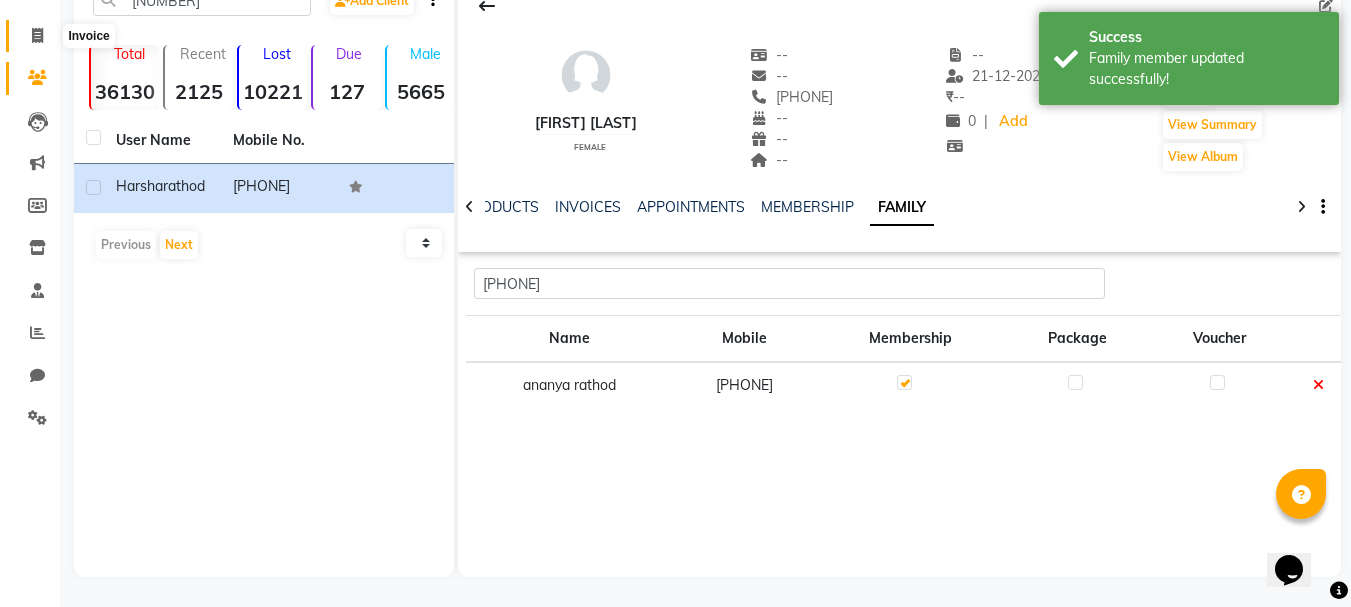 click 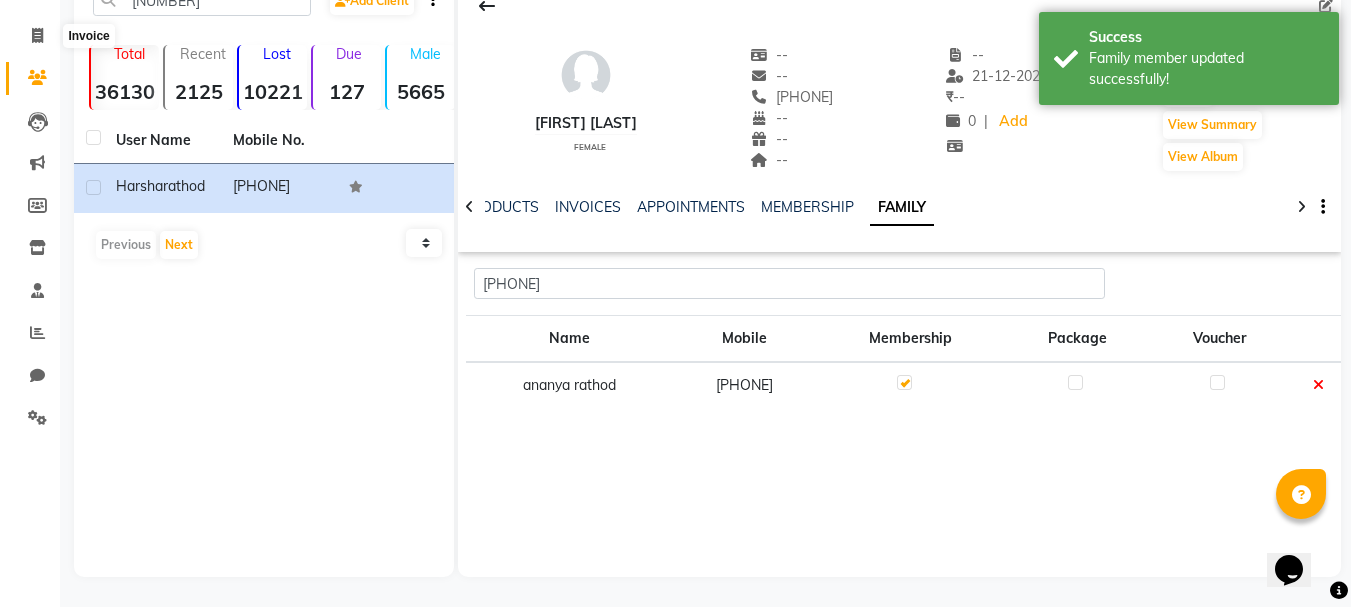 select on "service" 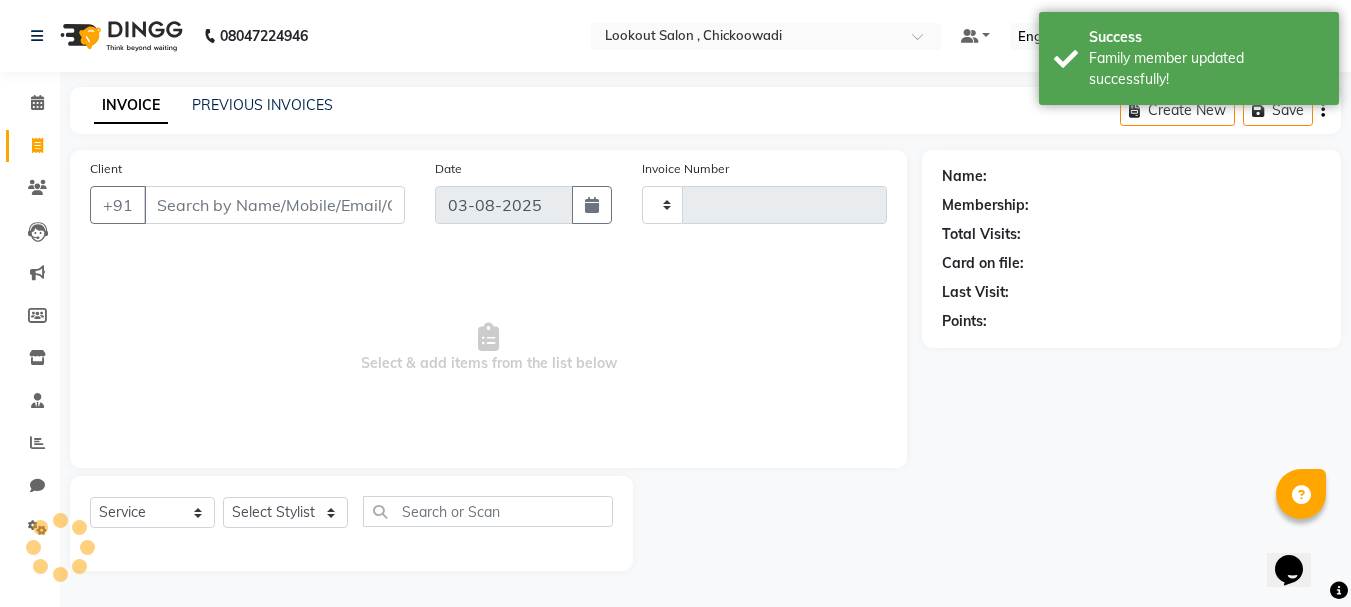 scroll, scrollTop: 0, scrollLeft: 0, axis: both 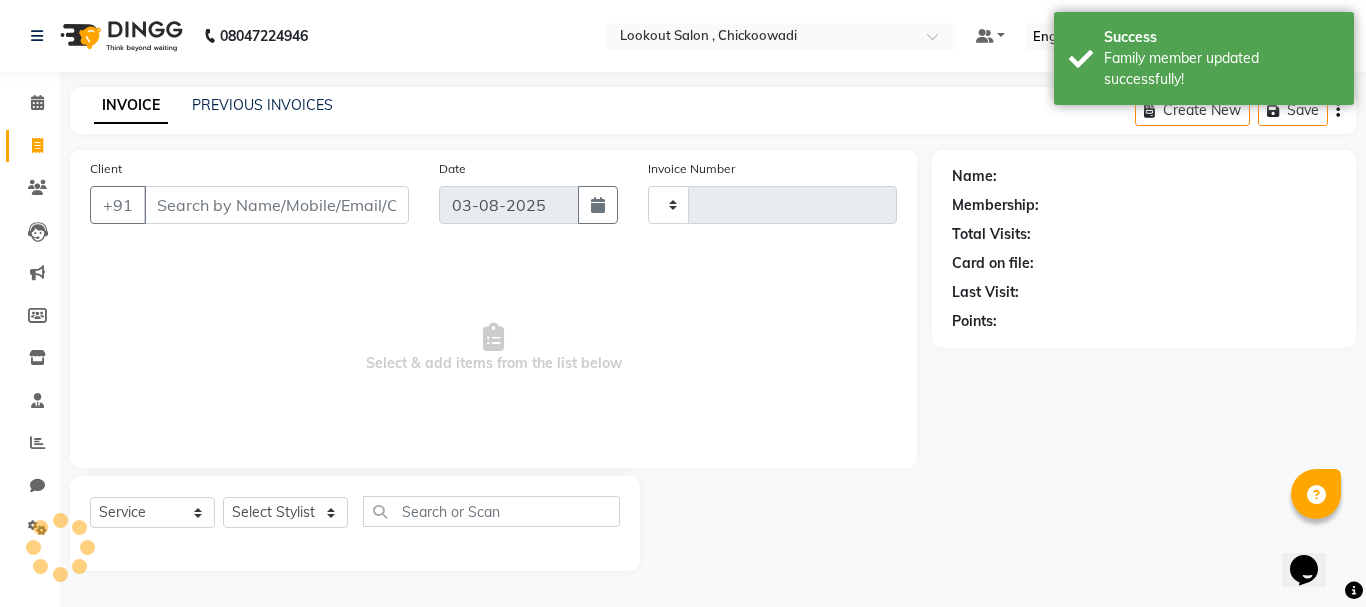 type on "4980" 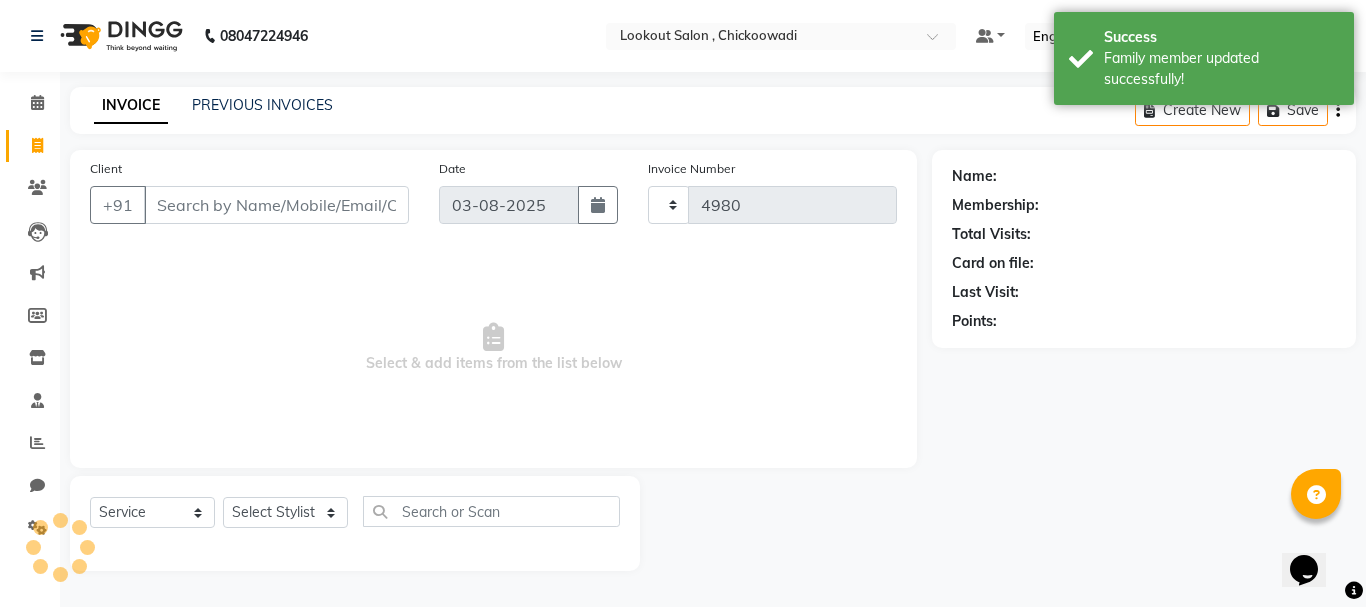 select on "151" 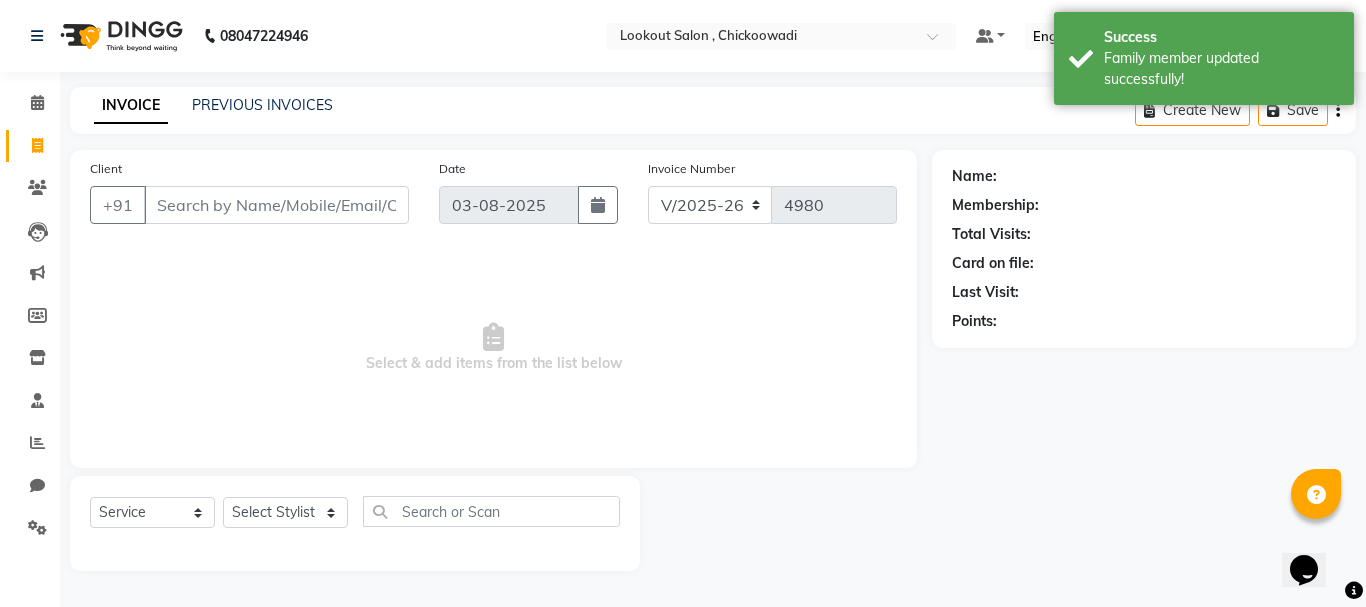 click on "Client" at bounding box center (276, 205) 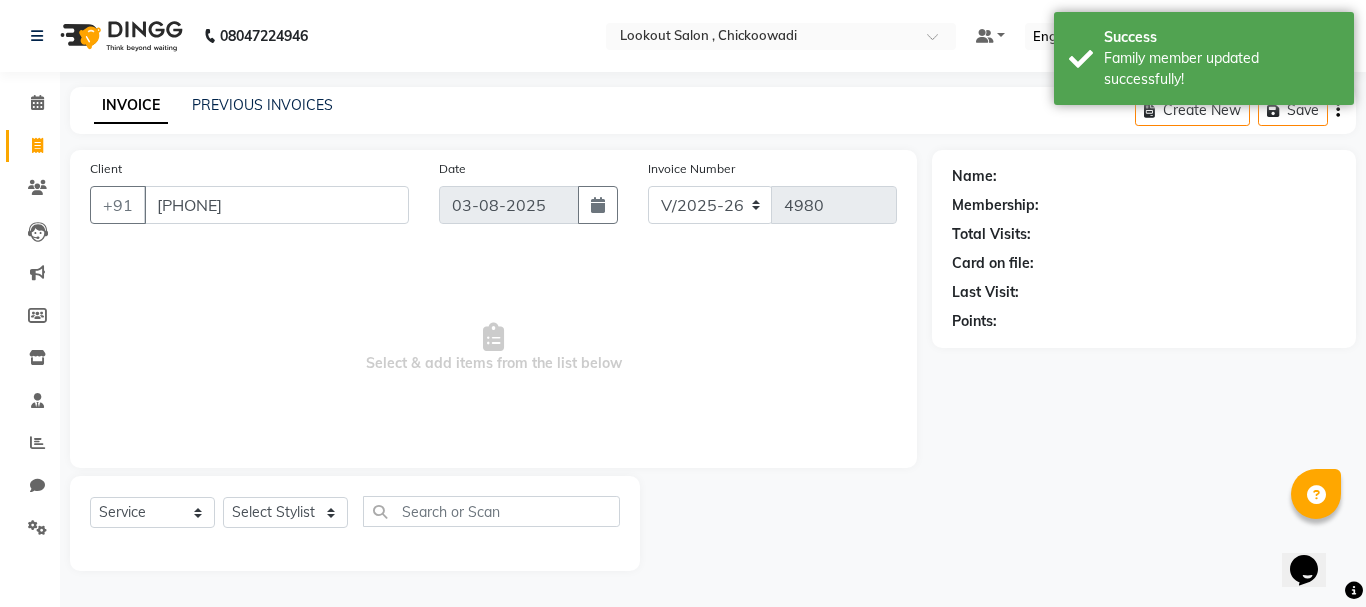 type on "[PHONE]" 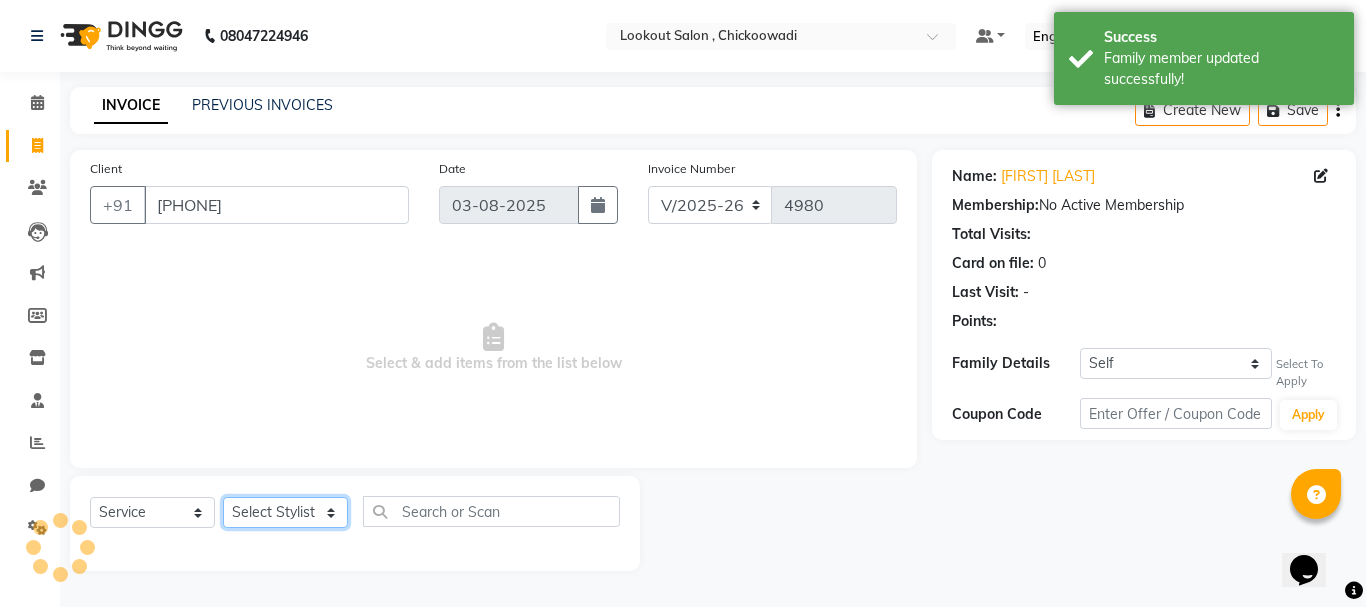 click on "Select Stylist Alizah Bangi AMIT SOLANKI jishan shekh kuldeep MANDAR GOSAVI NANDINI GUPTA NIPUL SIR NISAR AHMED PIRJADE PARVEEN SHAIKH Rizwan ROOPAVATI Rupali  RUPESH SADAF SHAIKH SAHIL TAK SAMREEN DHOLKIYA shweta kashyap" 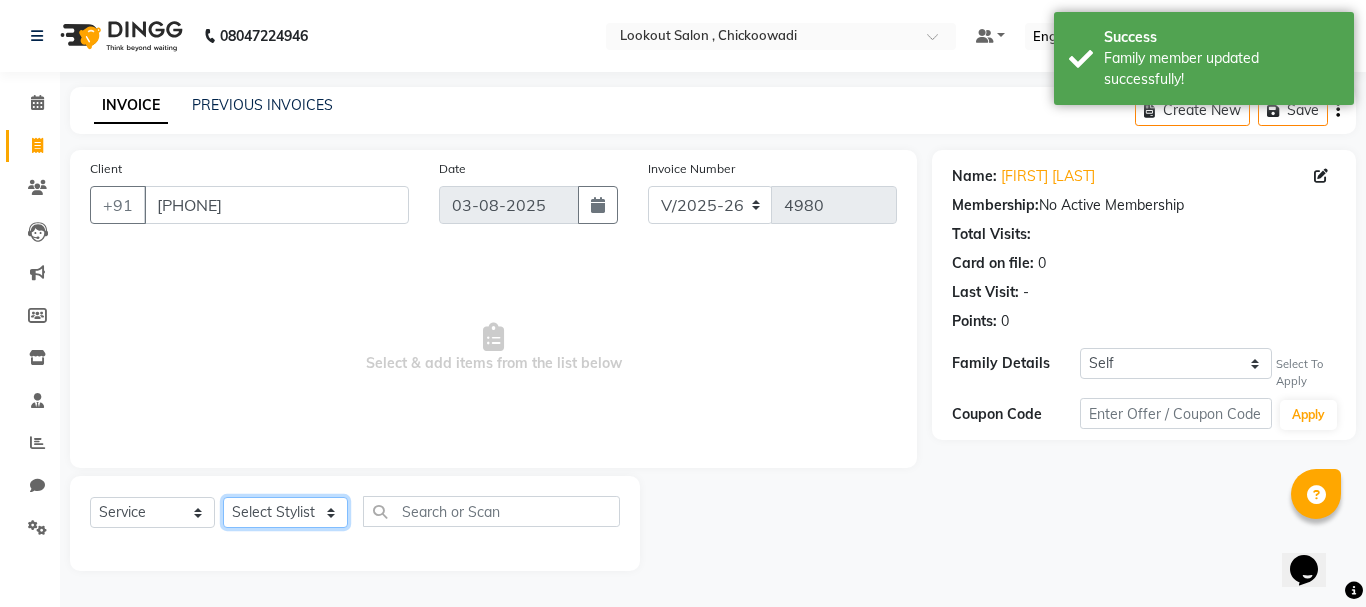 select on "7174" 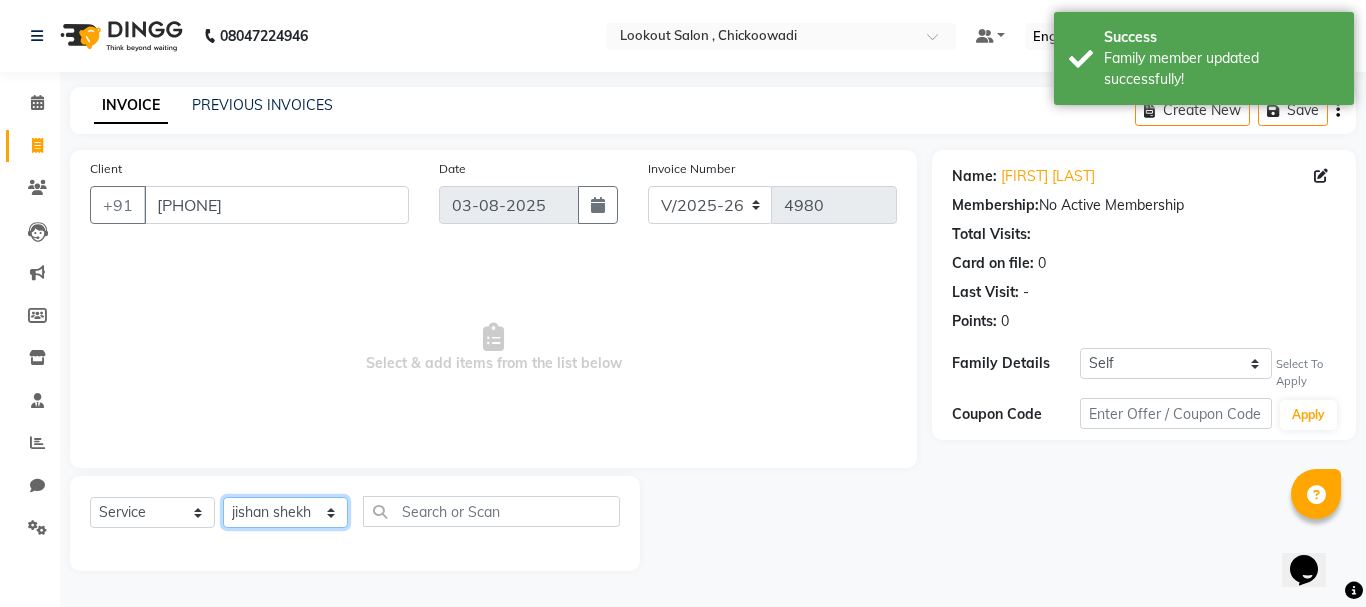 click on "Select Stylist Alizah Bangi AMIT SOLANKI jishan shekh kuldeep MANDAR GOSAVI NANDINI GUPTA NIPUL SIR NISAR AHMED PIRJADE PARVEEN SHAIKH Rizwan ROOPAVATI Rupali  RUPESH SADAF SHAIKH SAHIL TAK SAMREEN DHOLKIYA shweta kashyap" 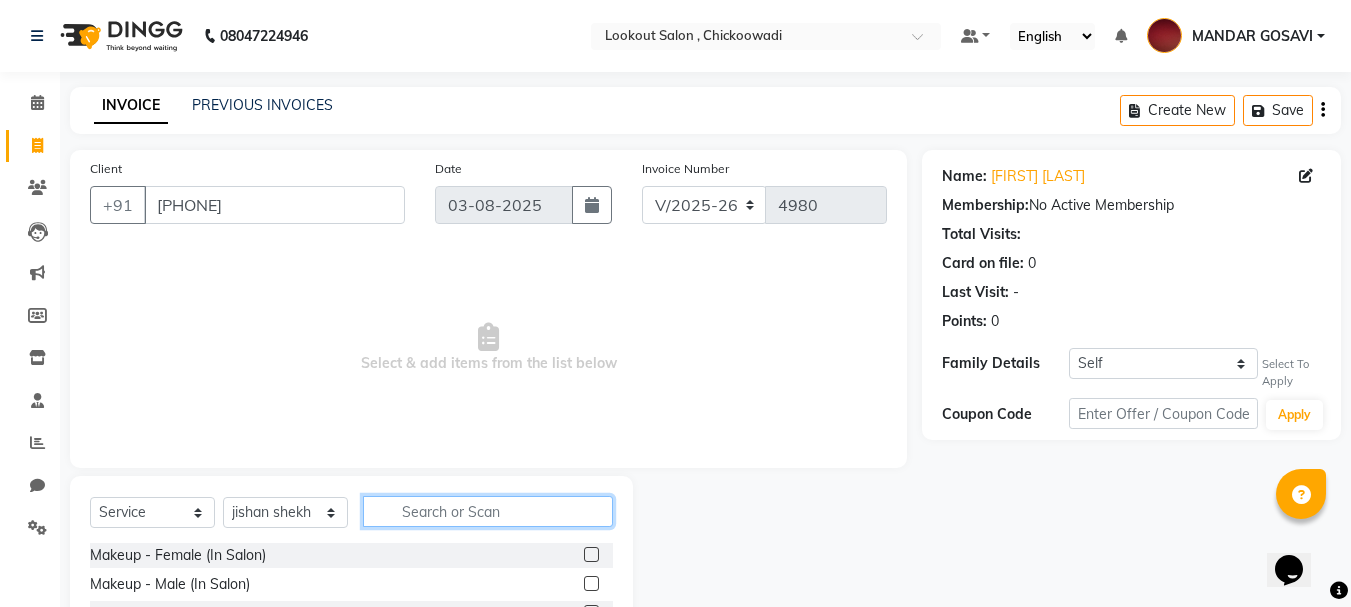 click 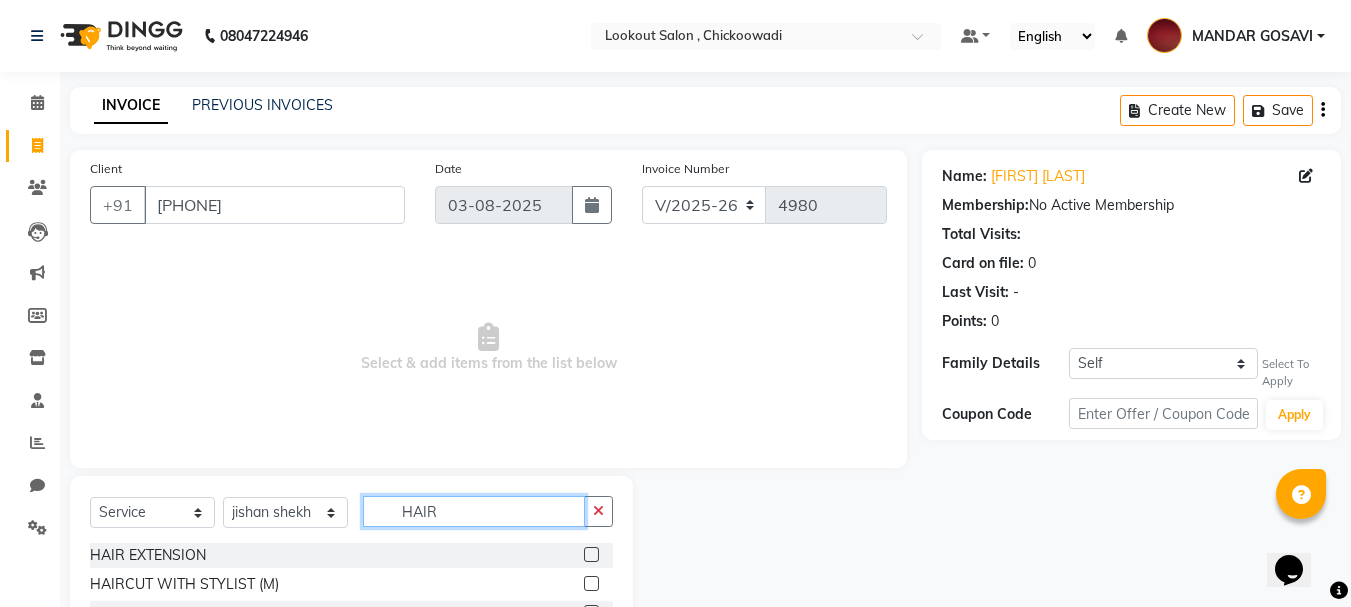 scroll, scrollTop: 194, scrollLeft: 0, axis: vertical 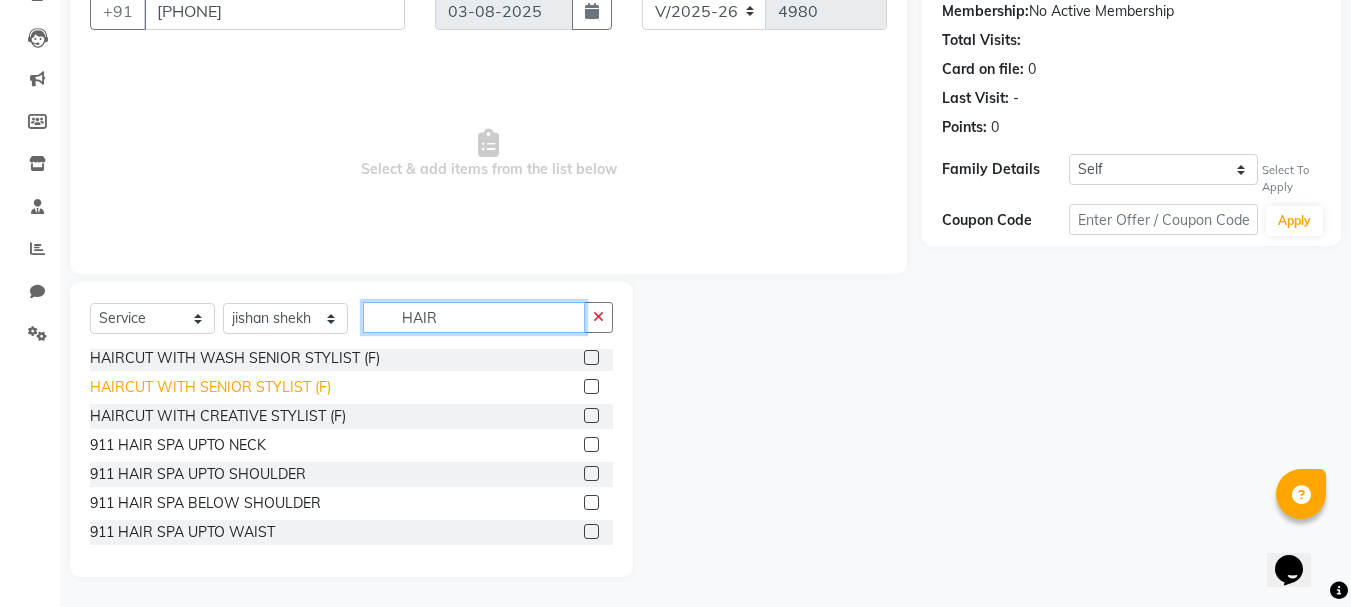 type on "HAIR" 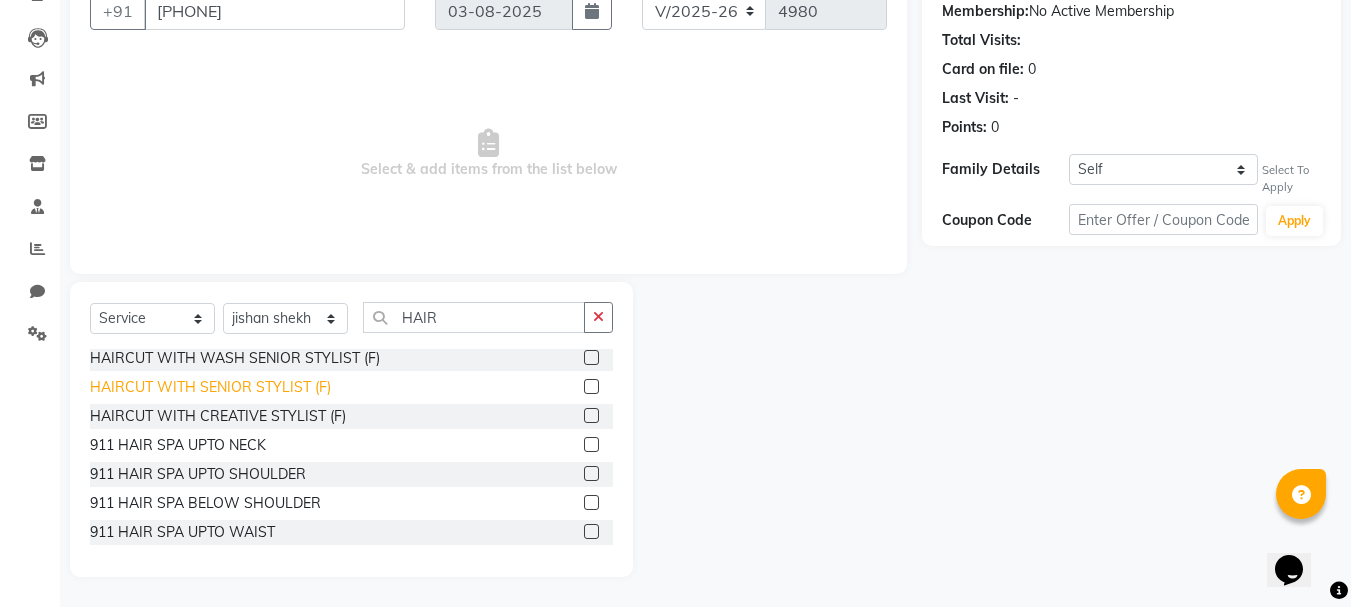 click on "HAIRCUT WITH SENIOR STYLIST (F)" 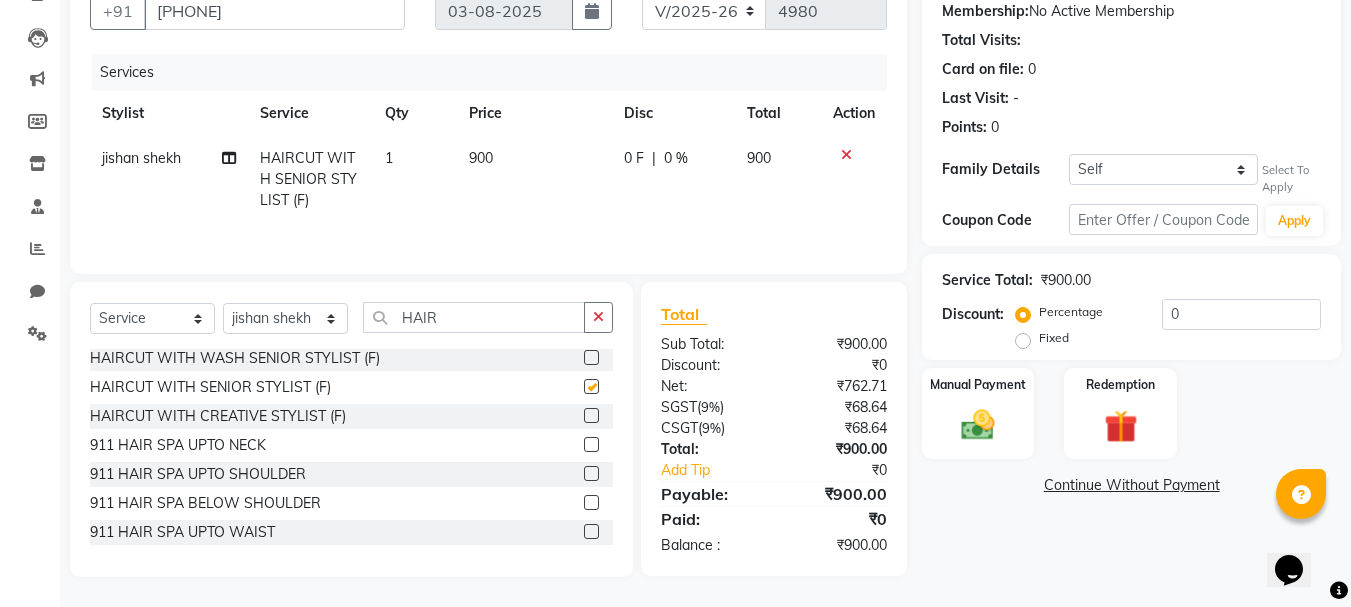 checkbox on "false" 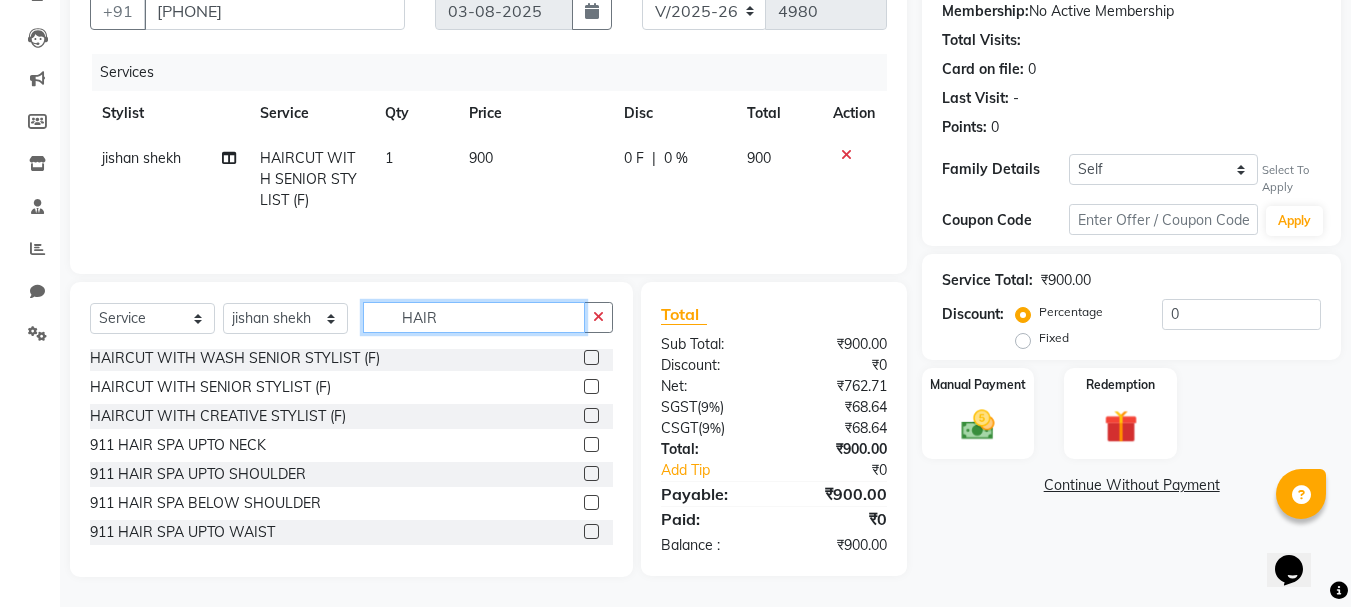 click on "HAIR" 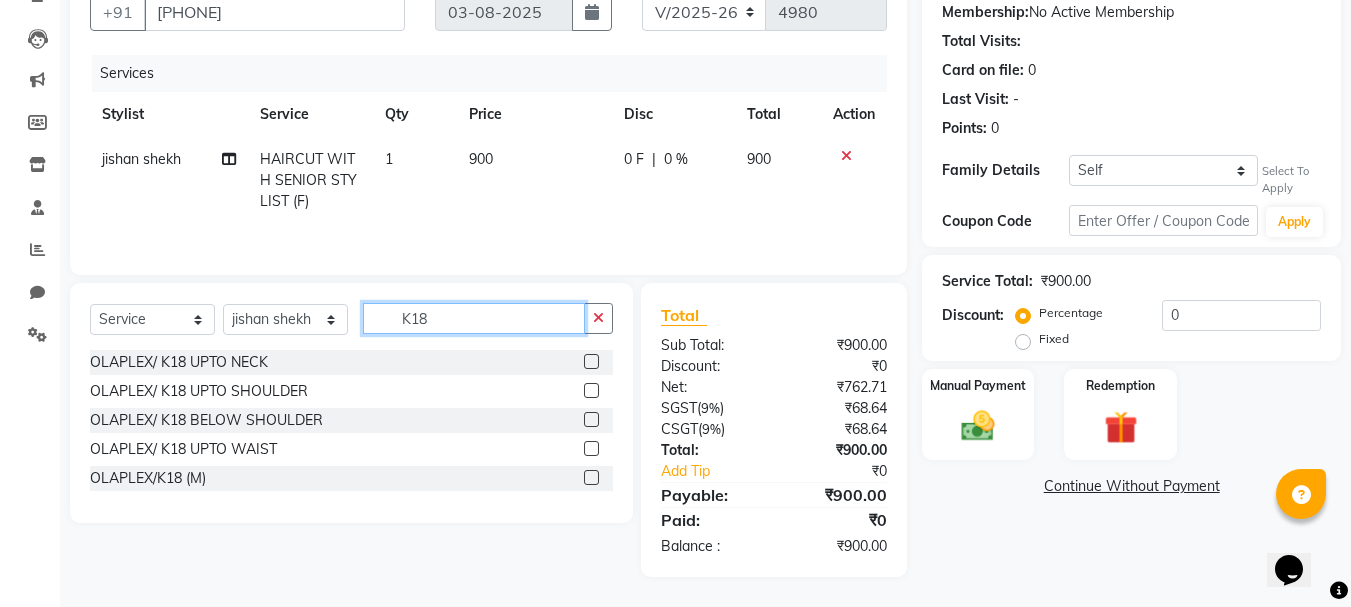 scroll, scrollTop: 0, scrollLeft: 0, axis: both 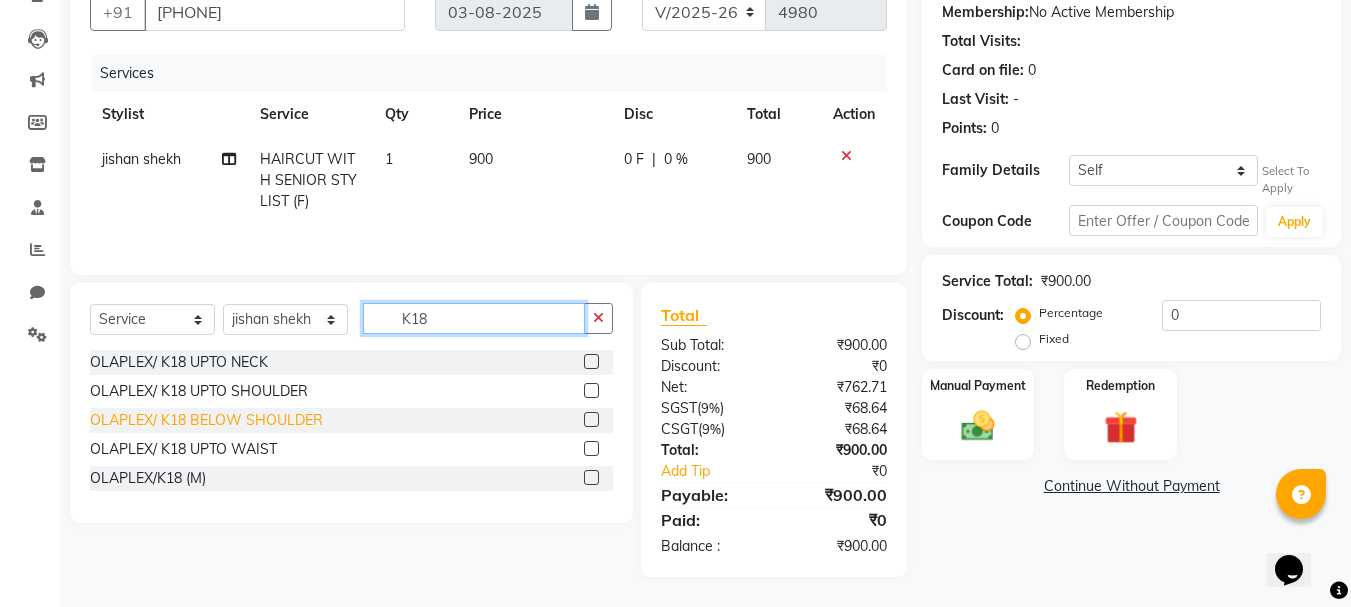 type on "K18" 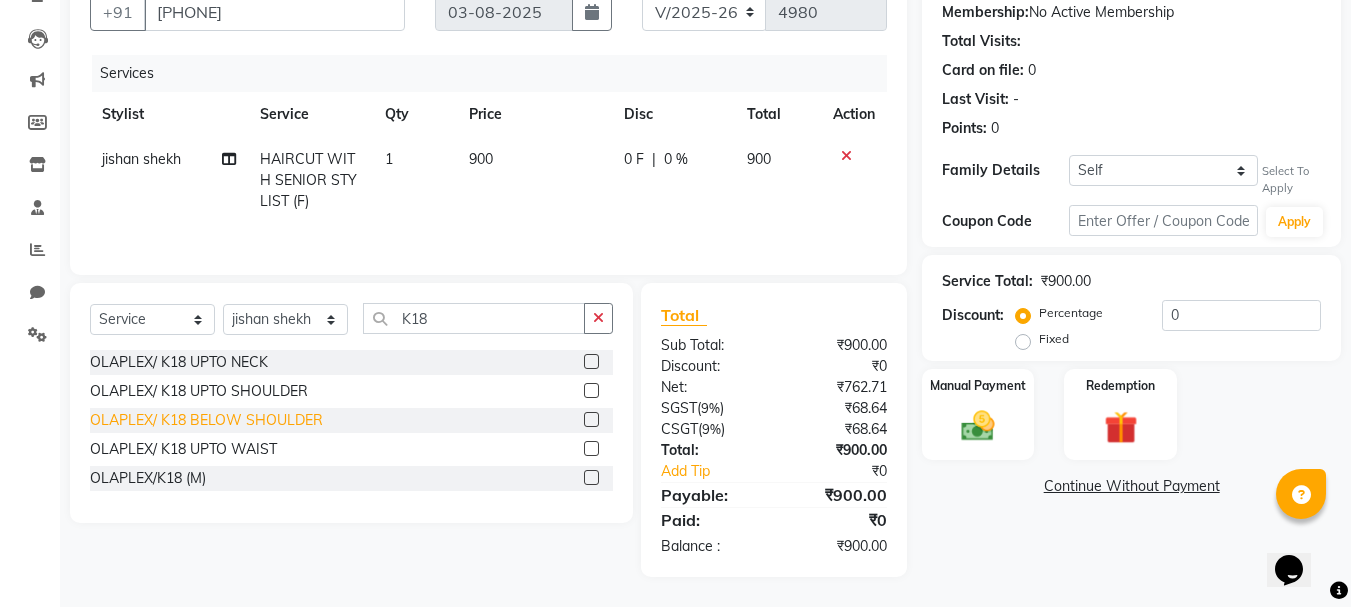 click on "OLAPLEX/ K18 BELOW SHOULDER" 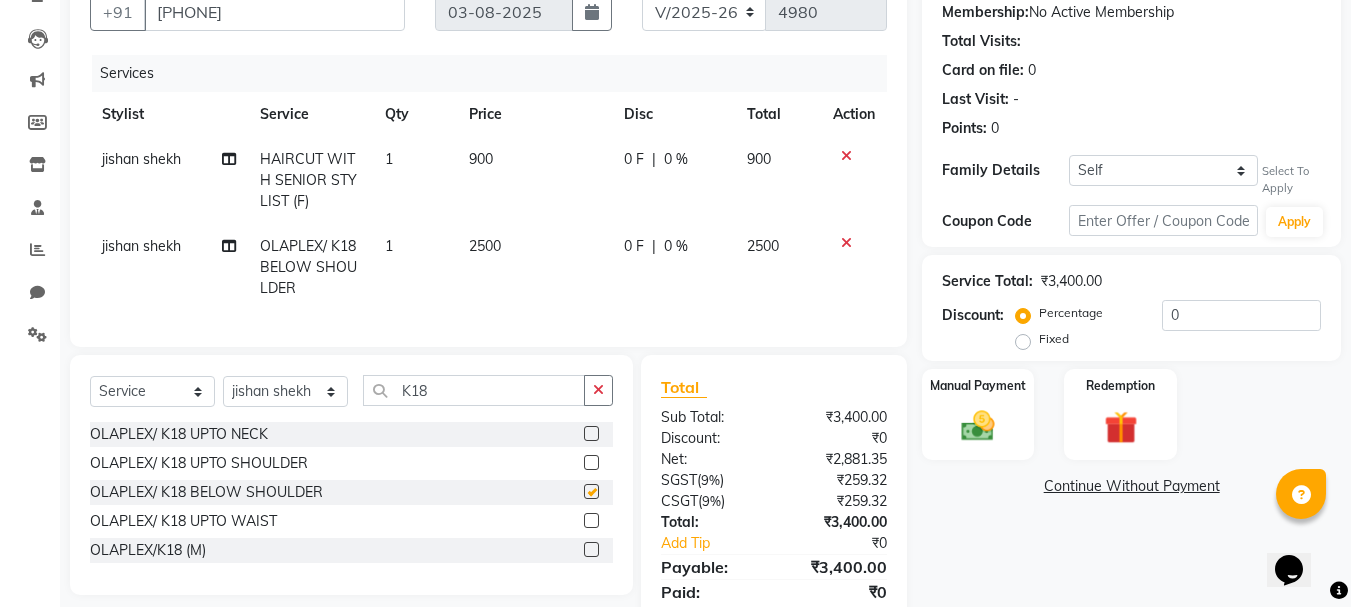 checkbox on "false" 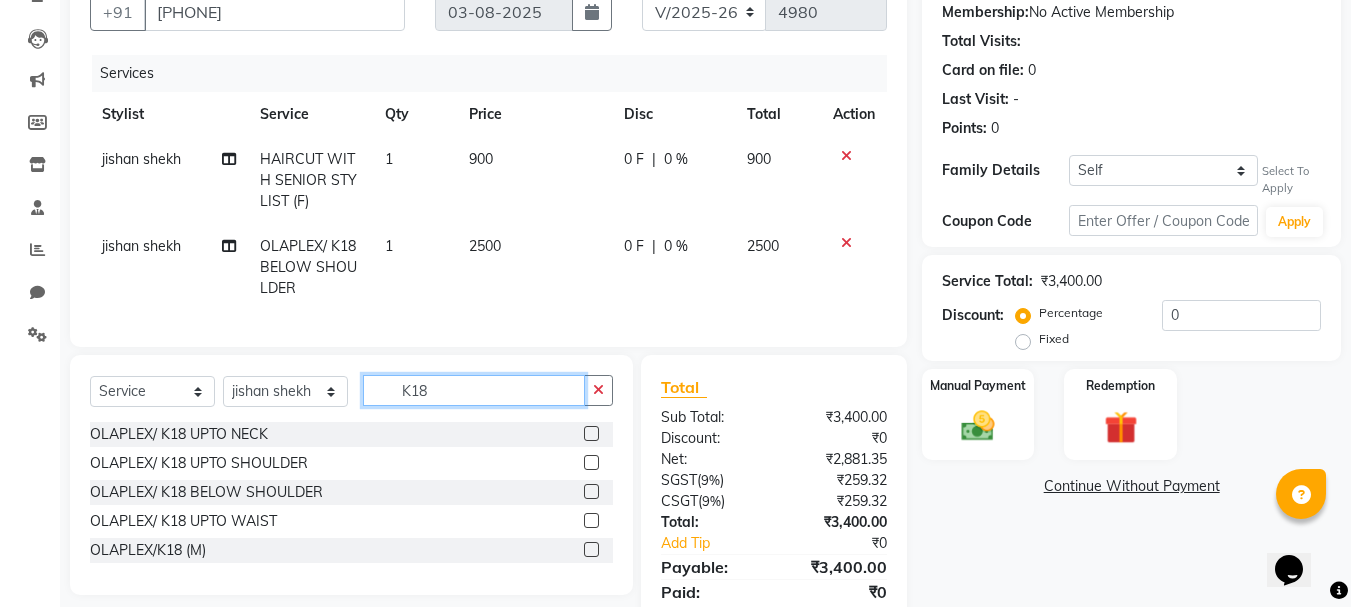 click on "K18" 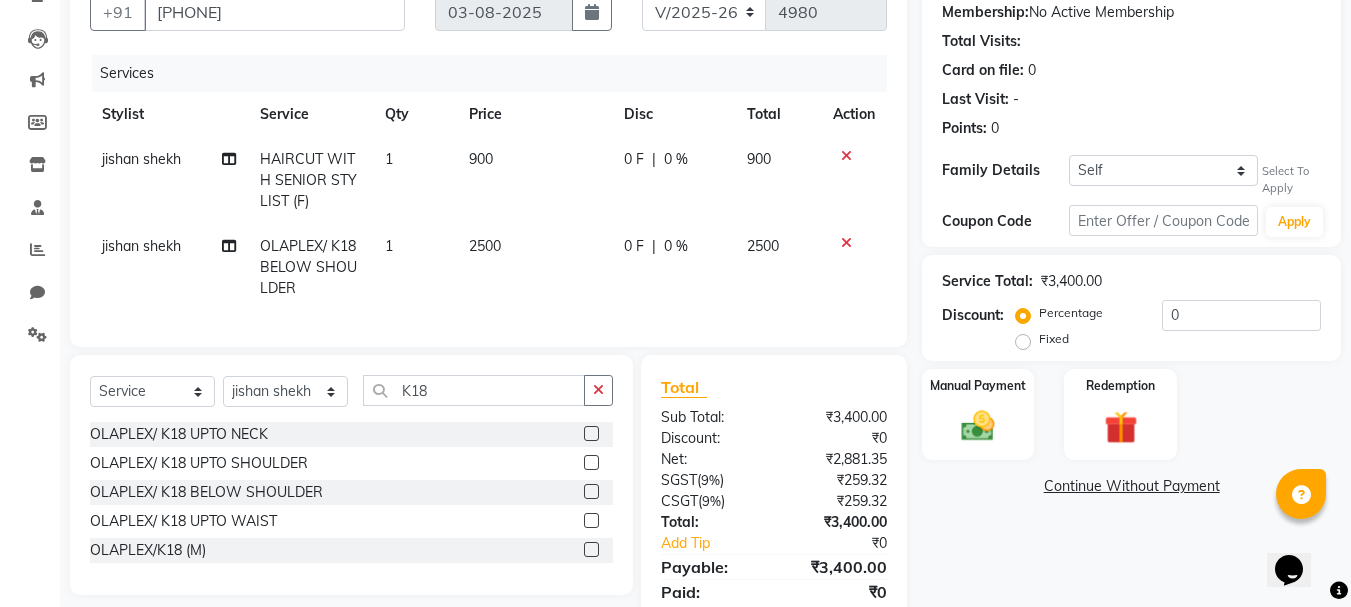 click on "2500" 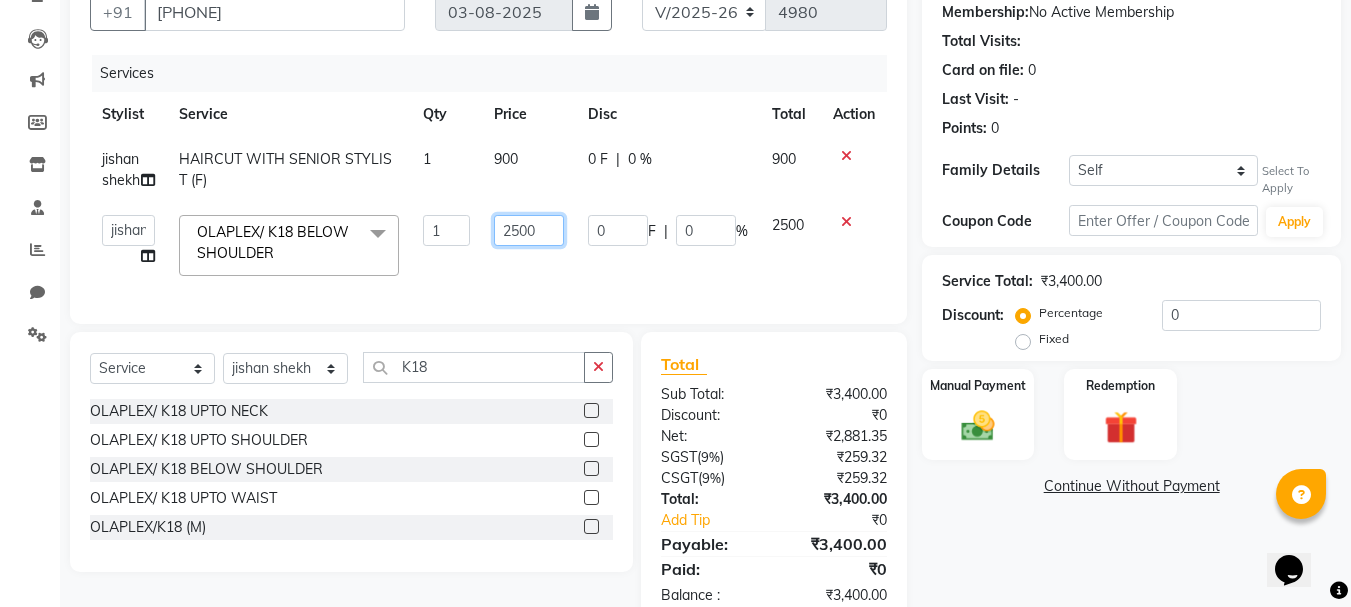 click on "2500" 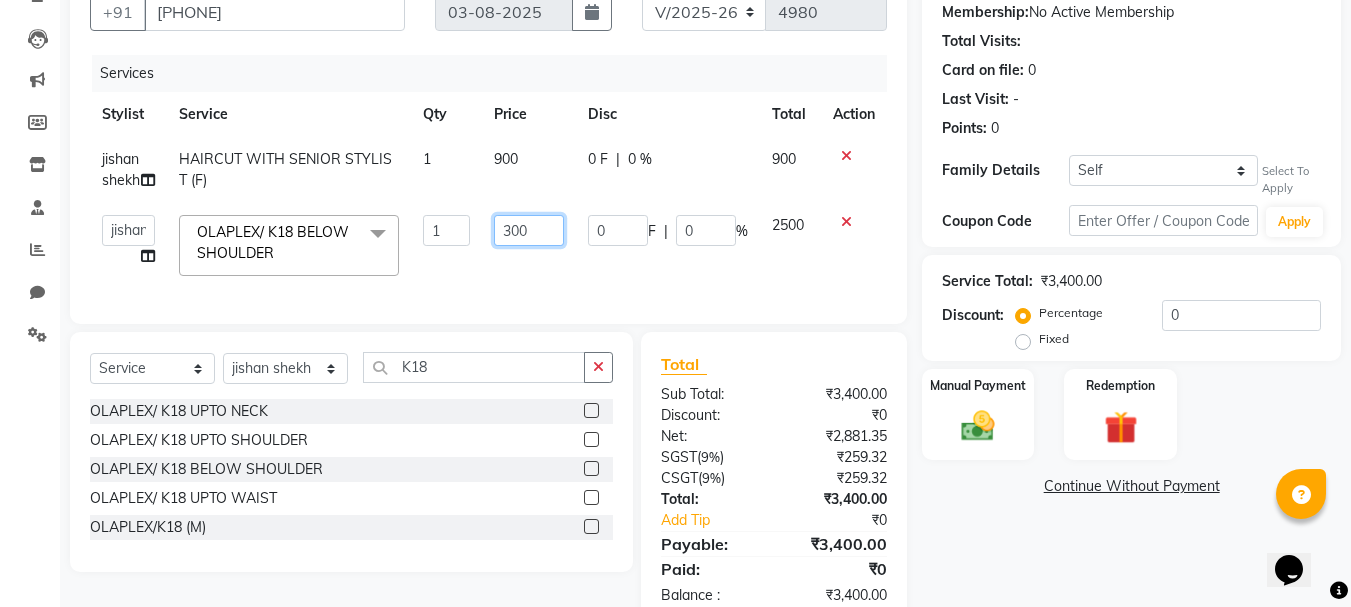 type on "3000" 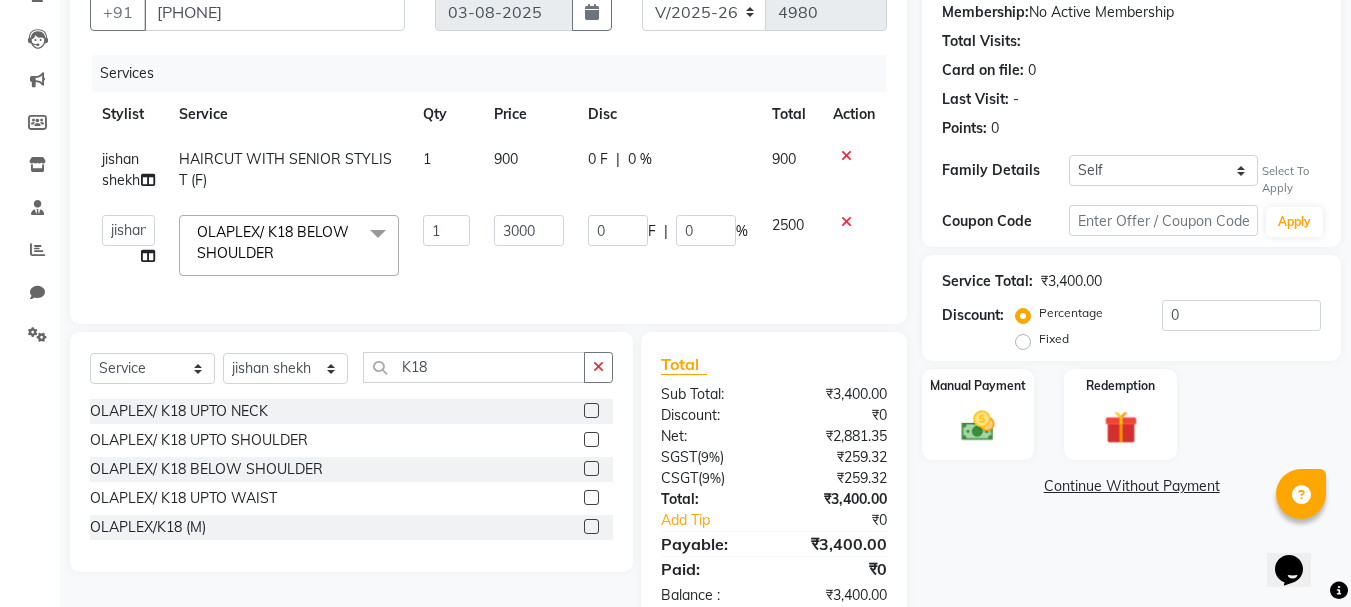 click on "Services Stylist Service Qty Price Disc Total Action [FIRST] [LAST] HAIRCUT WITH SENIOR STYLIST (F) 1 900 0 F | 0 % 900  [FIRST] [LAST]   [FIRST] [LAST]   [FIRST] [LAST]   [FIRST]   [FIRST] [LAST]   [FIRST] [LAST]   [FIRST] [LAST]   [FIRST] [LAST]   [FIRST]   [FIRST]    [FIRST]   [FIRST] [LAST]   [FIRST] [LAST]   [FIRST] [LAST]   [FIRST] [LAST]  [FIRST] [LAST] OLAPLEX/ K18 BELOW SHOULDER  x Makeup - Female (In Salon) Makeup - Male (In Salon) Makeup - Female (At Venue) Makeup - Male (At Venue) Party makeup Engagement makeup Bridal makeup Sider Makeup Groom makeup EAR STUD HAIR EXTENSION HAIRCUT WITH STYLIST (M) HAIRCUT WITH WASH STYLIST (M) HAIRCUT WITH CREATIVE STYLIST (M) BEAD TRIM BEARD CRAFTING BALD SHAVE WASH & STYLING (M) PREMIUM WASH (M) STYLING (M) HAIRCUT WITH SENIOR STYLIST(M) HAIRCUT WITH ART DIRECTOR HAIR LINE SET HAIRCUT WITH STYLIST (F) HAIRCUT WITH WASH STYLIST (F) HAIRCUT WITH ART DIRECTOR (F) WASH & BLAST DRY (F) PREMIUM WASH (F) BLOWDRY  BELOW SHOULDER BLOWDRY  UPTO SHOULDER TONGS  UPTO SHOULDER" 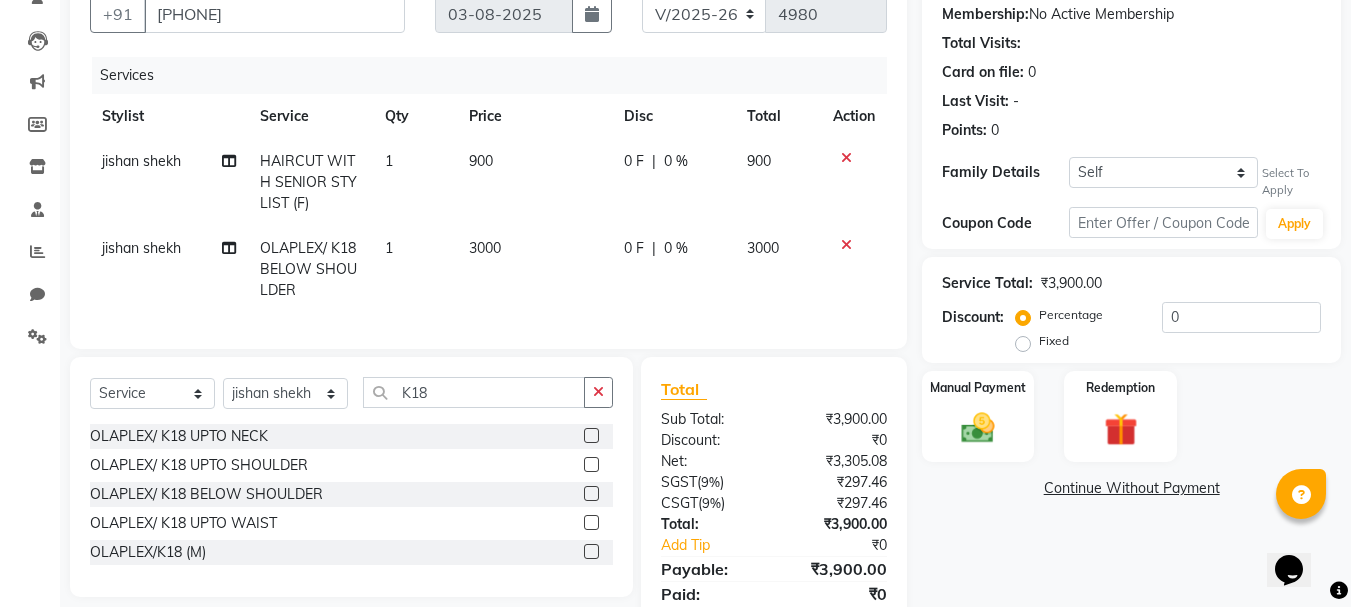 scroll, scrollTop: 280, scrollLeft: 0, axis: vertical 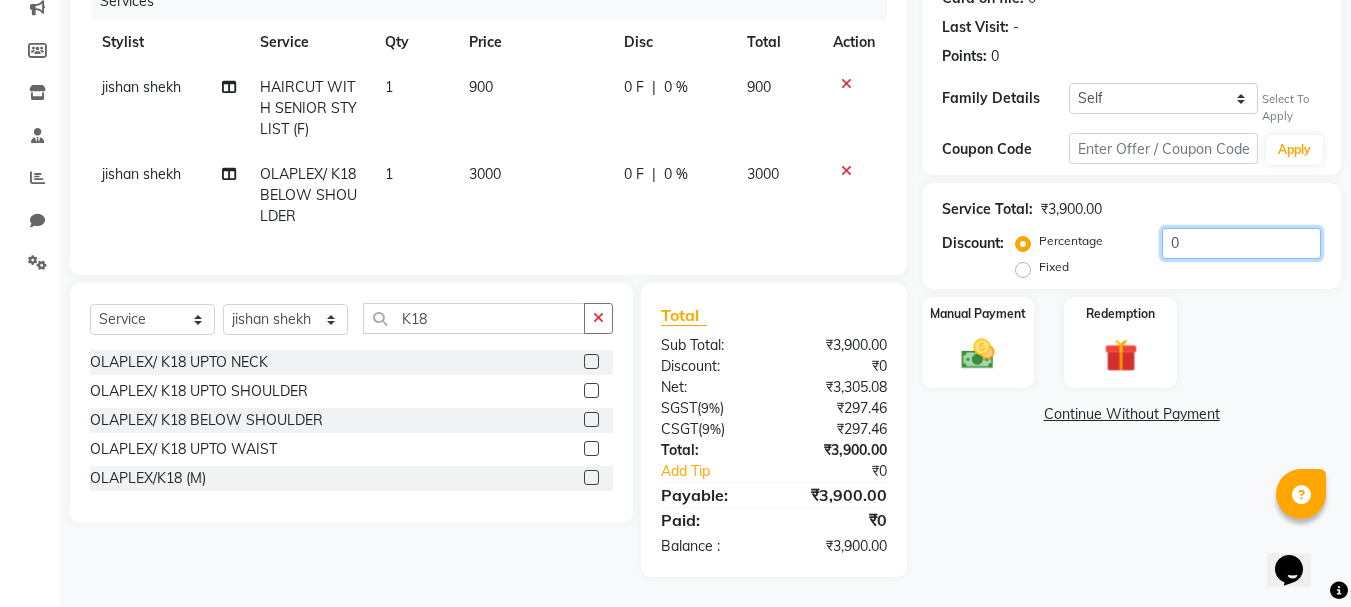 click on "0" 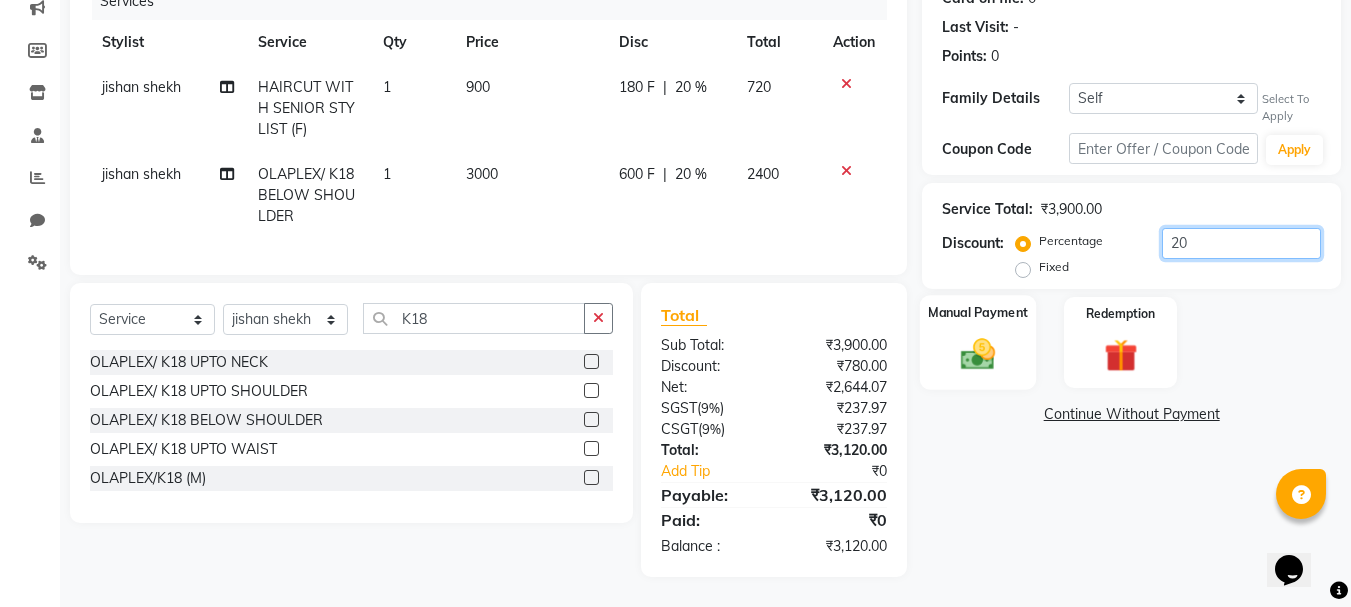 type on "20" 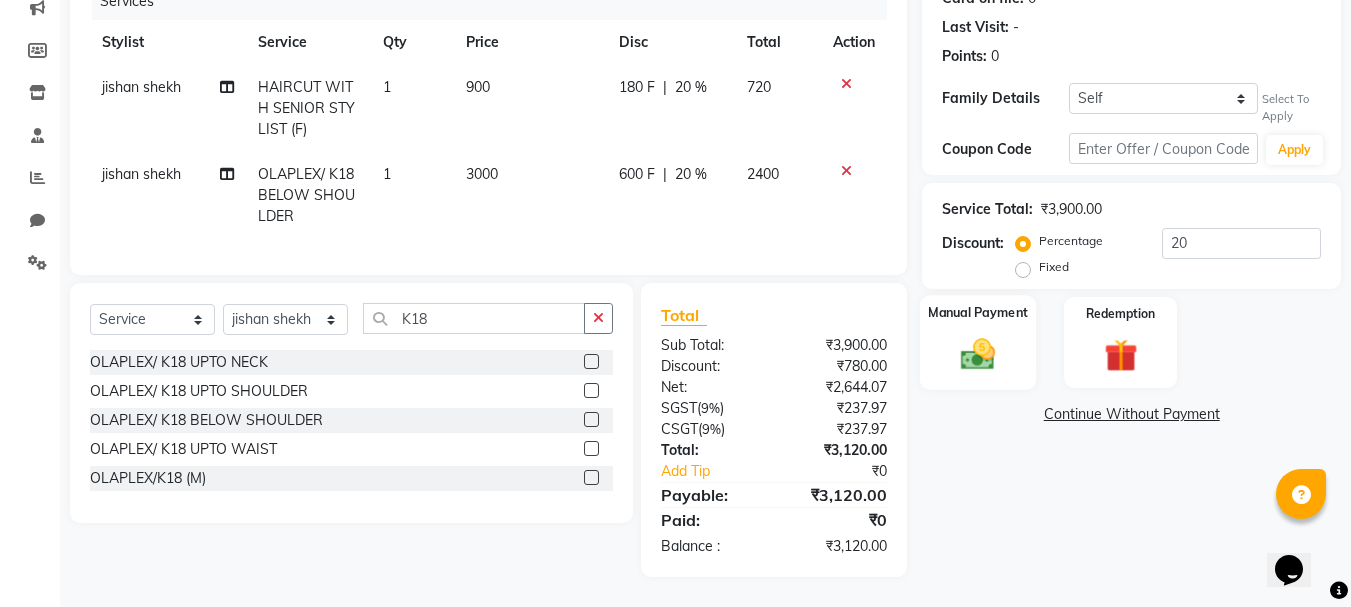 click 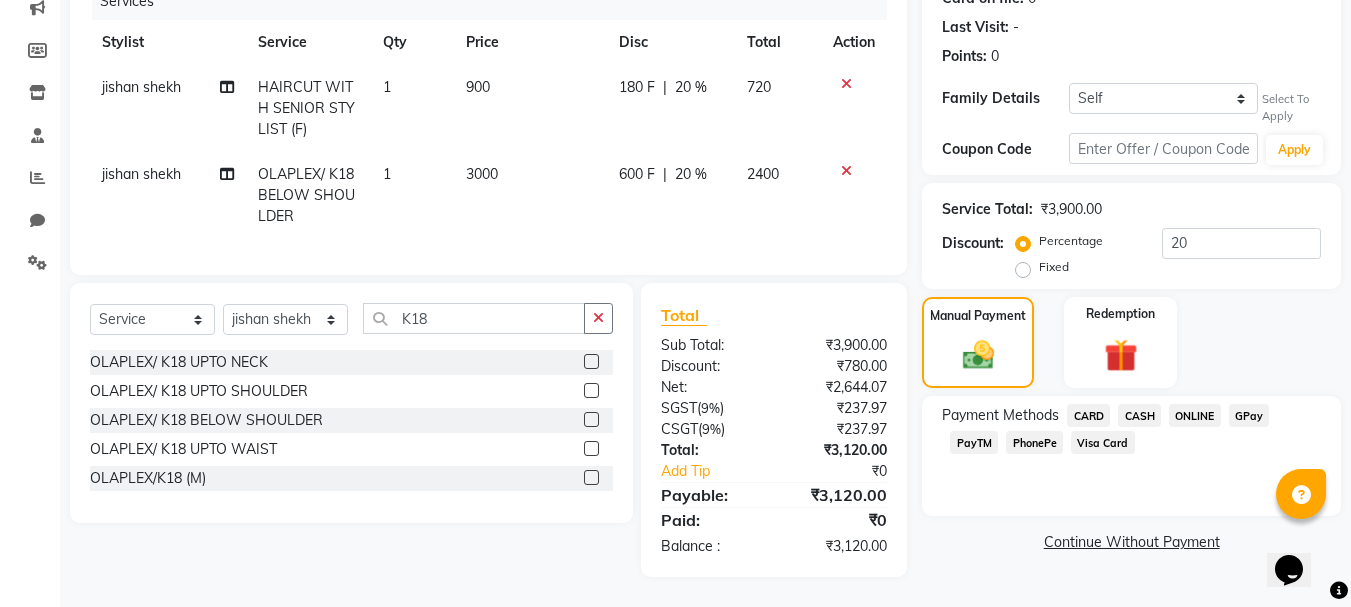 click on "PhonePe" 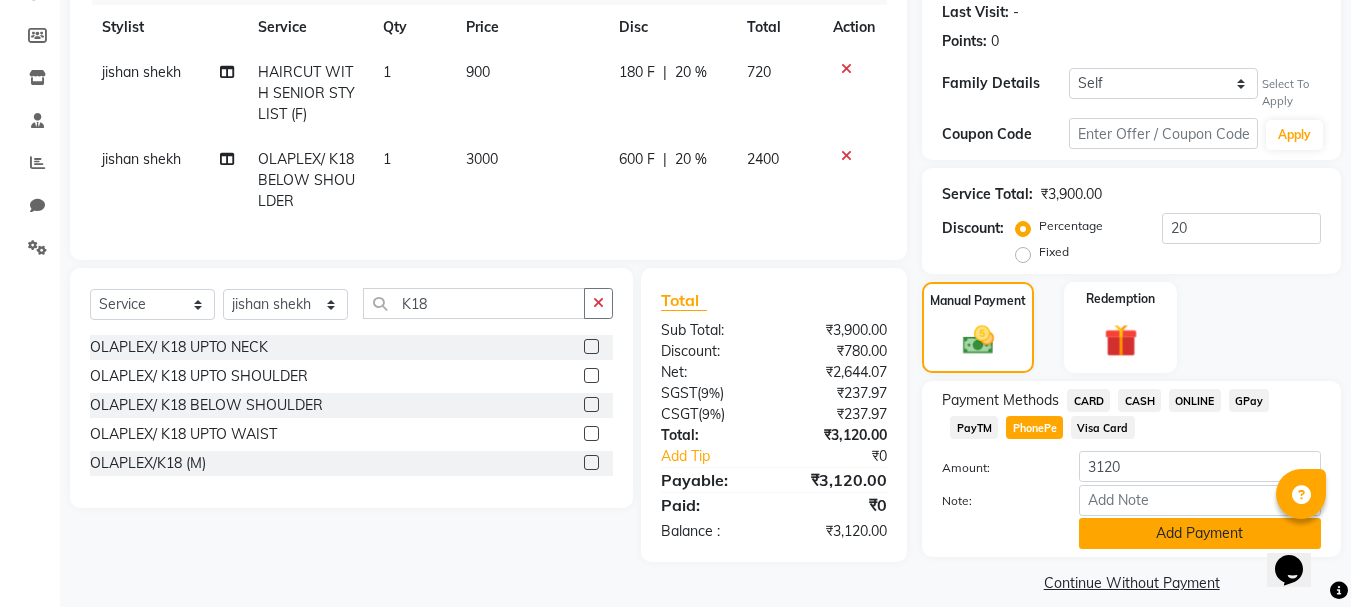 click on "Add Payment" 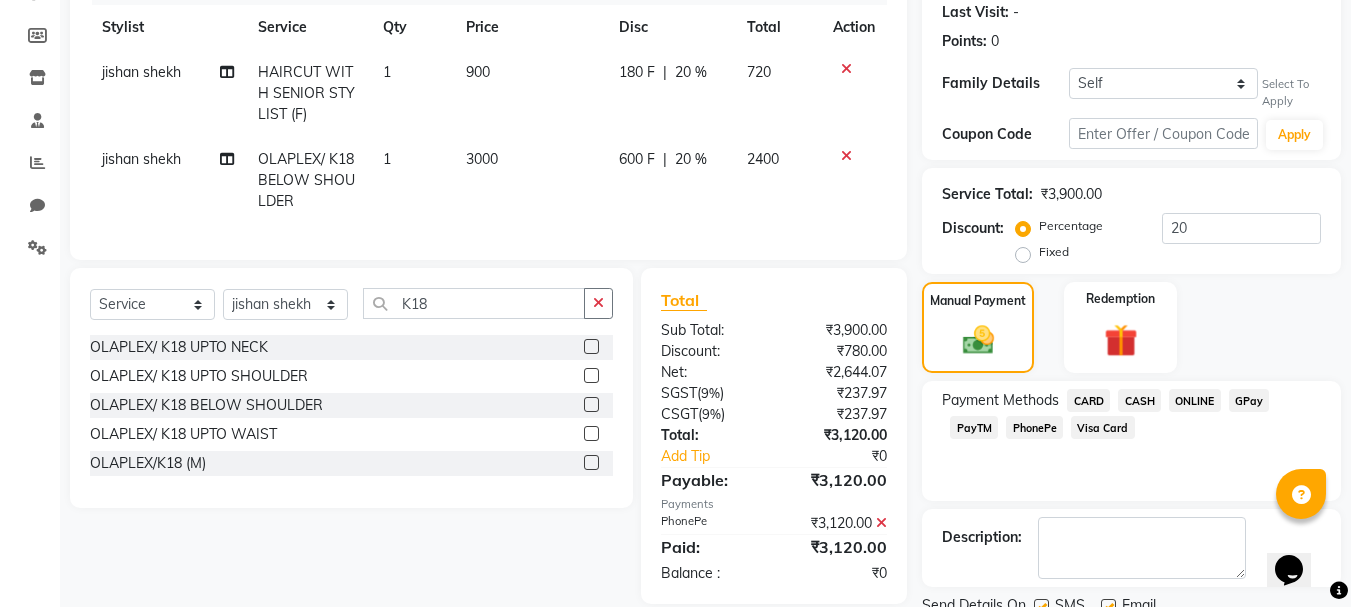 scroll, scrollTop: 358, scrollLeft: 0, axis: vertical 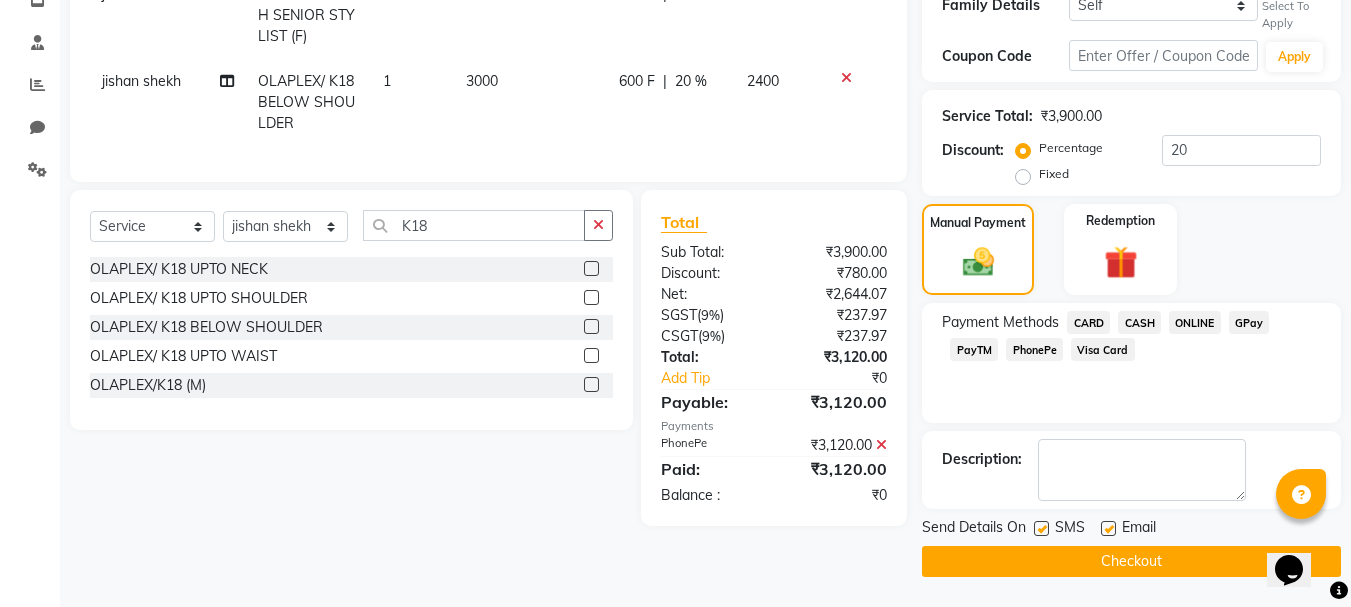 click on "Checkout" 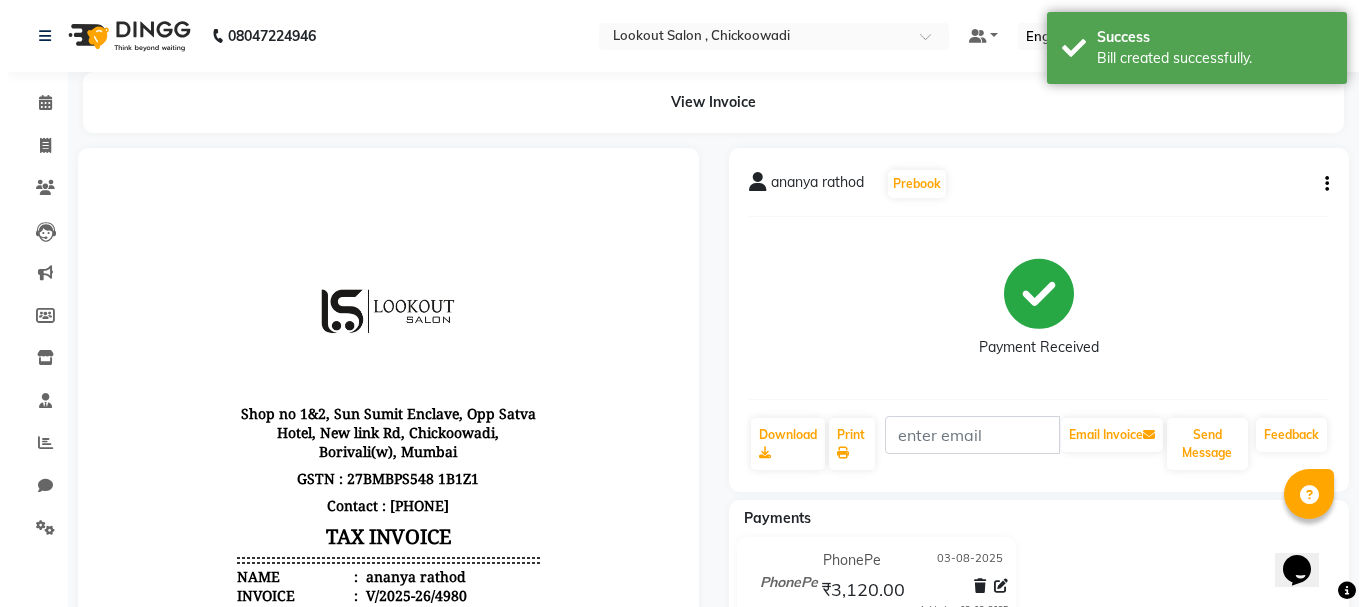 scroll, scrollTop: 0, scrollLeft: 0, axis: both 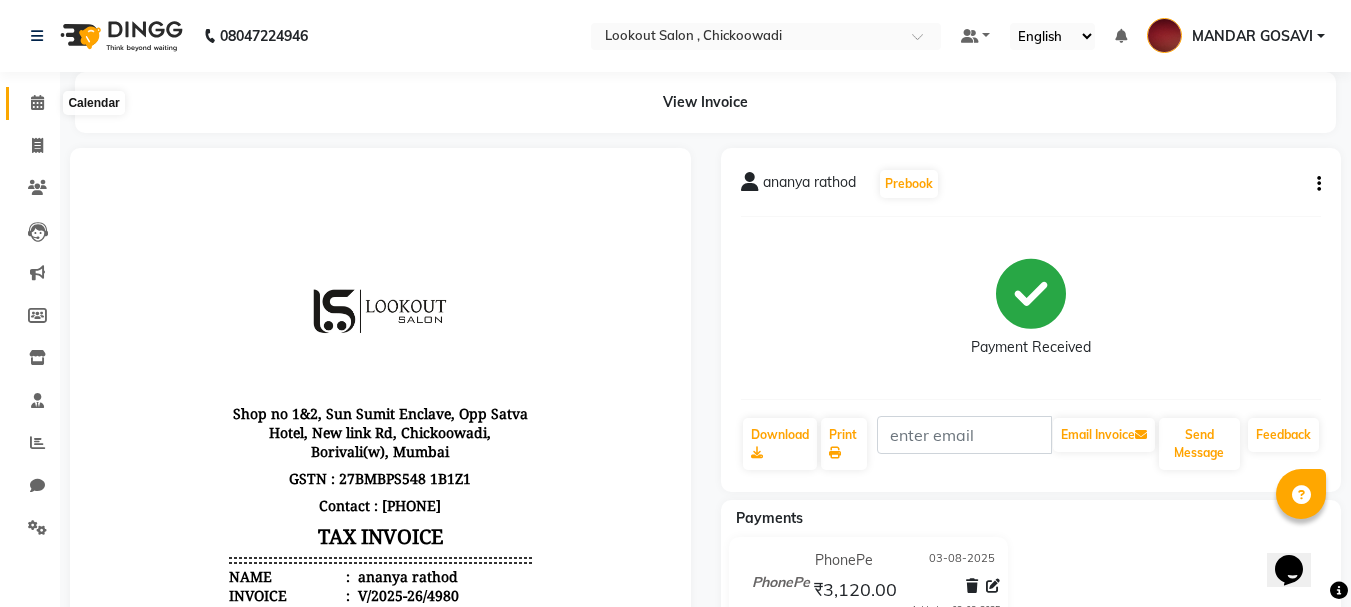 click 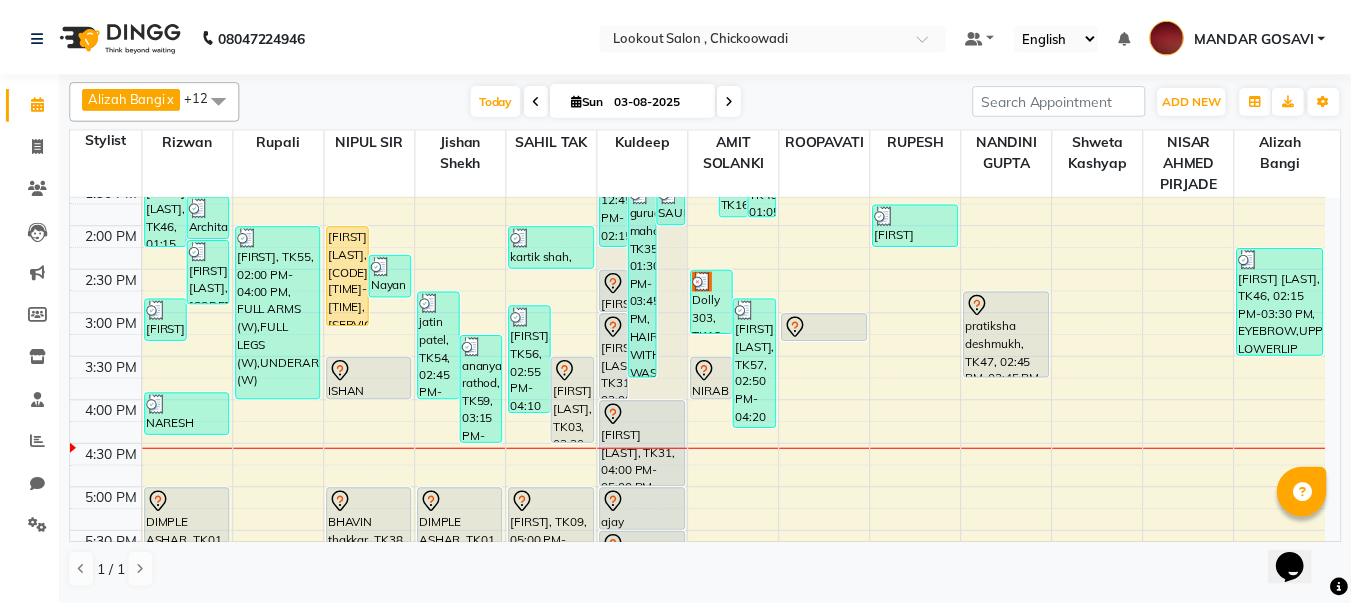 scroll, scrollTop: 500, scrollLeft: 0, axis: vertical 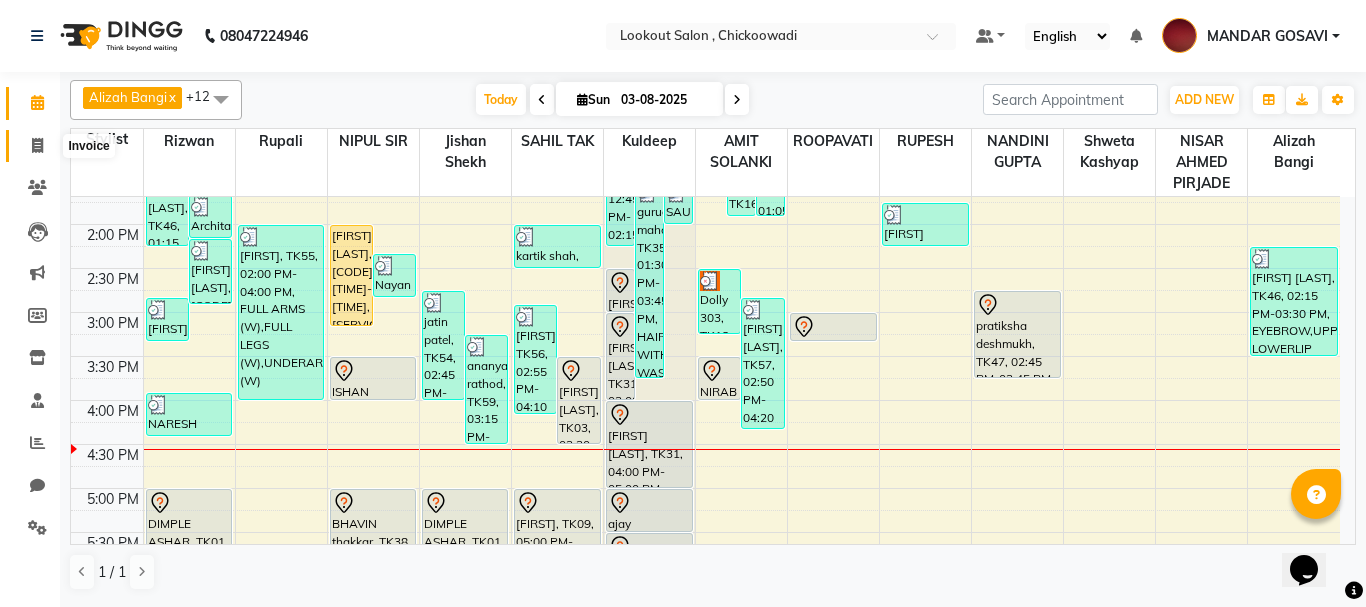 click 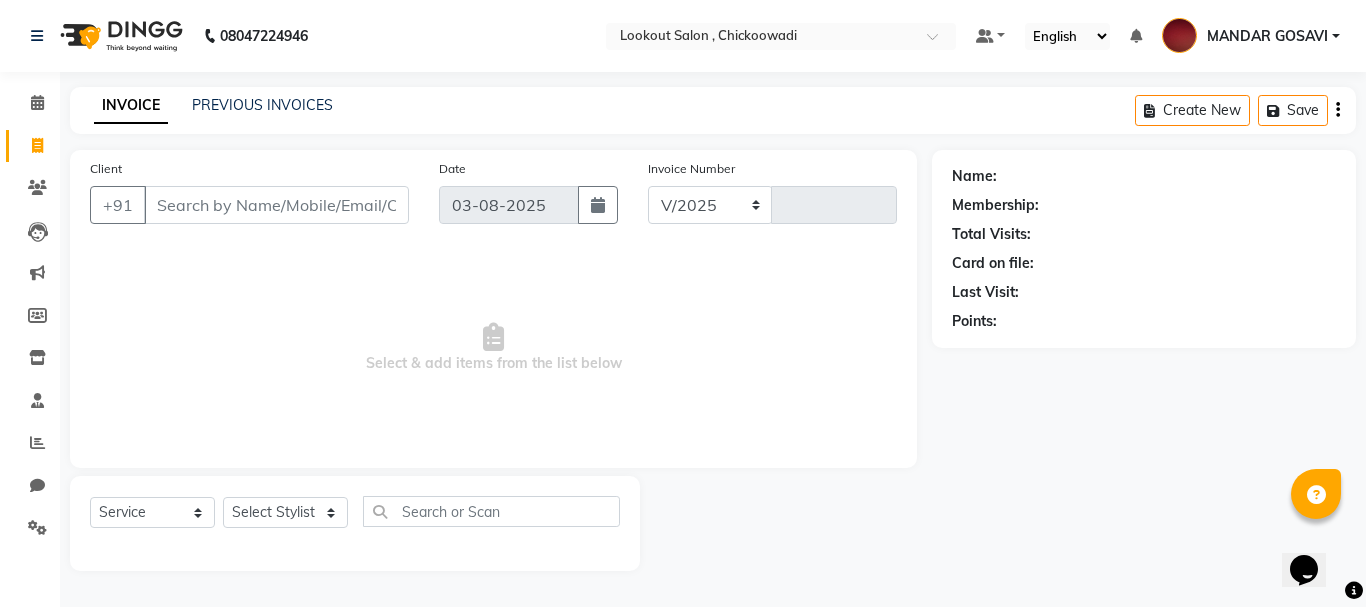 select on "151" 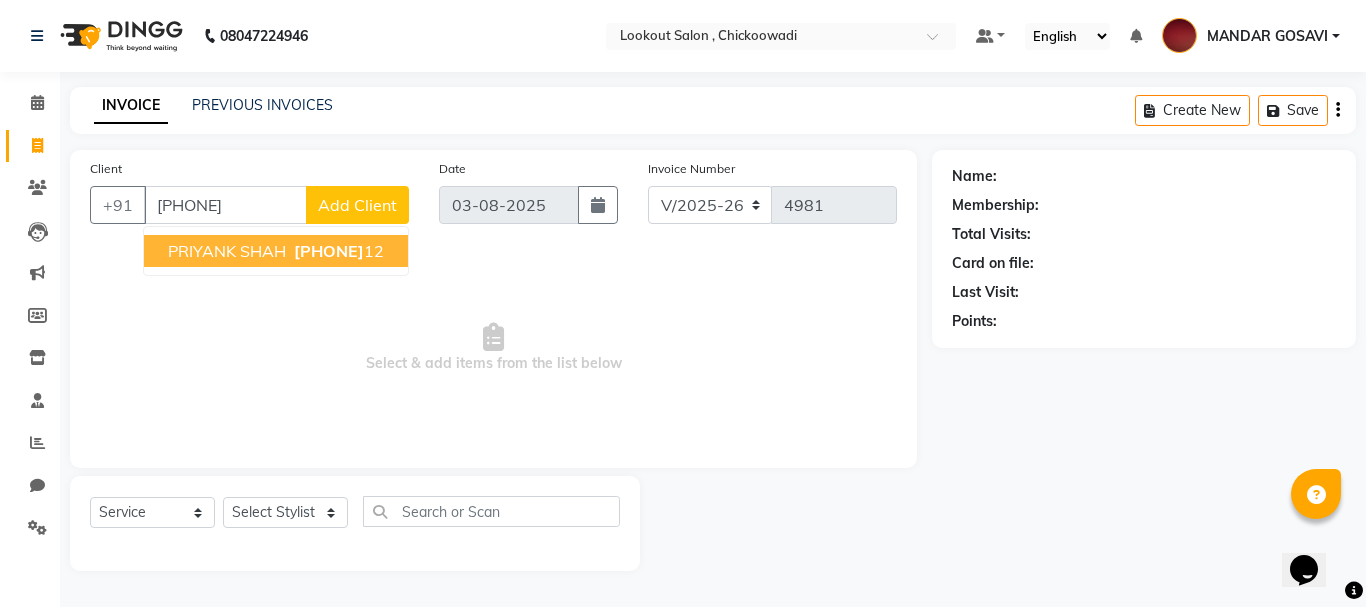 click on "PRIYANK SHAH" at bounding box center (227, 251) 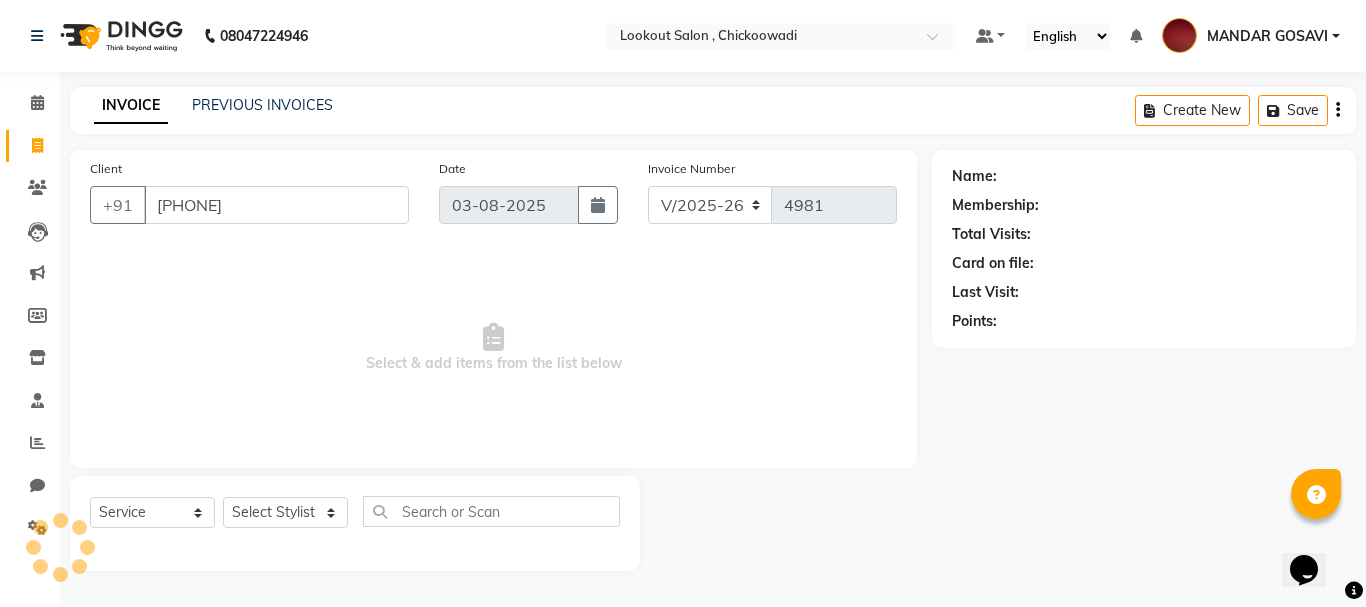 type on "[PHONE]" 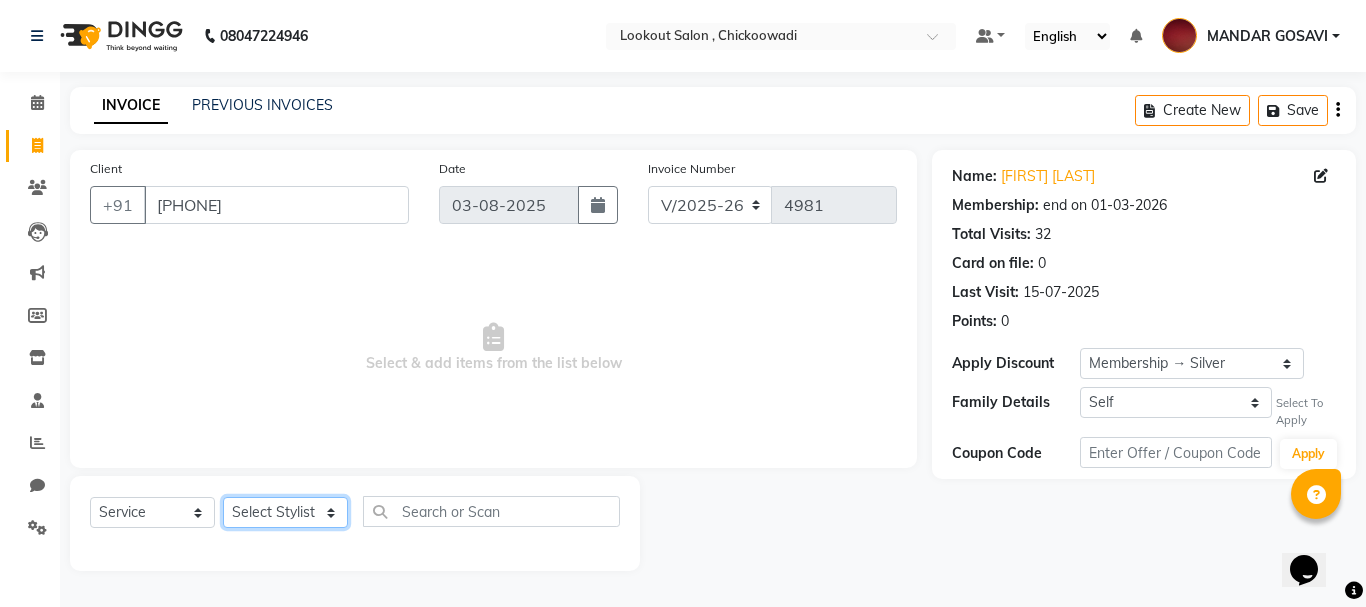 click on "Select Stylist Alizah Bangi AMIT SOLANKI jishan shekh kuldeep MANDAR GOSAVI NANDINI GUPTA NIPUL SIR NISAR AHMED PIRJADE PARVEEN SHAIKH Rizwan ROOPAVATI Rupali  RUPESH SADAF SHAIKH SAHIL TAK SAMREEN DHOLKIYA shweta kashyap" 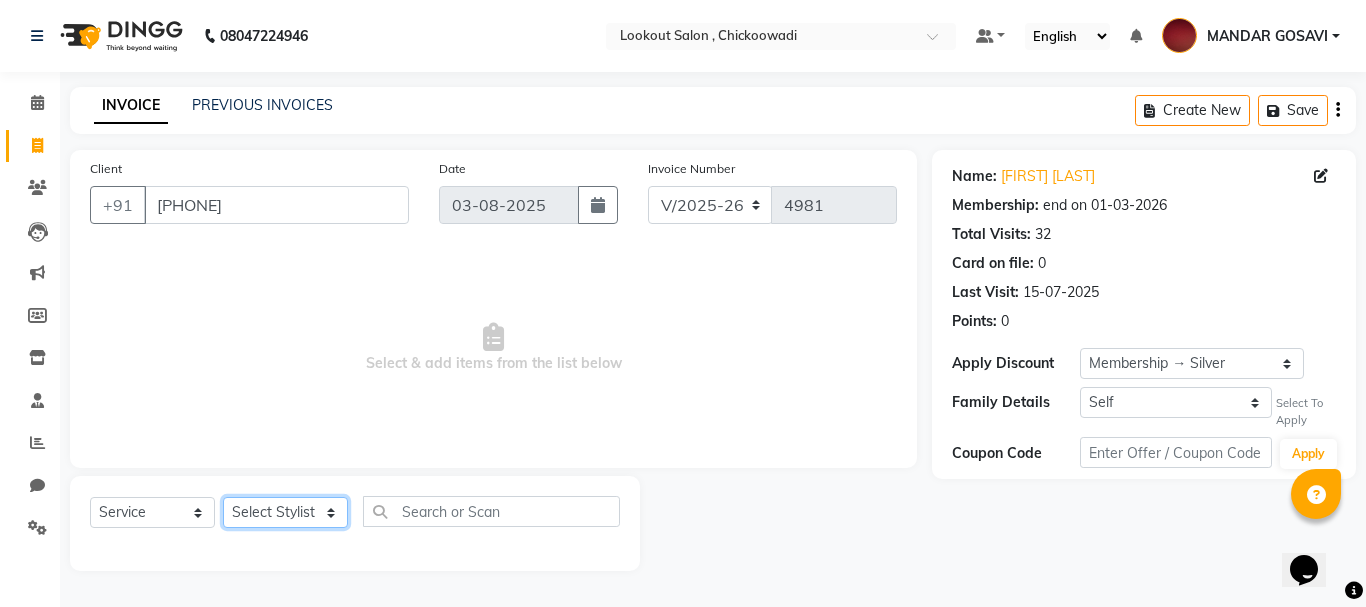 select on "19837" 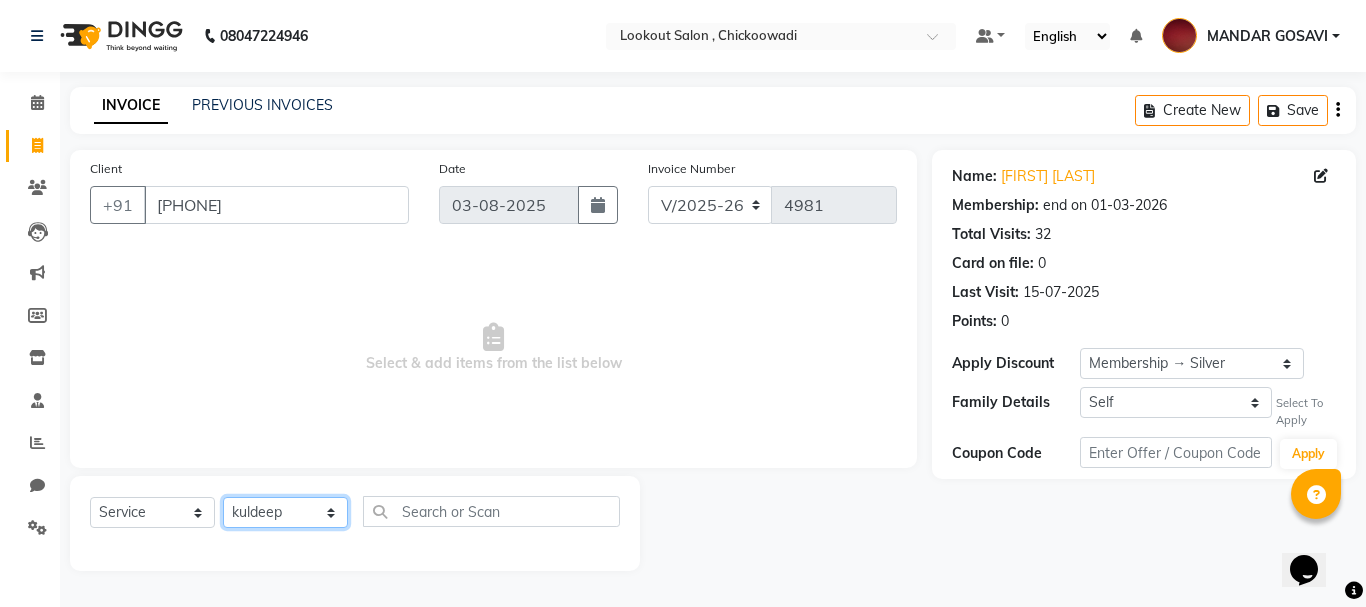 click on "Select Stylist Alizah Bangi AMIT SOLANKI jishan shekh kuldeep MANDAR GOSAVI NANDINI GUPTA NIPUL SIR NISAR AHMED PIRJADE PARVEEN SHAIKH Rizwan ROOPAVATI Rupali  RUPESH SADAF SHAIKH SAHIL TAK SAMREEN DHOLKIYA shweta kashyap" 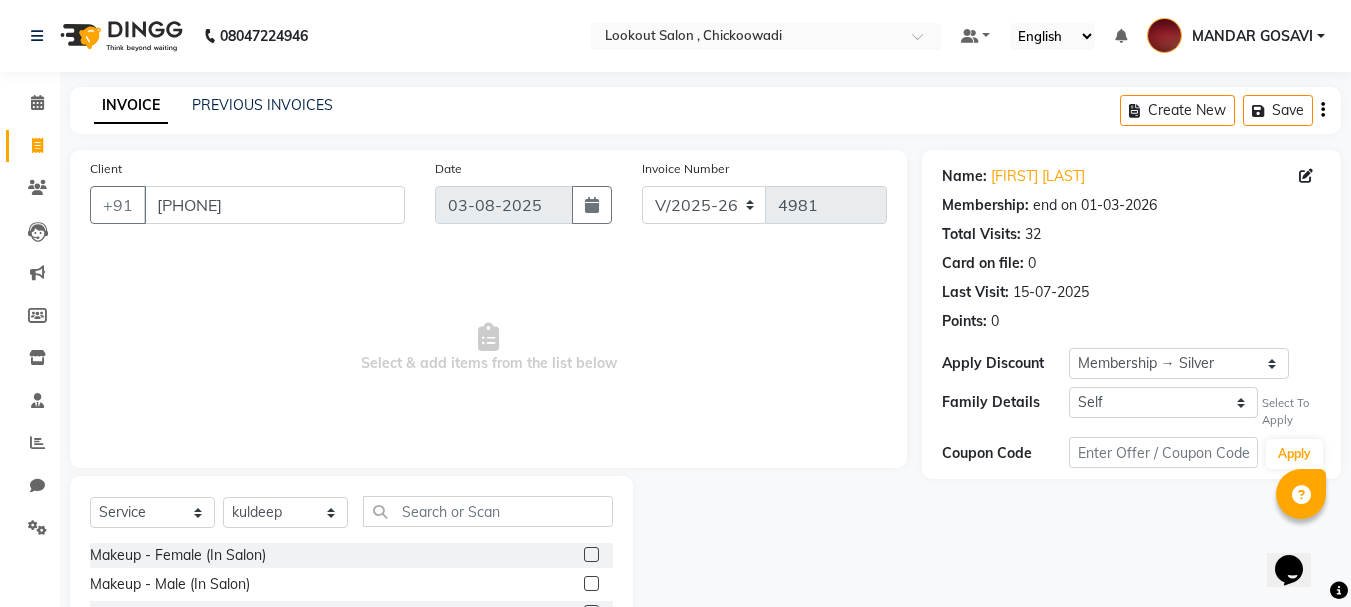 click on "Select  Service  Product  Membership  Package Voucher Prepaid Gift Card  Select Stylist Alizah Bangi AMIT SOLANKI jishan shekh kuldeep MANDAR GOSAVI NANDINI GUPTA NIPUL SIR NISAR AHMED PIRJADE PARVEEN SHAIKH Rizwan ROOPAVATI Rupali  RUPESH SADAF SHAIKH SAHIL TAK SAMREEN DHOLKIYA shweta kashyap" 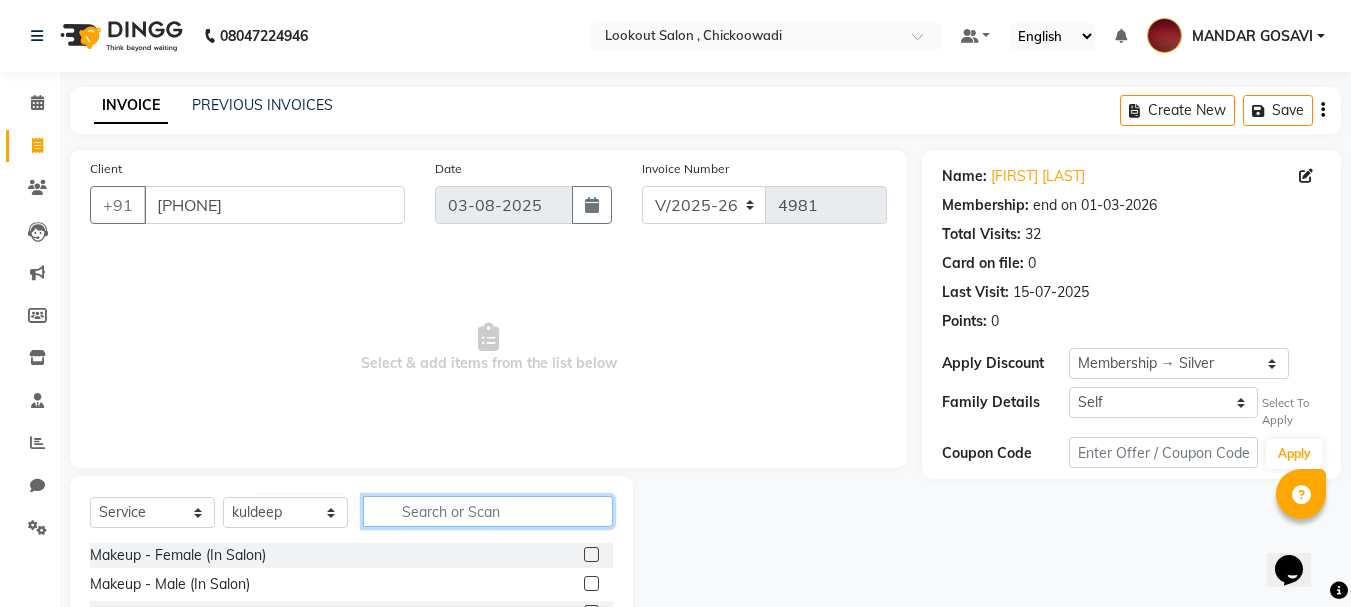 click 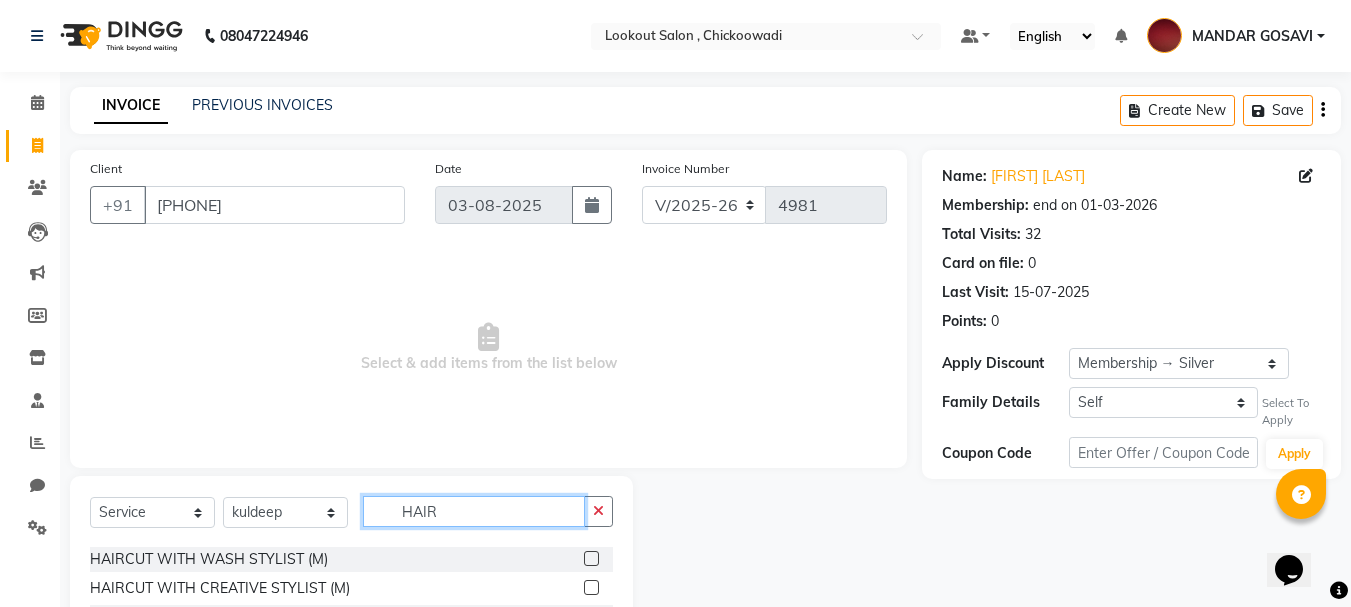 scroll, scrollTop: 100, scrollLeft: 0, axis: vertical 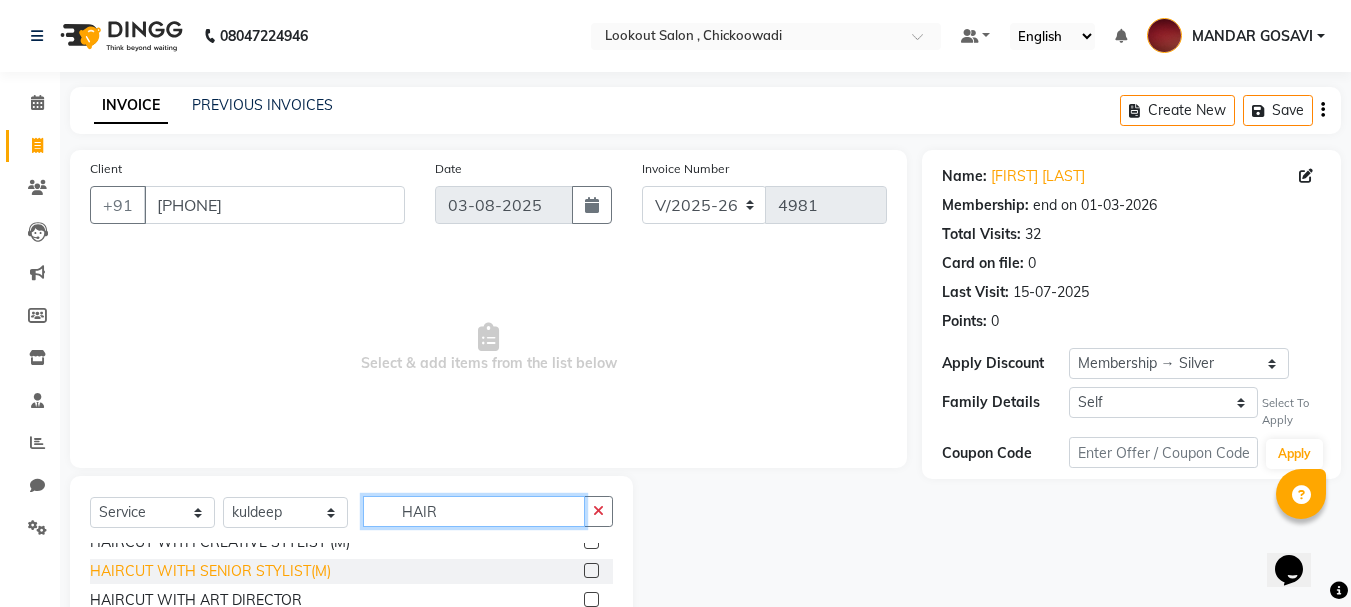 type on "HAIR" 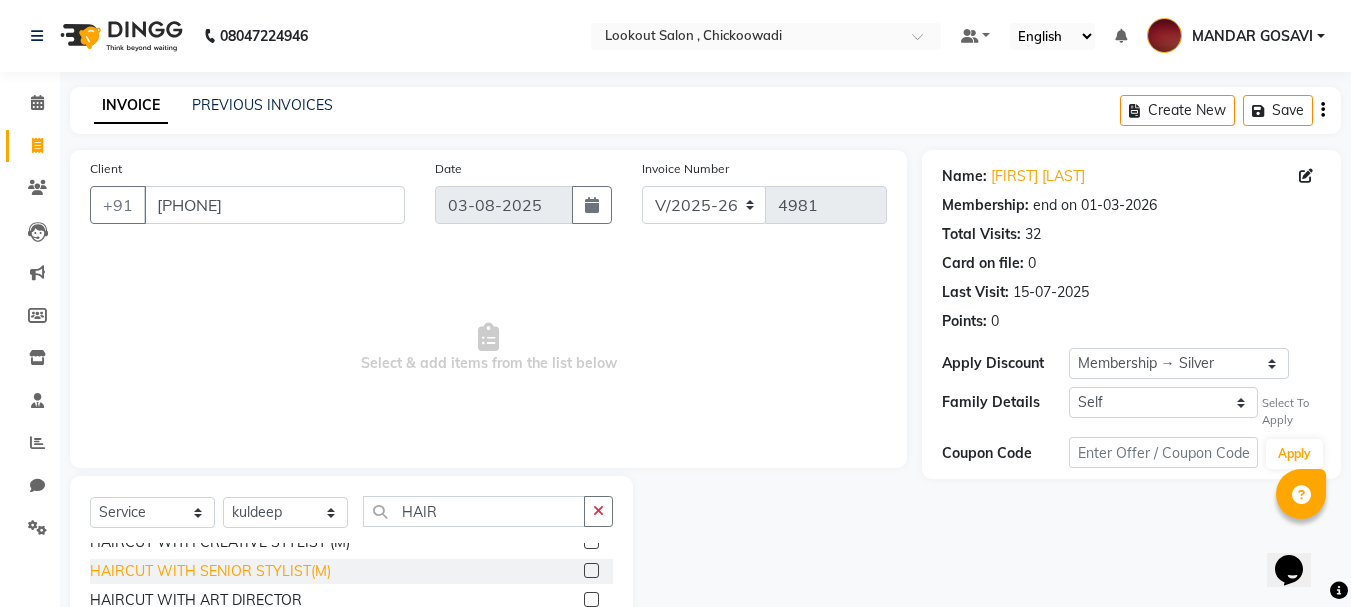 click on "HAIRCUT WITH SENIOR STYLIST(M)" 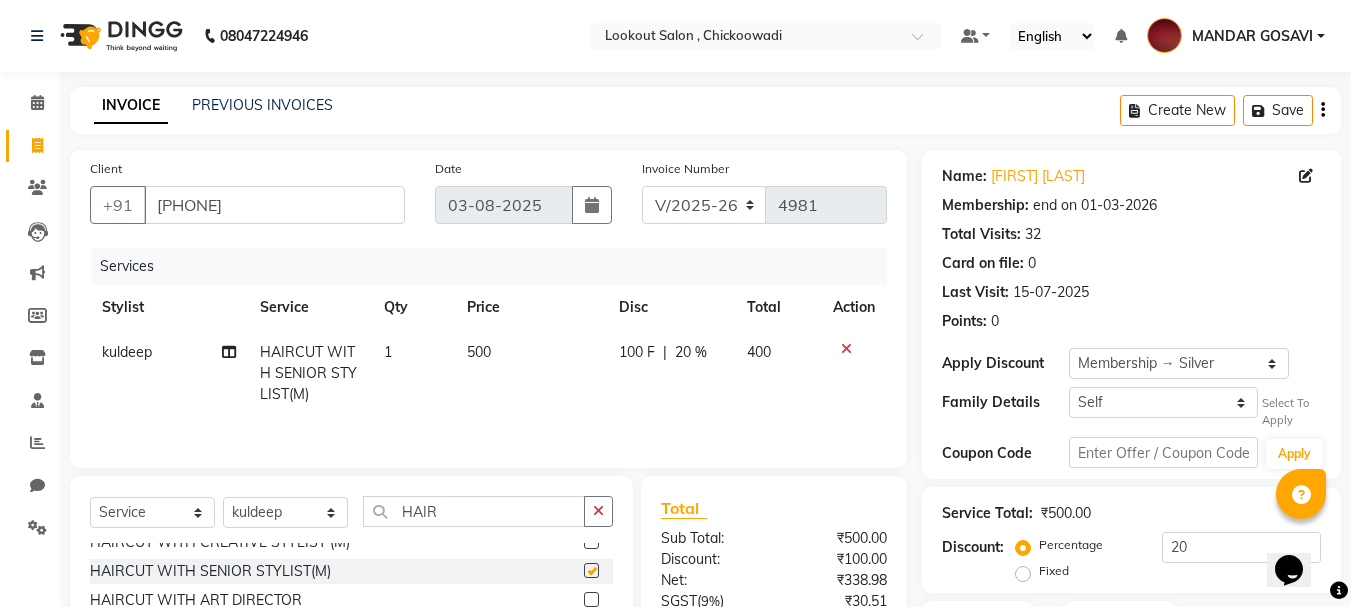 checkbox on "false" 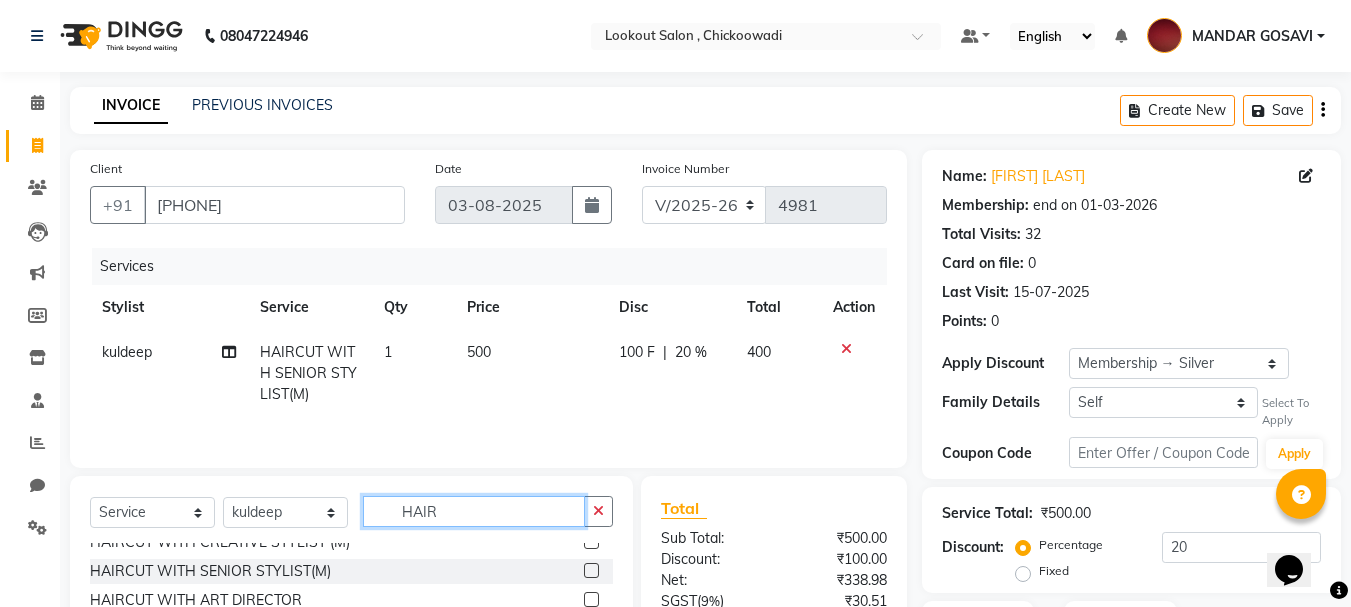 click on "HAIR" 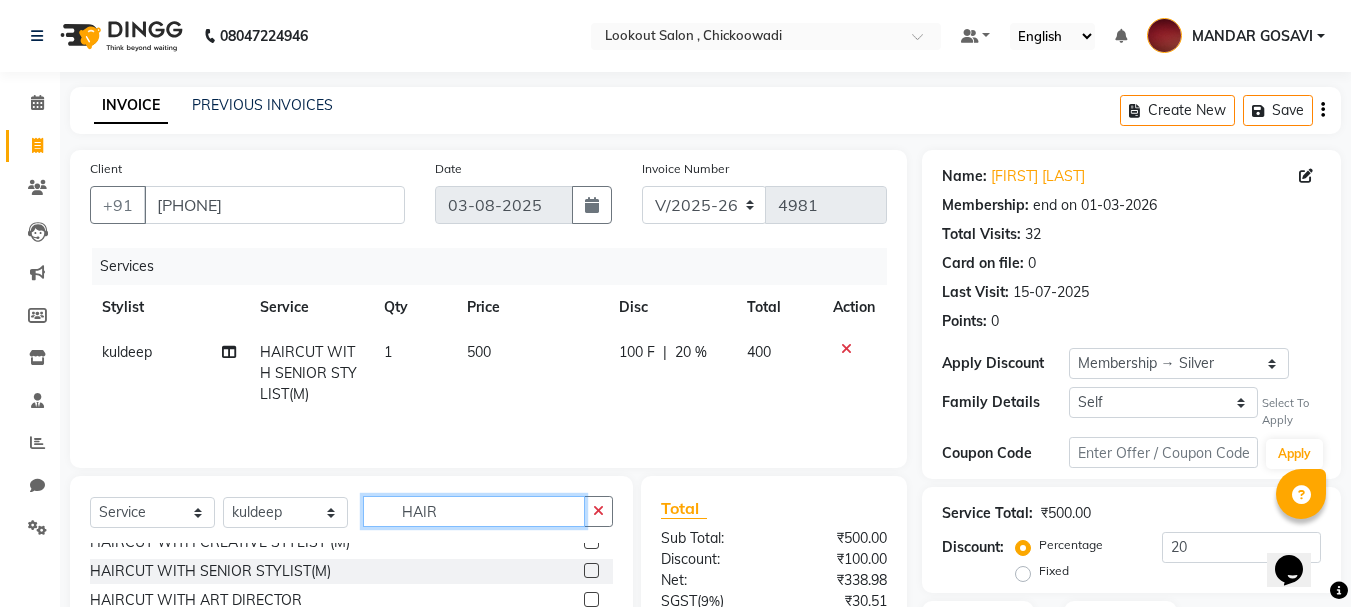 click on "HAIR" 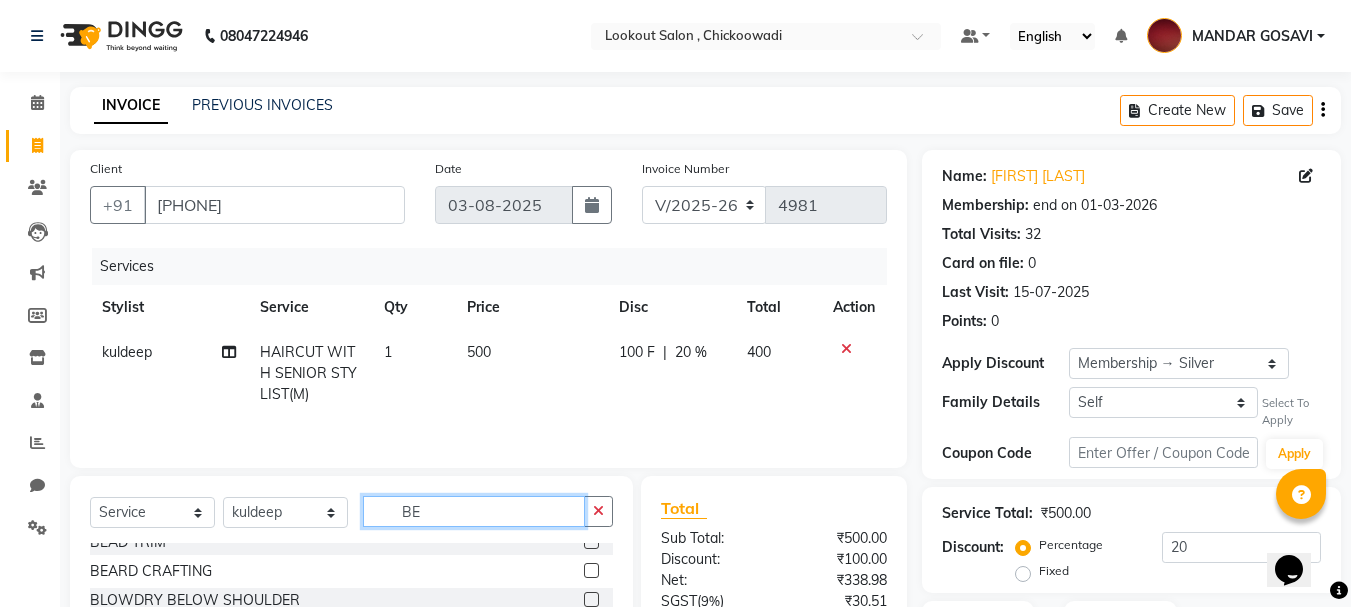 scroll, scrollTop: 0, scrollLeft: 0, axis: both 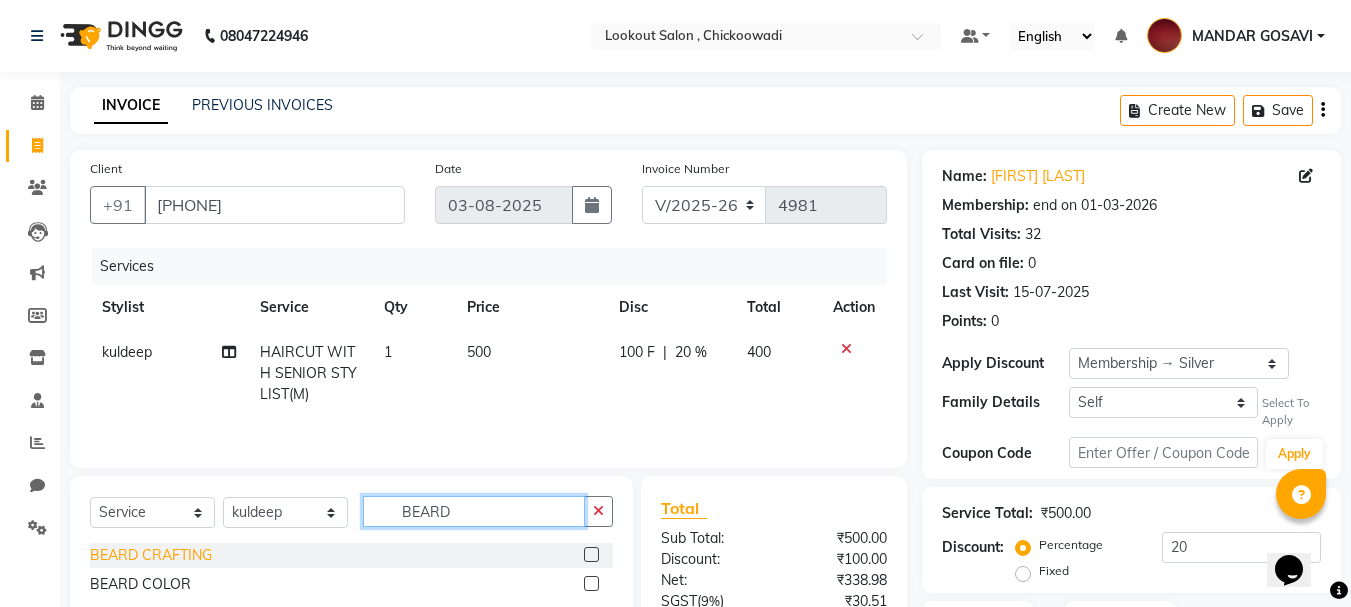 type on "BEARD" 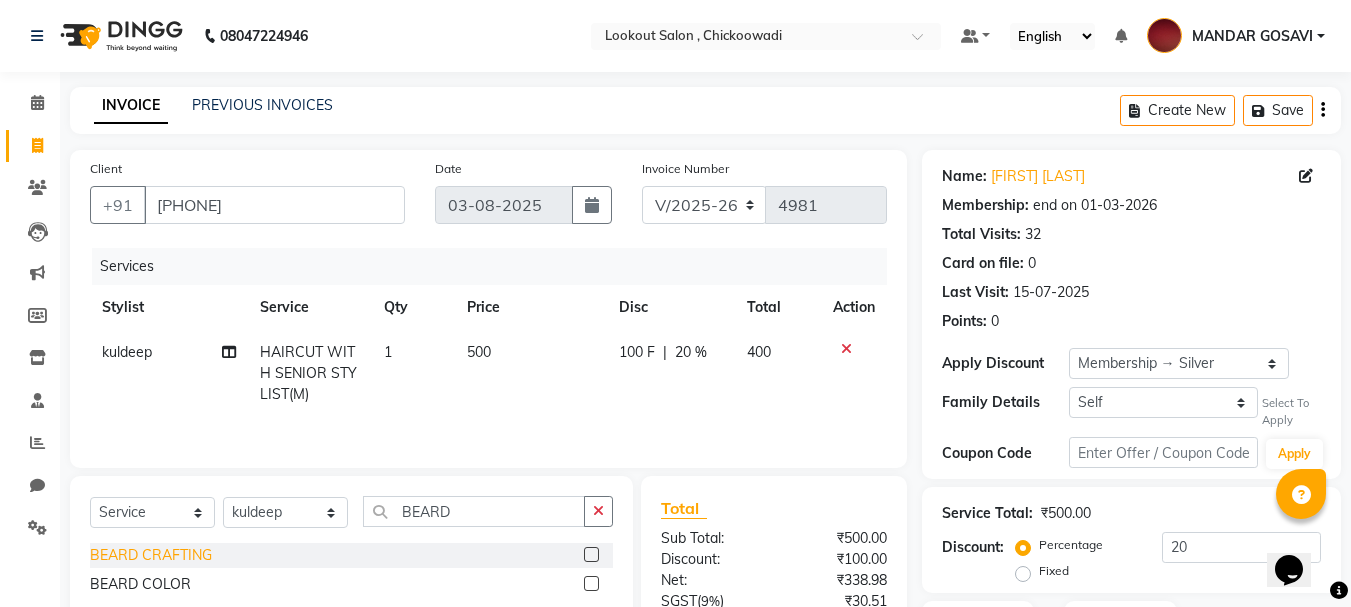 click on "BEARD CRAFTING" 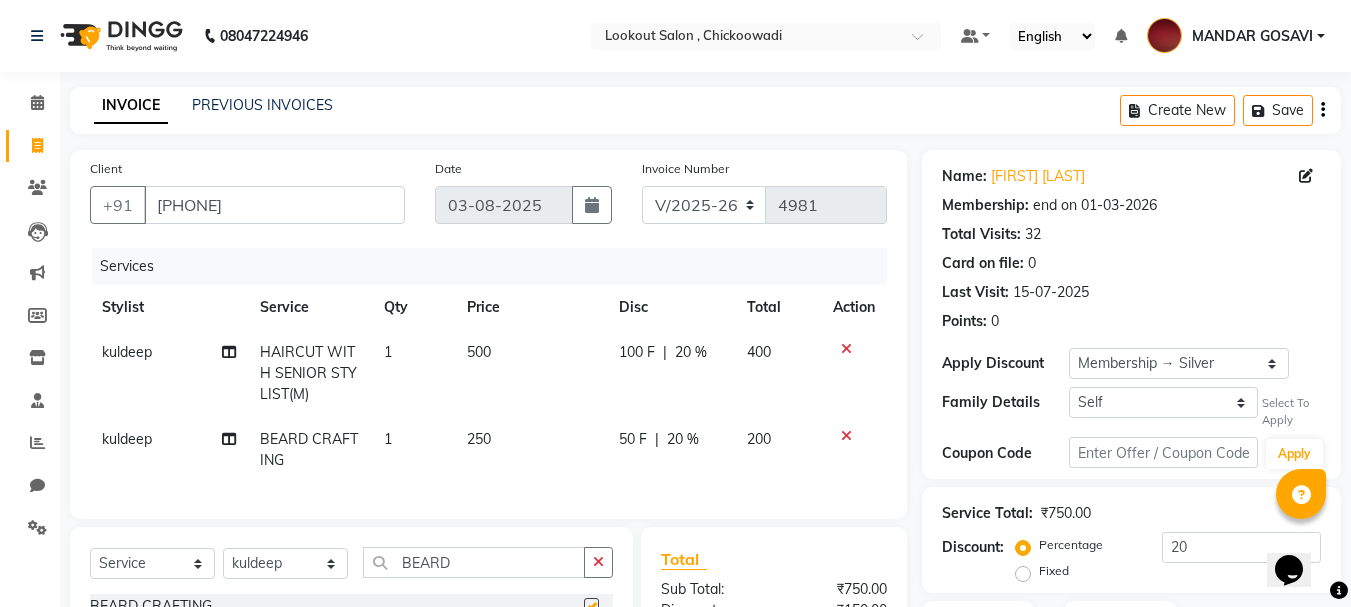 checkbox on "false" 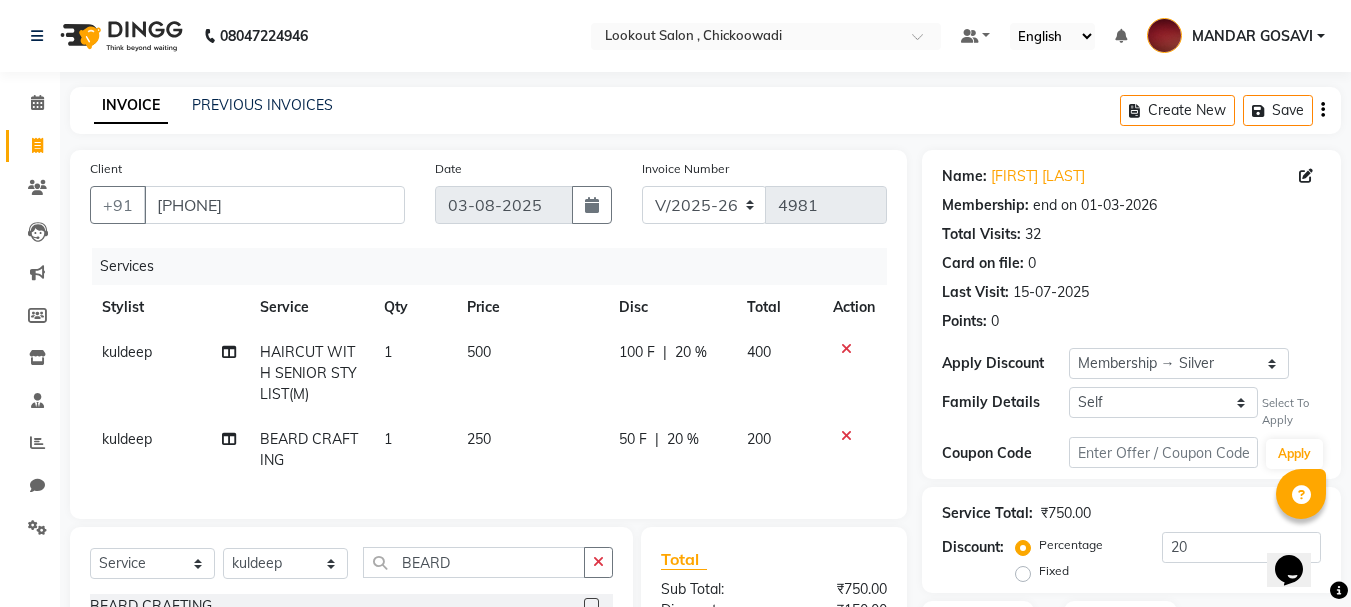 scroll, scrollTop: 259, scrollLeft: 0, axis: vertical 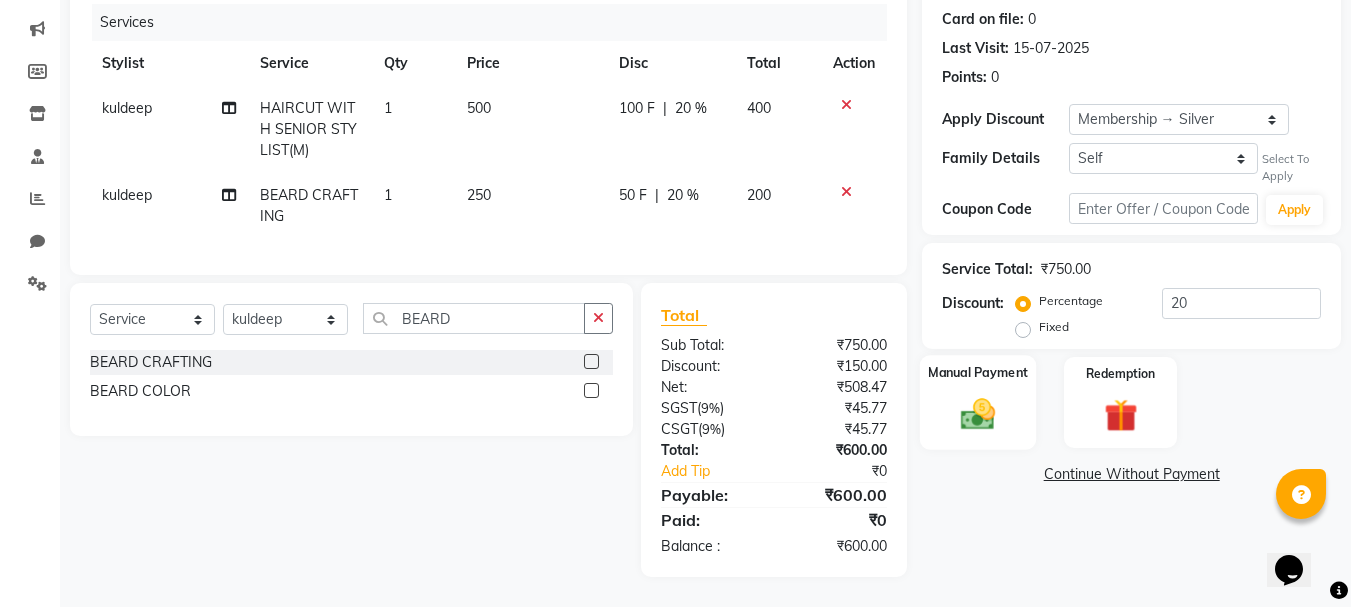 click on "Manual Payment" 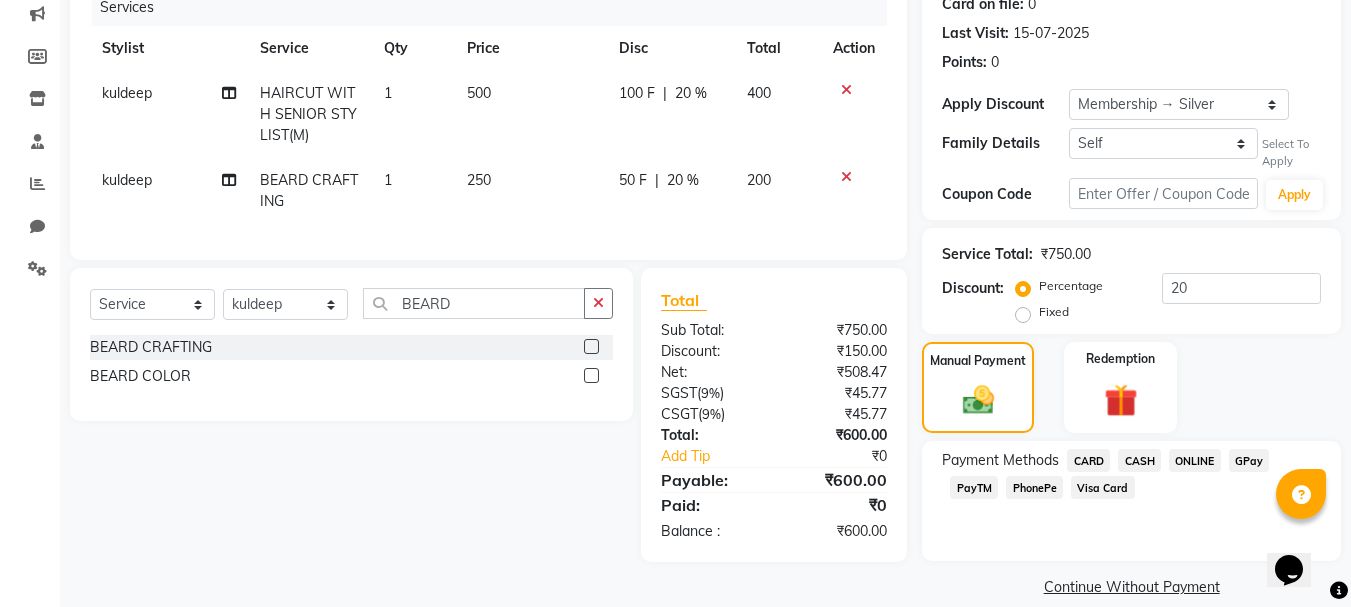 scroll, scrollTop: 284, scrollLeft: 0, axis: vertical 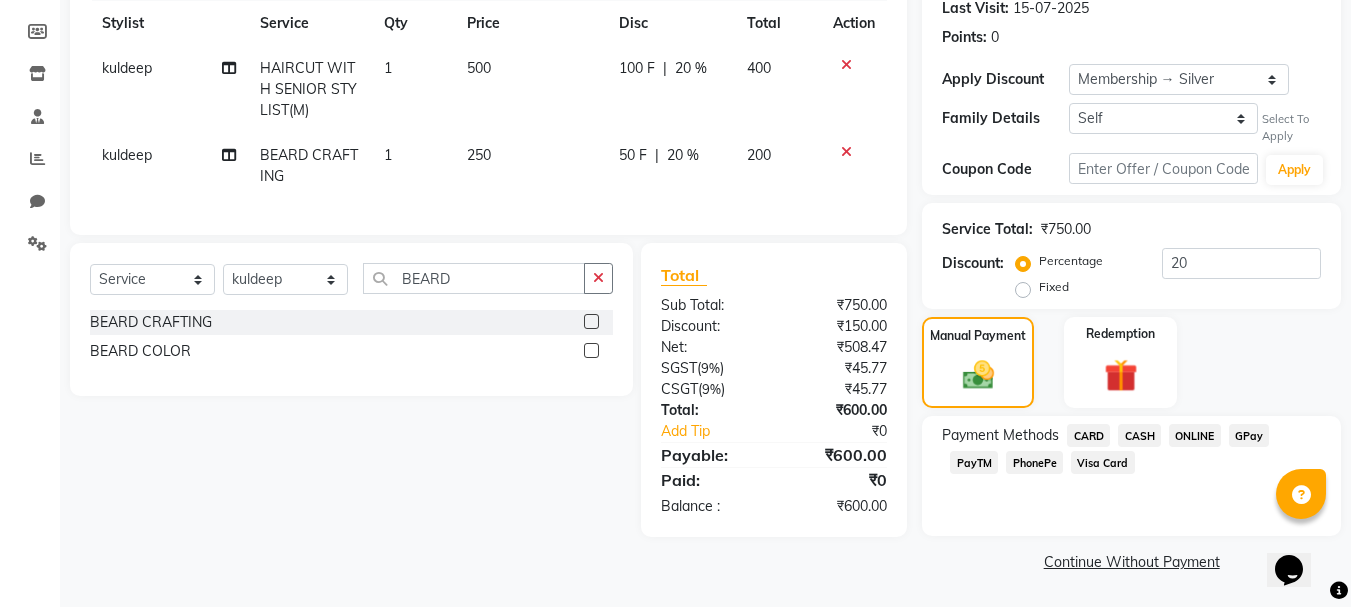 click on "PhonePe" 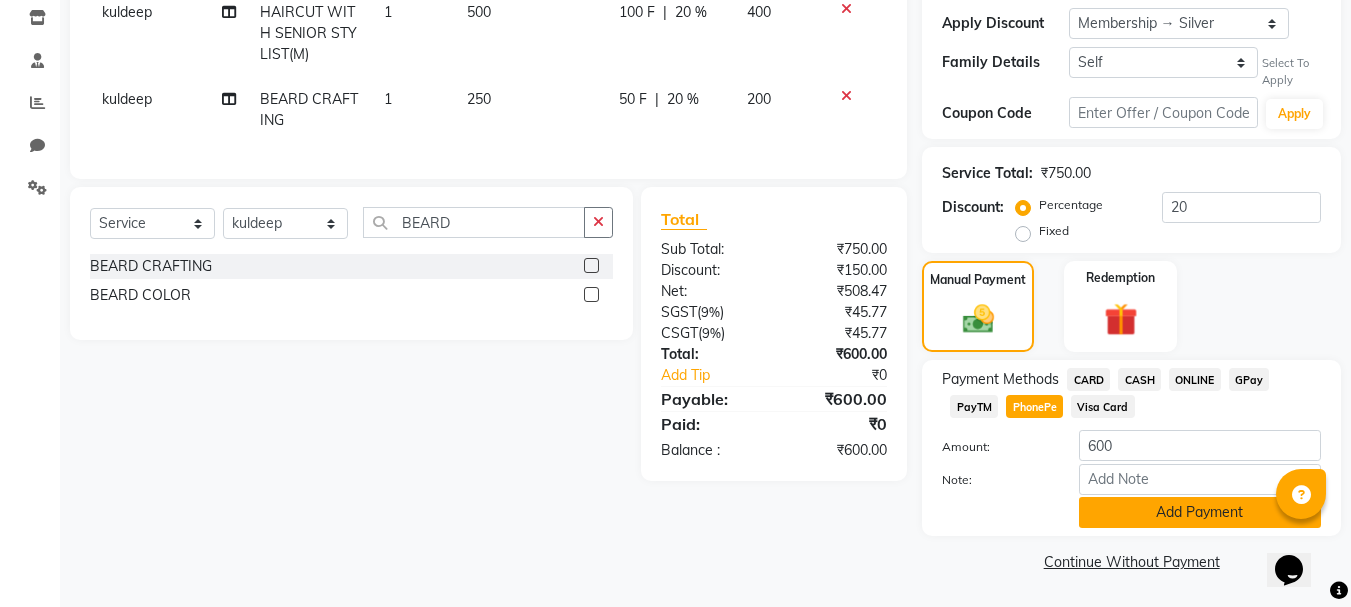 click on "Add Payment" 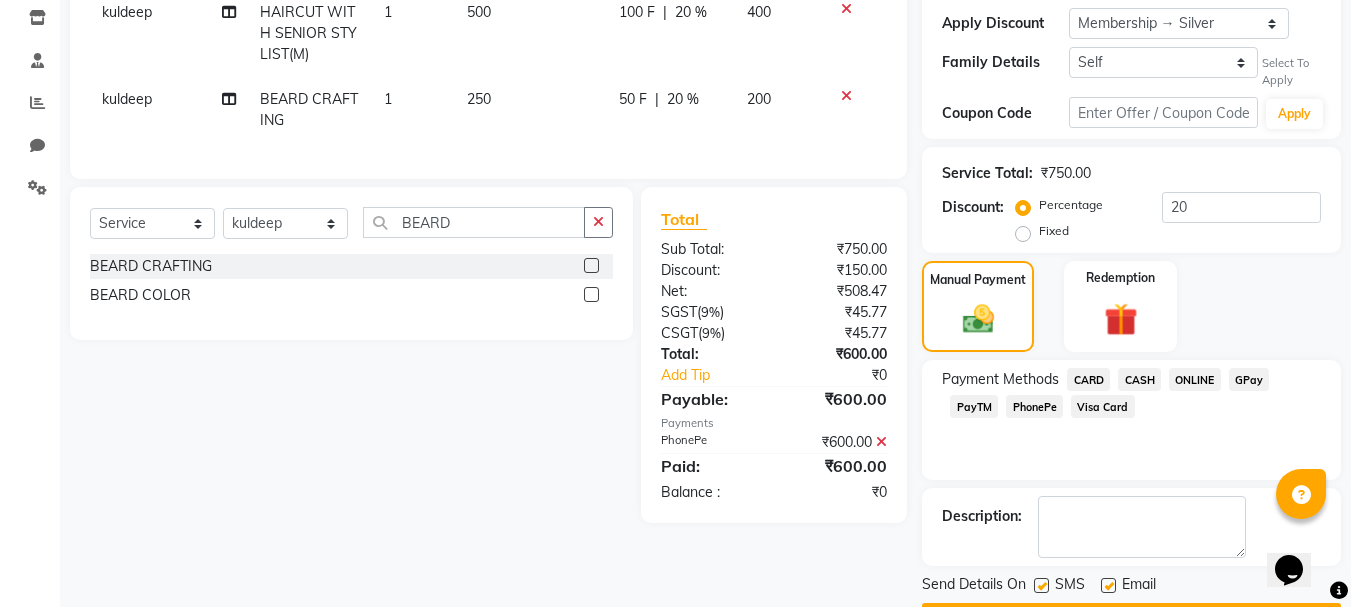 scroll, scrollTop: 397, scrollLeft: 0, axis: vertical 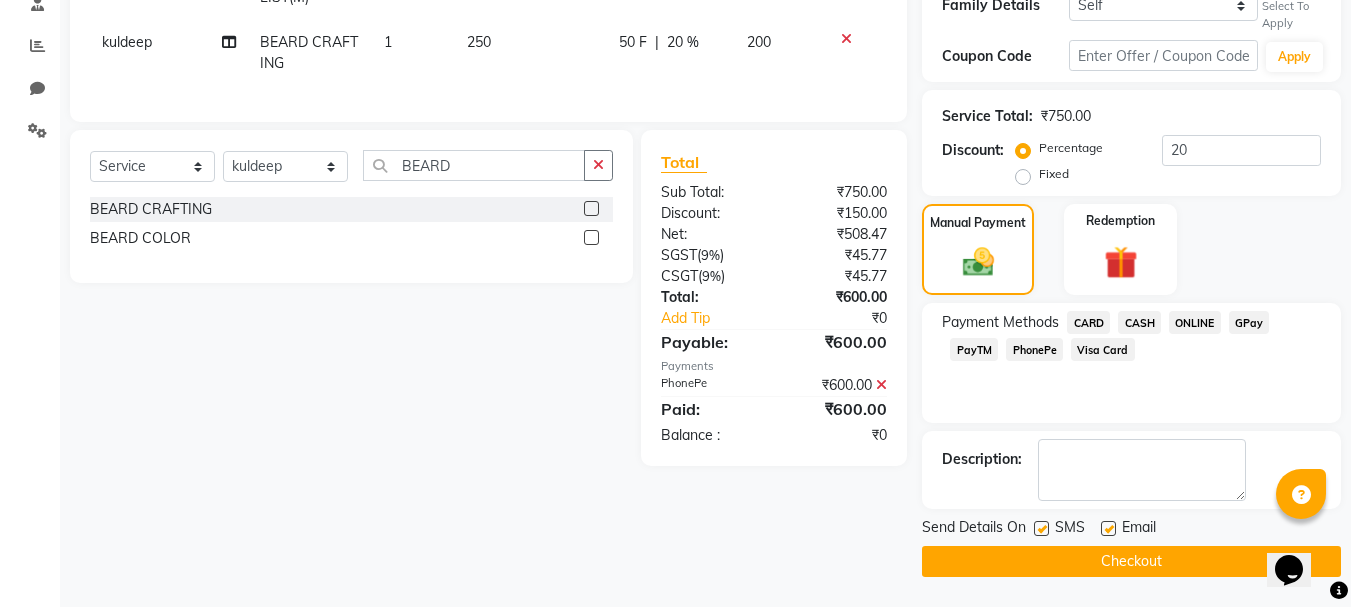 click on "Checkout" 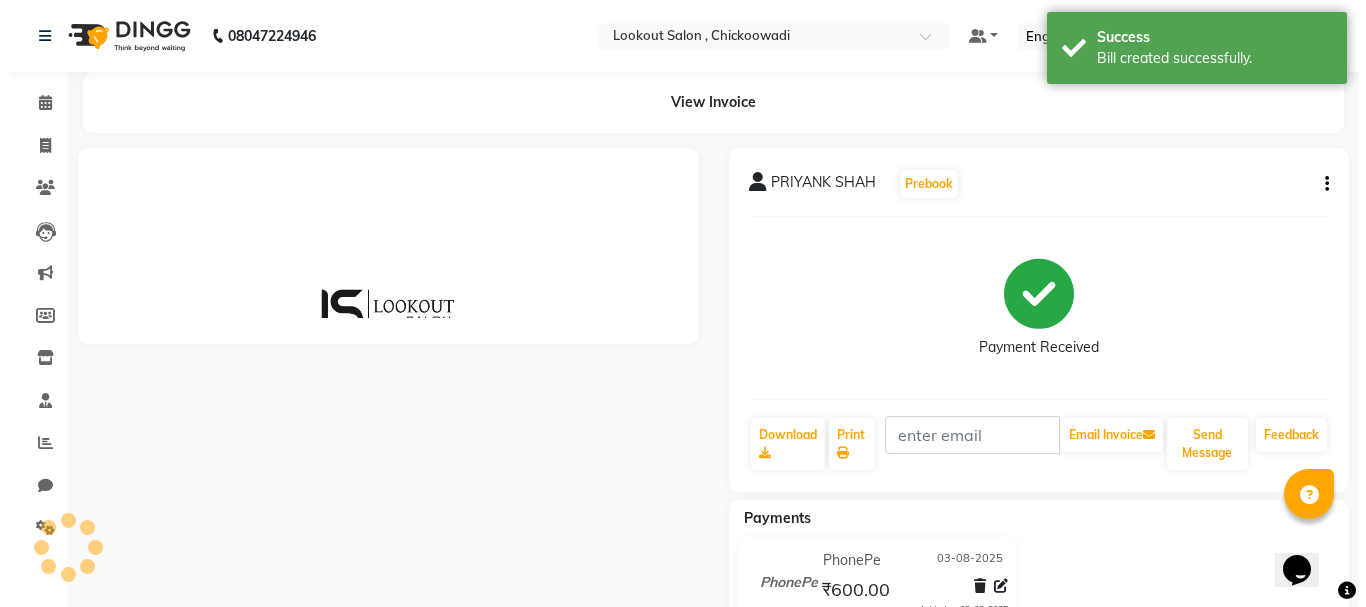 scroll, scrollTop: 0, scrollLeft: 0, axis: both 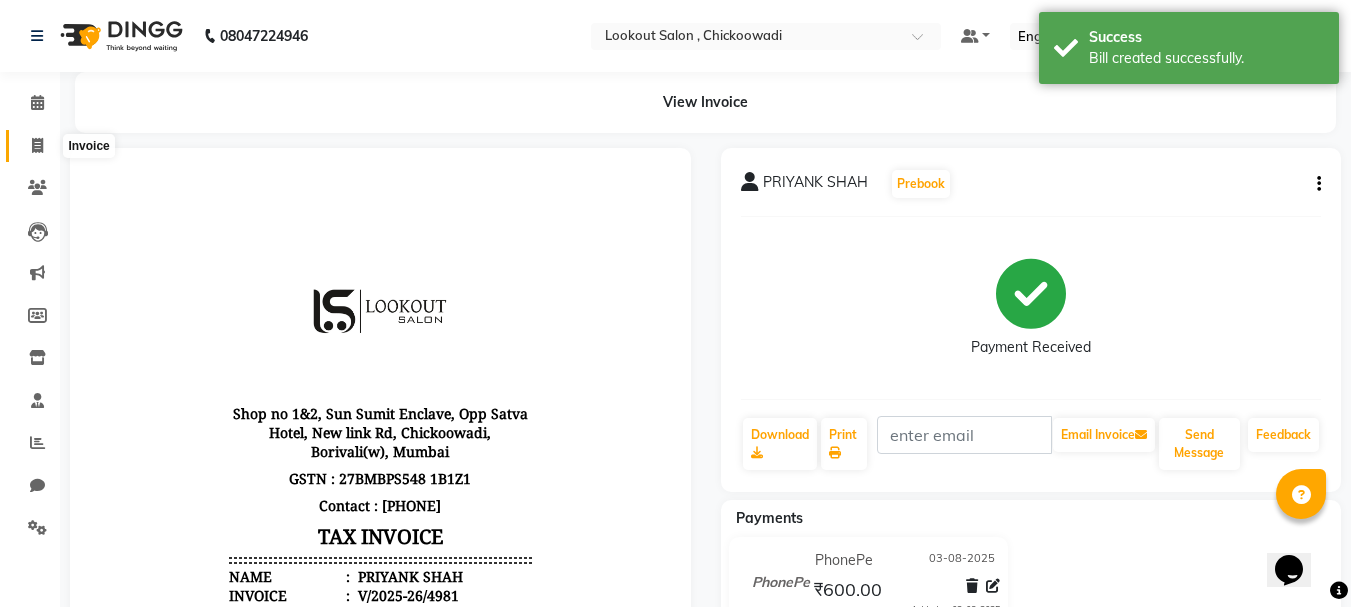 click 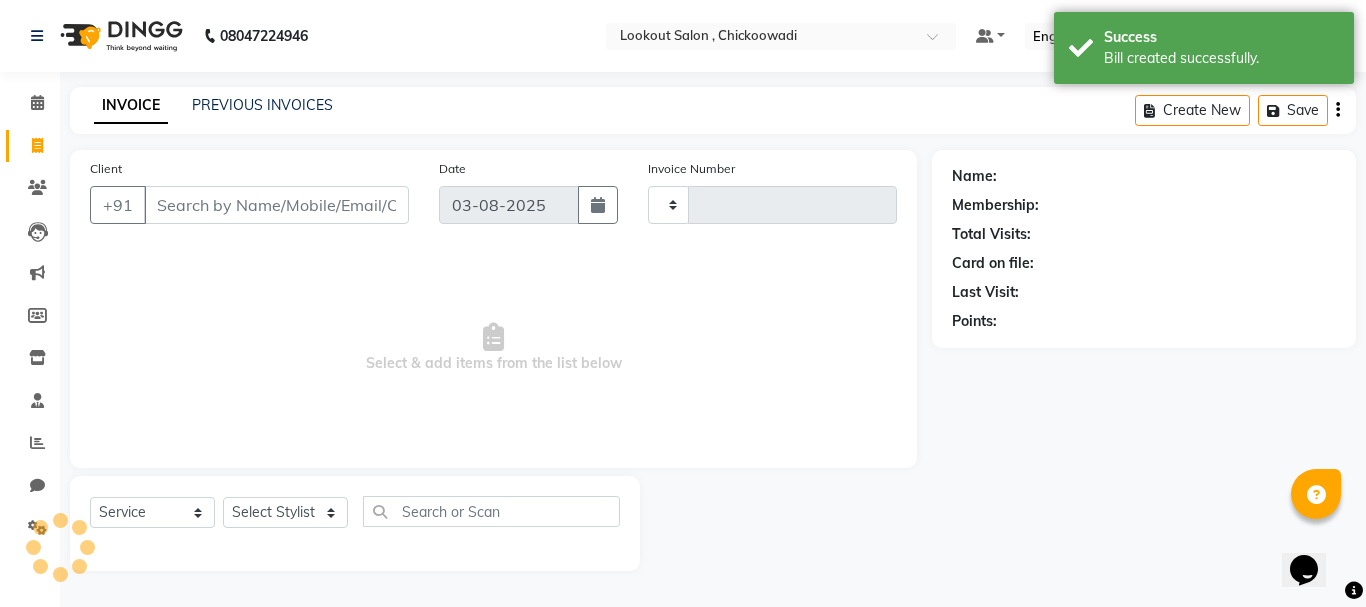 type on "4982" 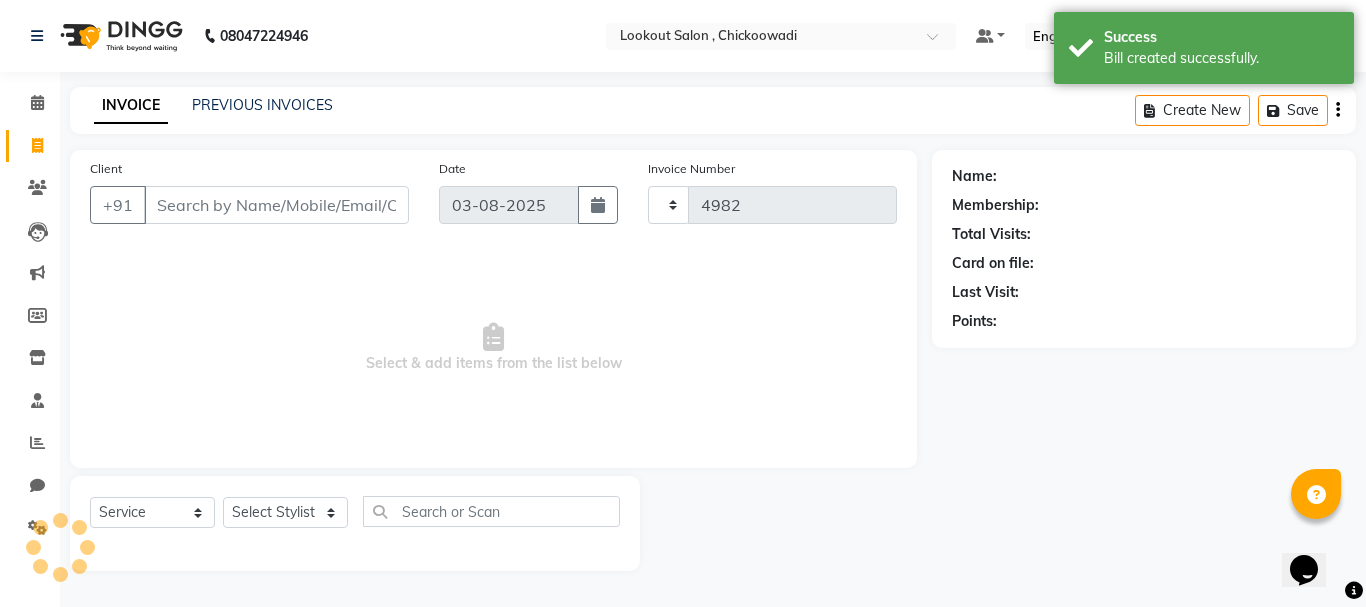 select on "151" 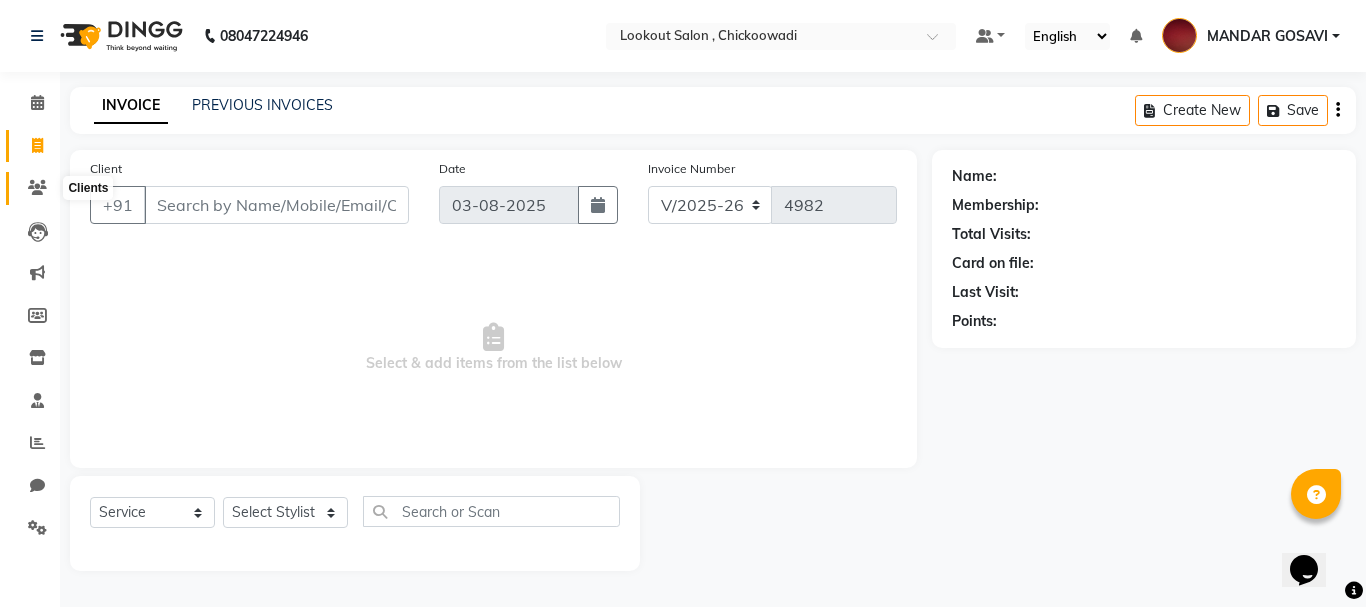 click 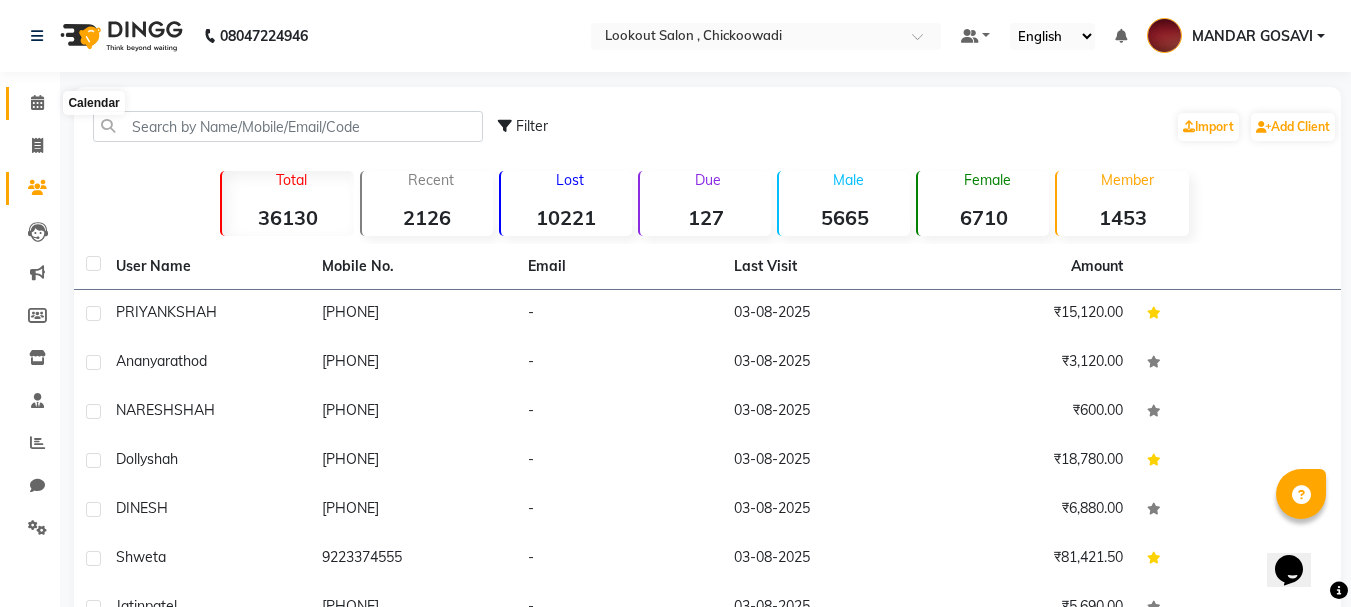 click 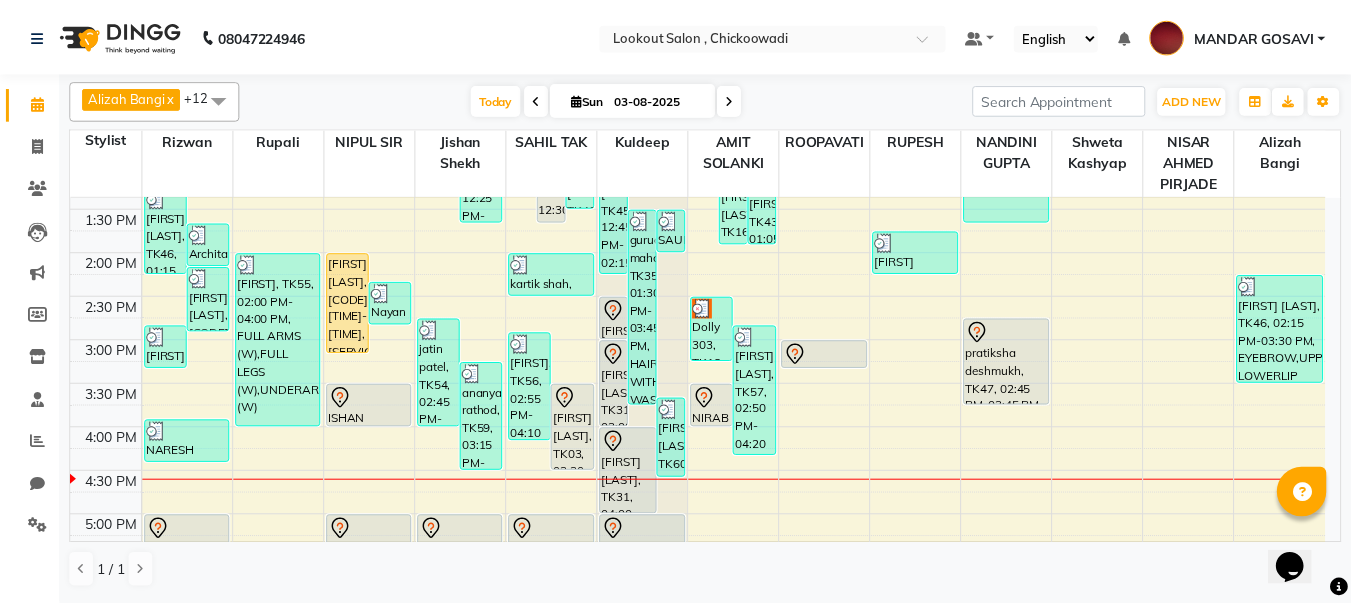 scroll, scrollTop: 500, scrollLeft: 0, axis: vertical 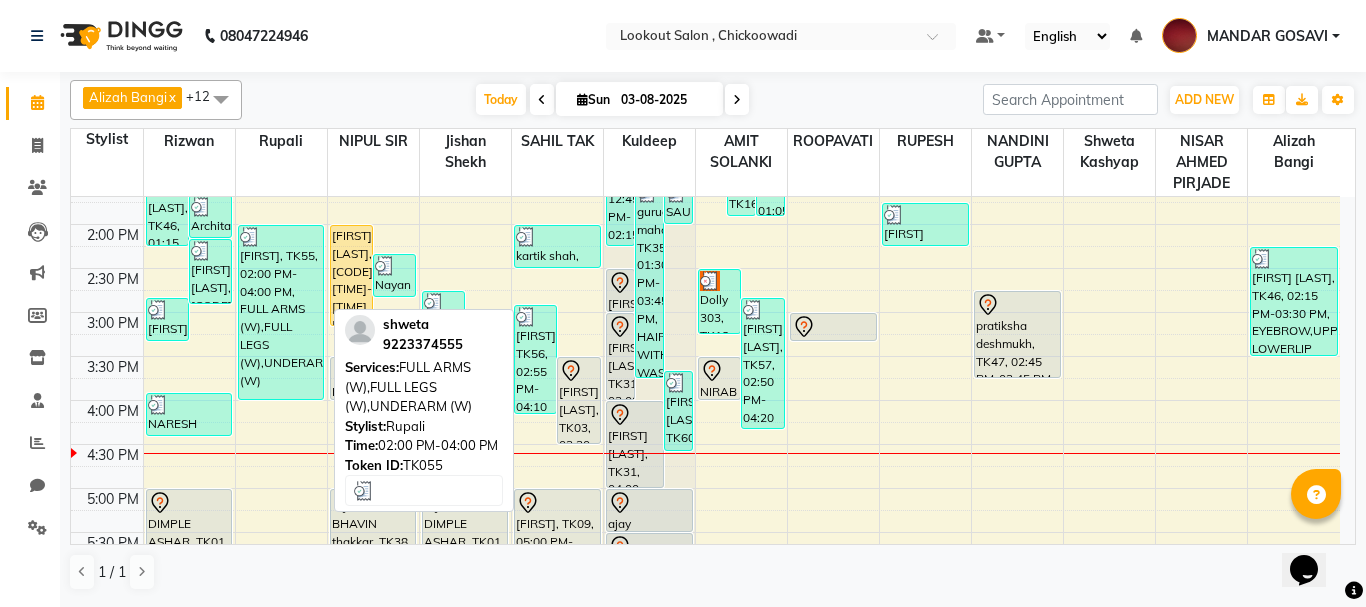 click on "[FIRST], TK55, 02:00 PM-04:00 PM, FULL ARMS (W),FULL LEGS (W),UNDERARM (W)" at bounding box center (281, 312) 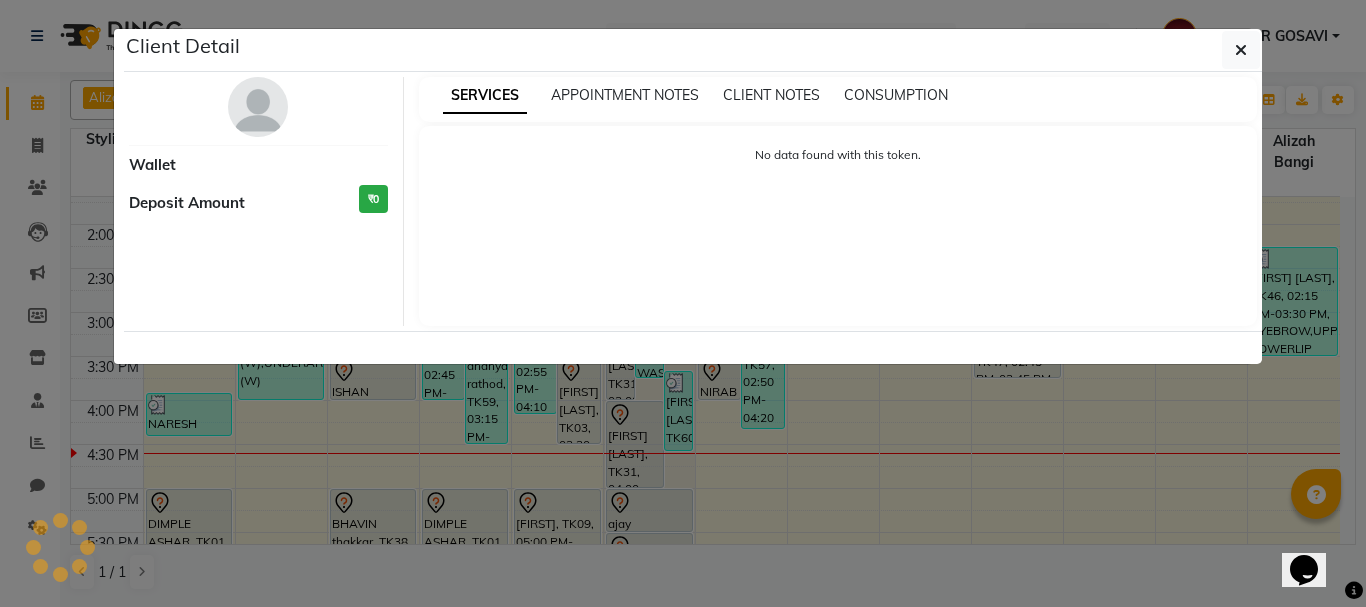 select on "3" 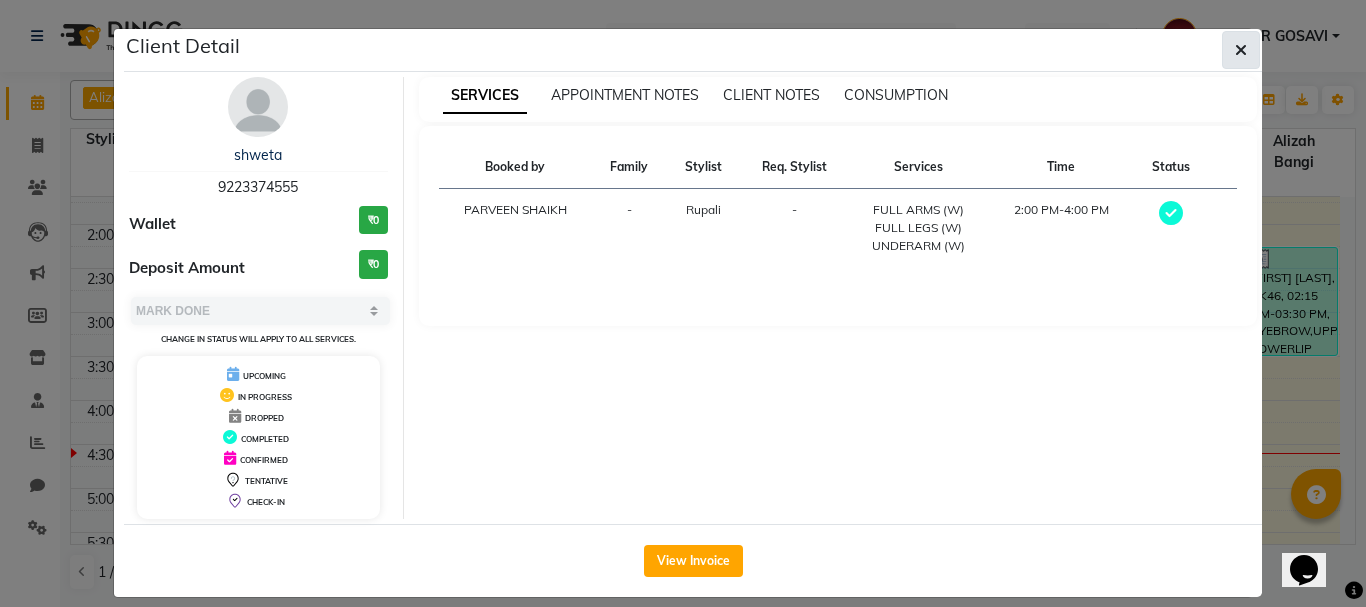 click 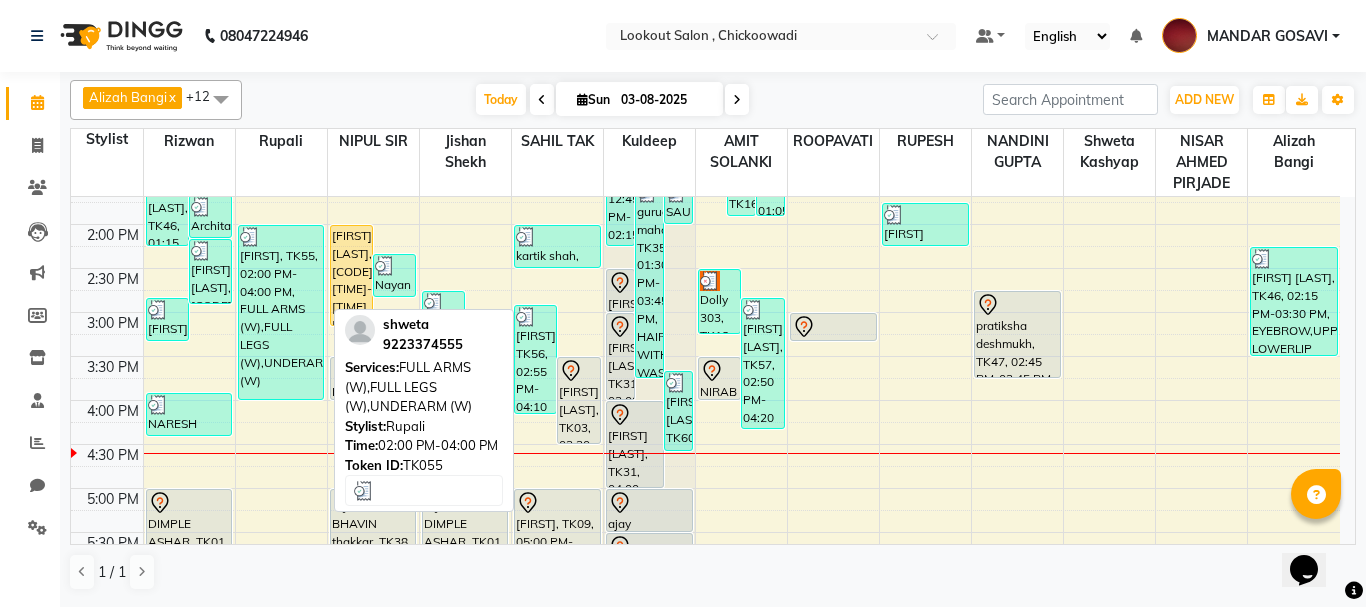 click on "[FIRST], TK55, 02:00 PM-04:00 PM, FULL ARMS (W),FULL LEGS (W),UNDERARM (W)" at bounding box center (281, 312) 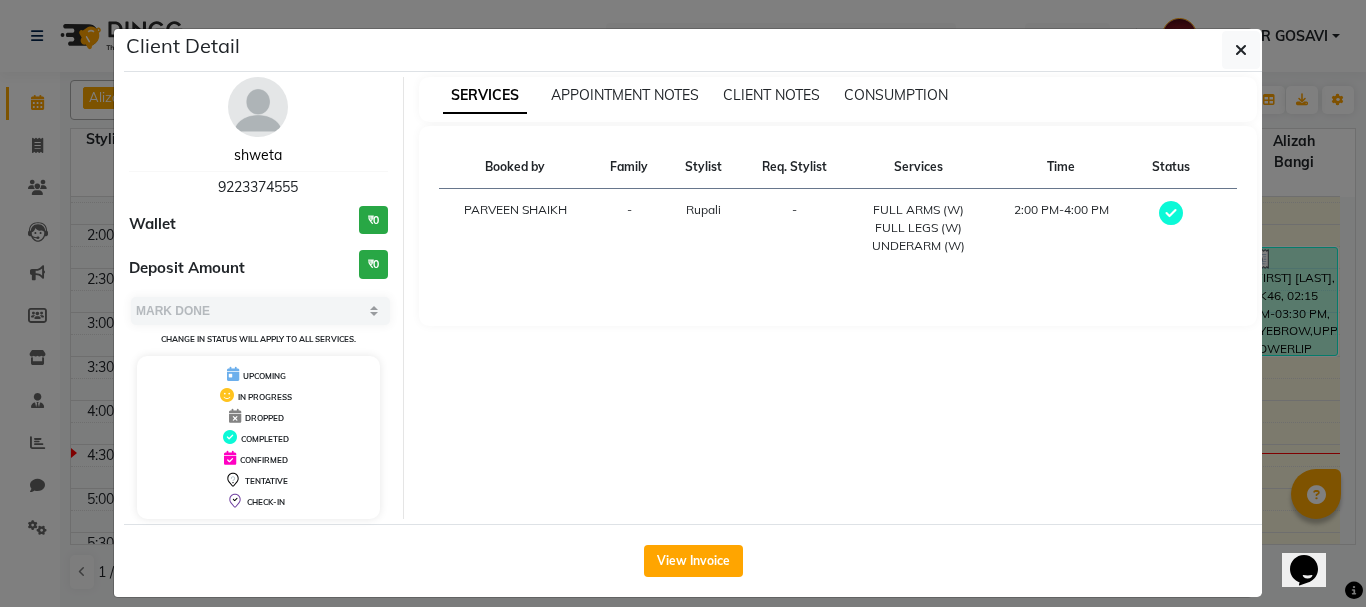 click on "shweta" at bounding box center (258, 155) 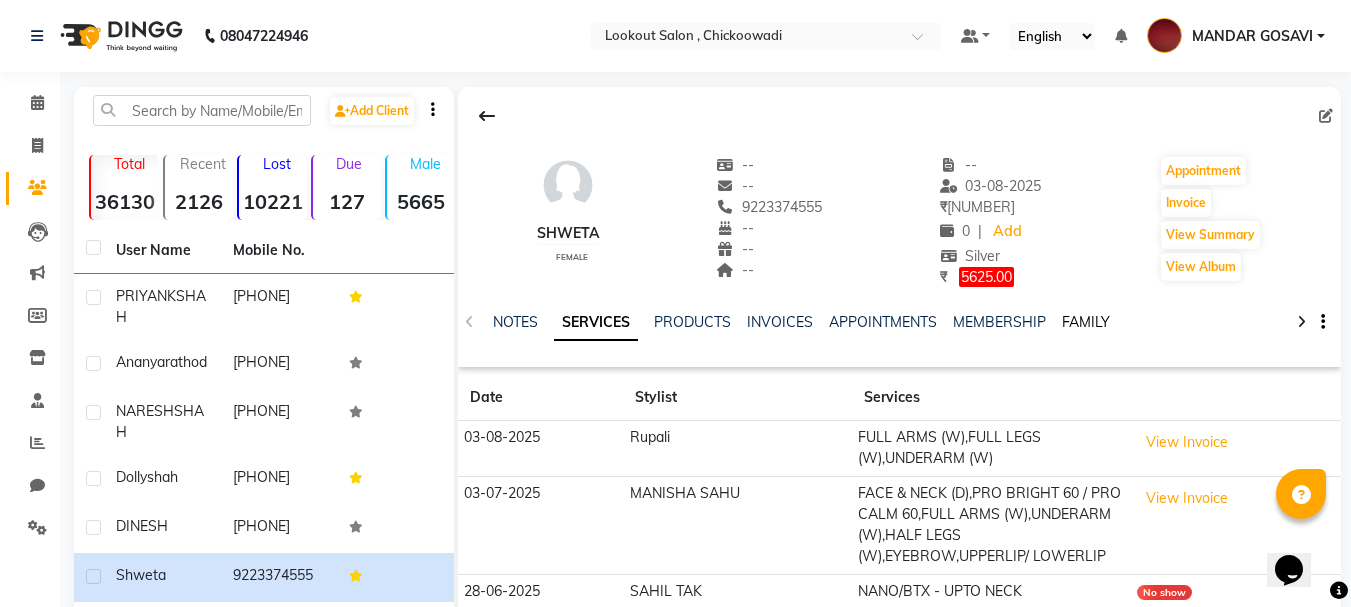 click on "FAMILY" 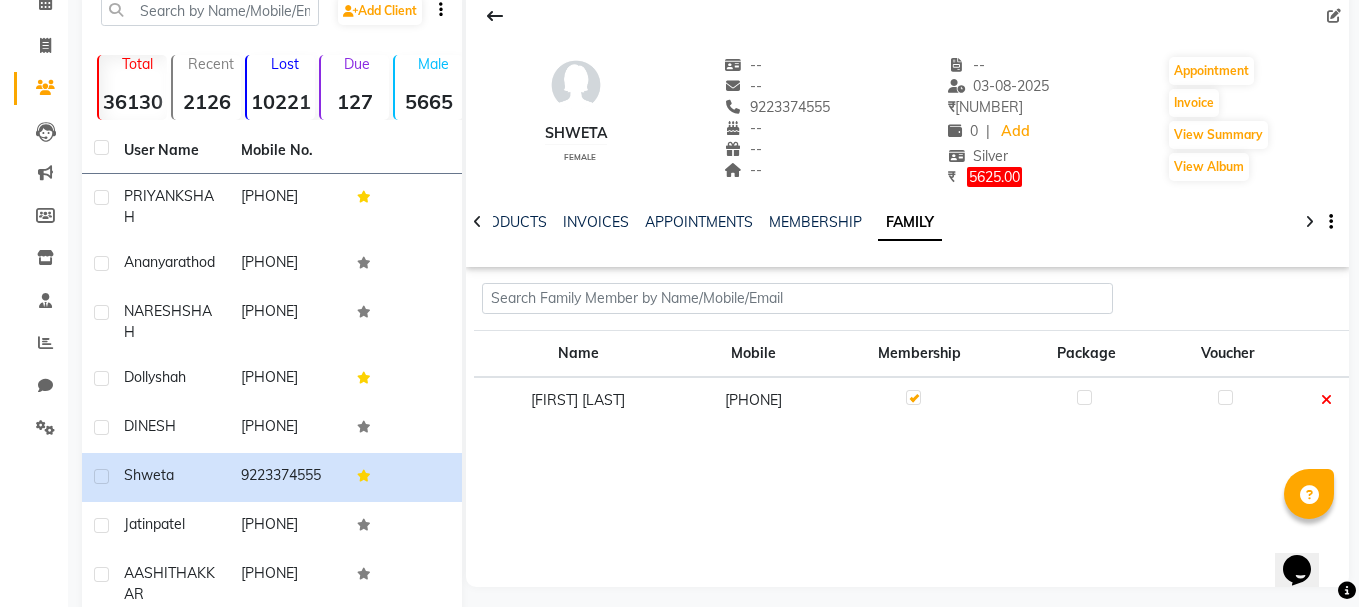 scroll, scrollTop: 0, scrollLeft: 0, axis: both 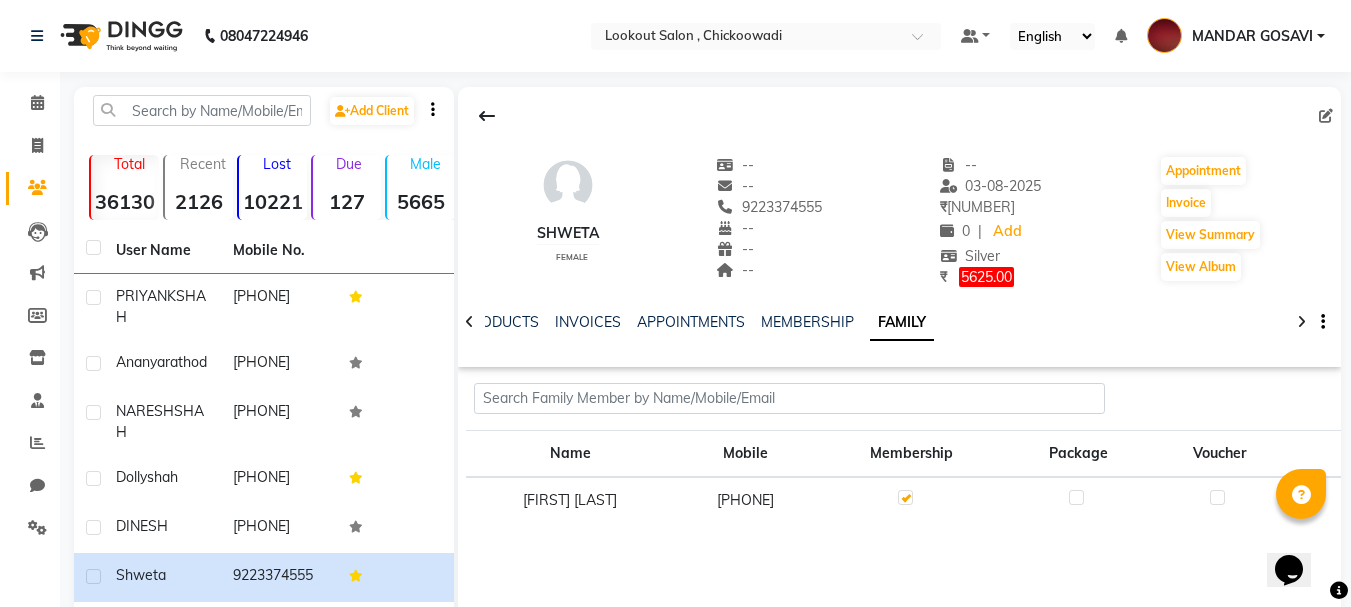 click on "MANDAR GOSAVI" at bounding box center [1252, 36] 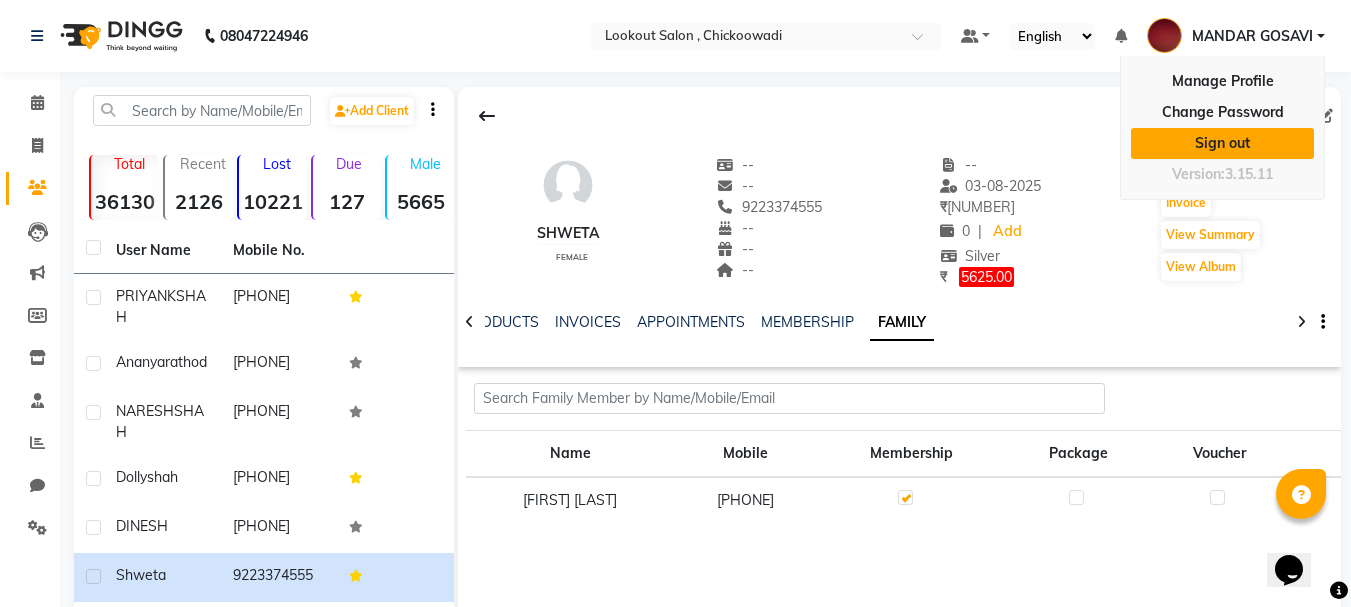 click on "Sign out" at bounding box center [1222, 143] 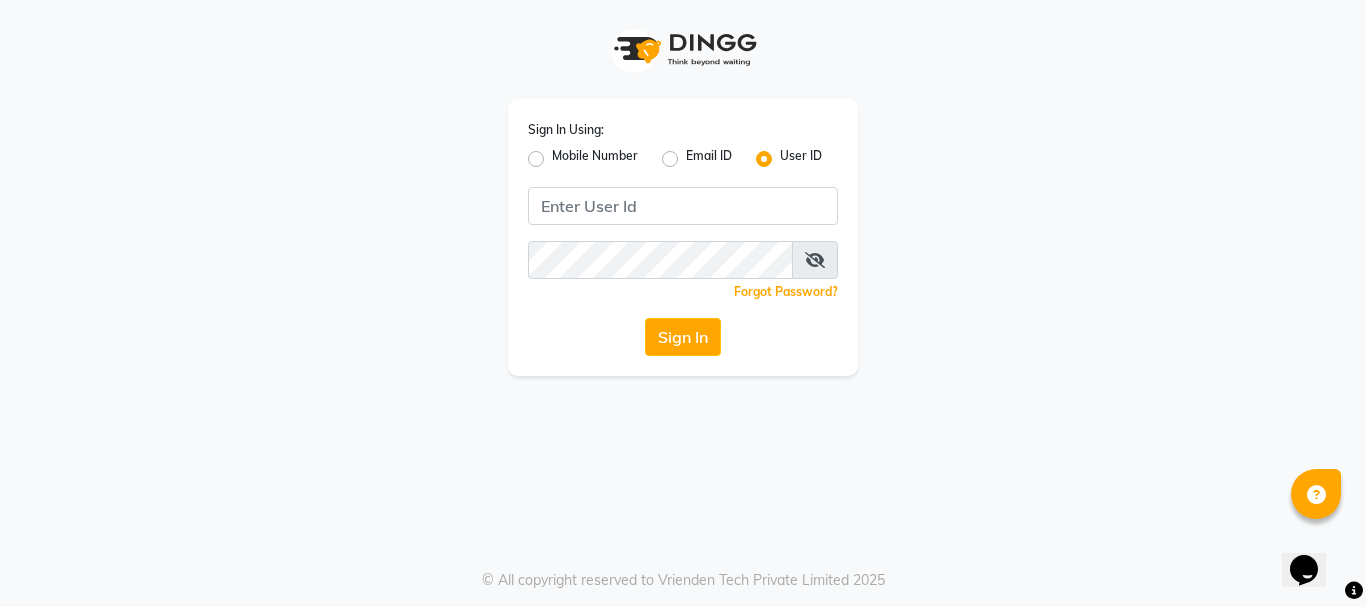 click on "Mobile Number" 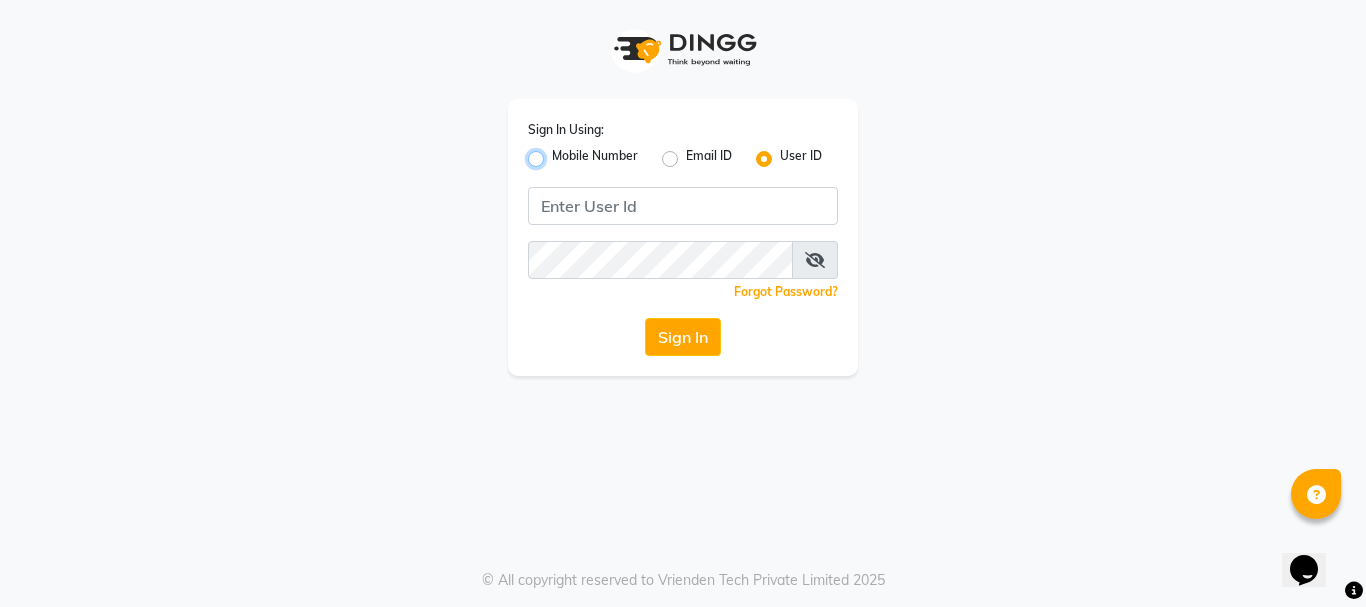 click on "Mobile Number" at bounding box center (558, 153) 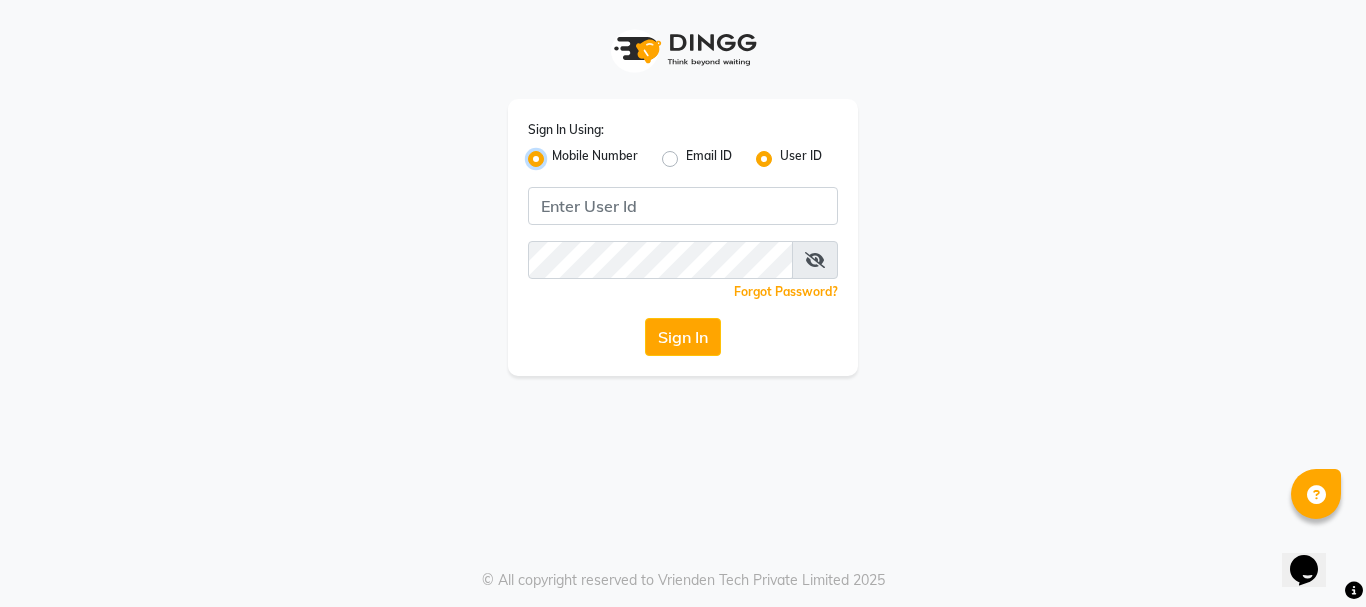 radio on "false" 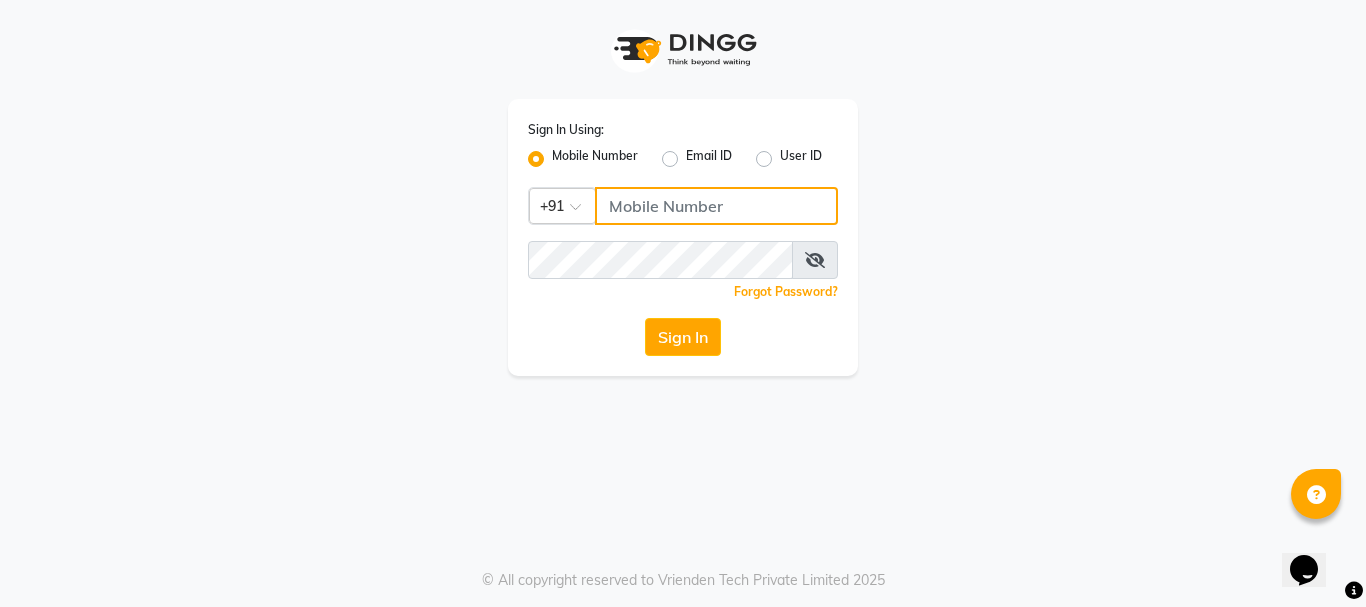 click 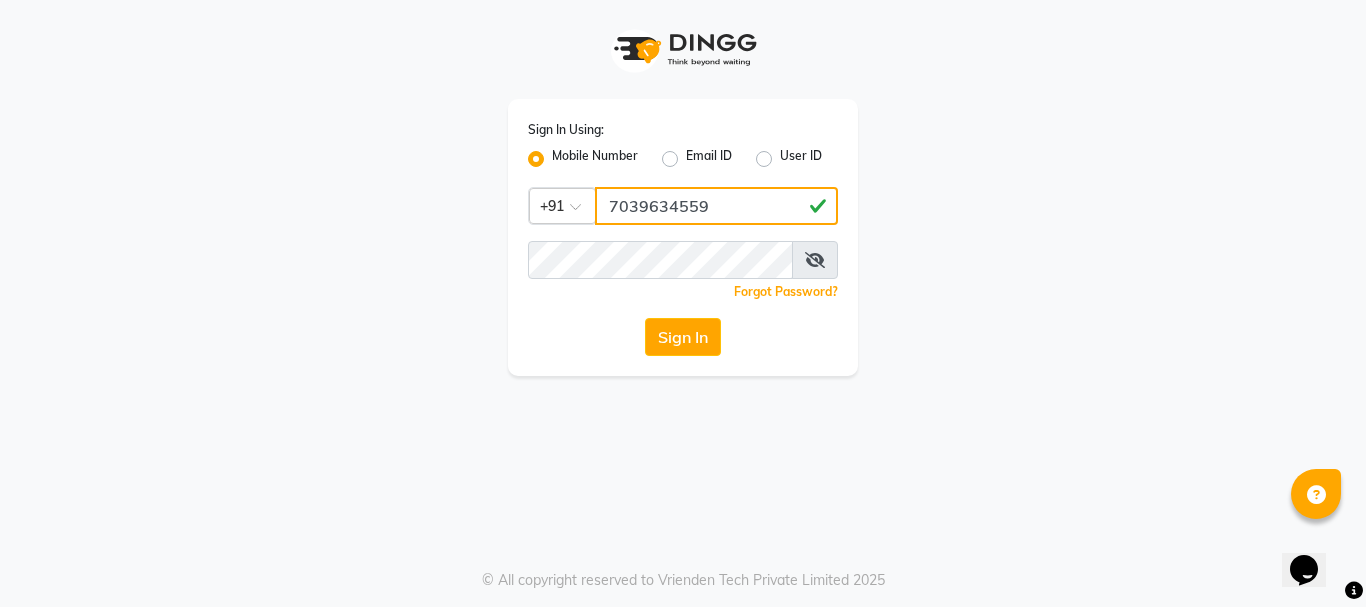 type on "7039634559" 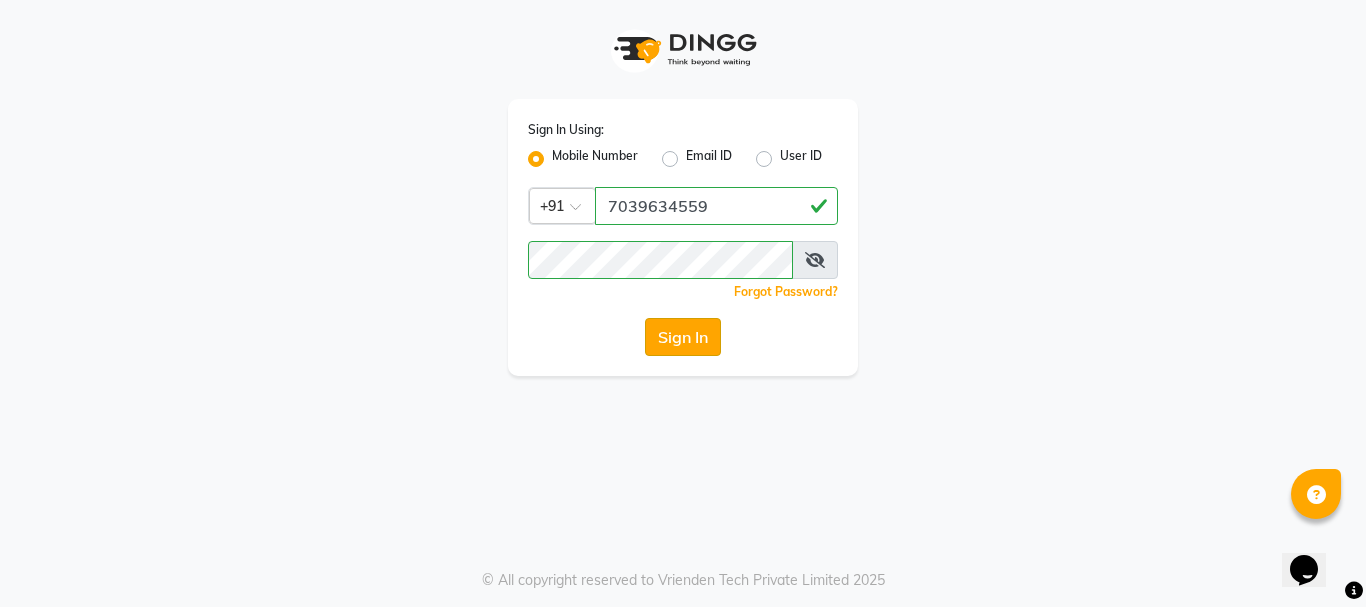 click on "Sign In" 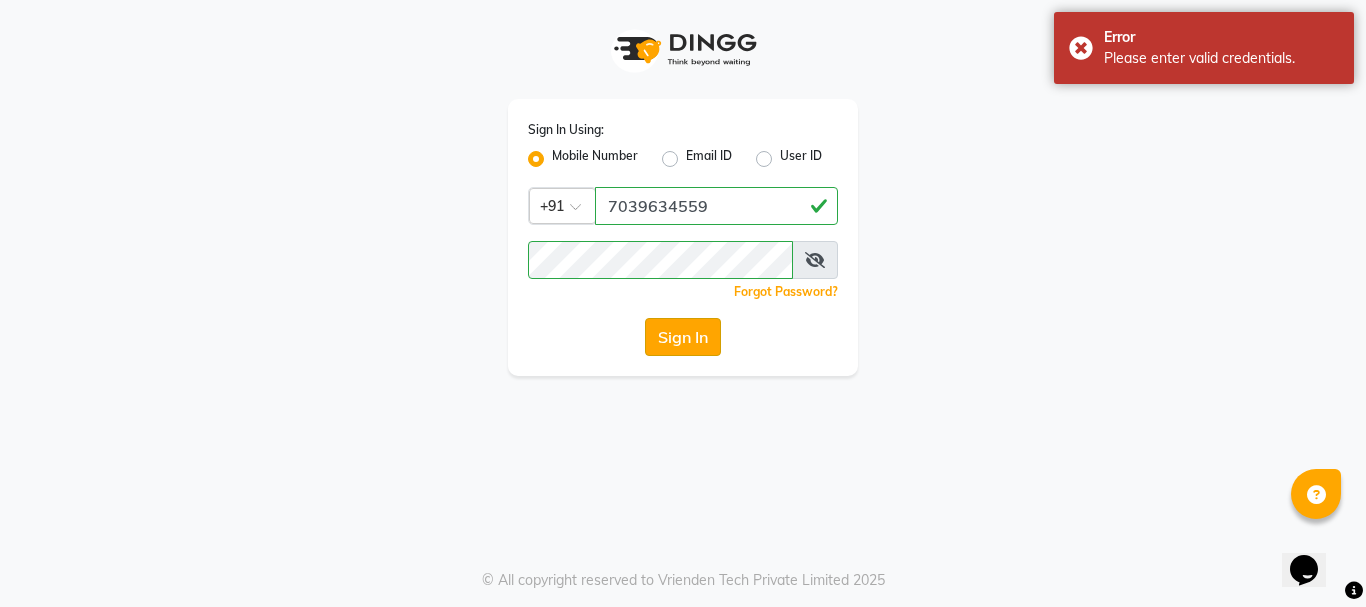 click on "Sign In" 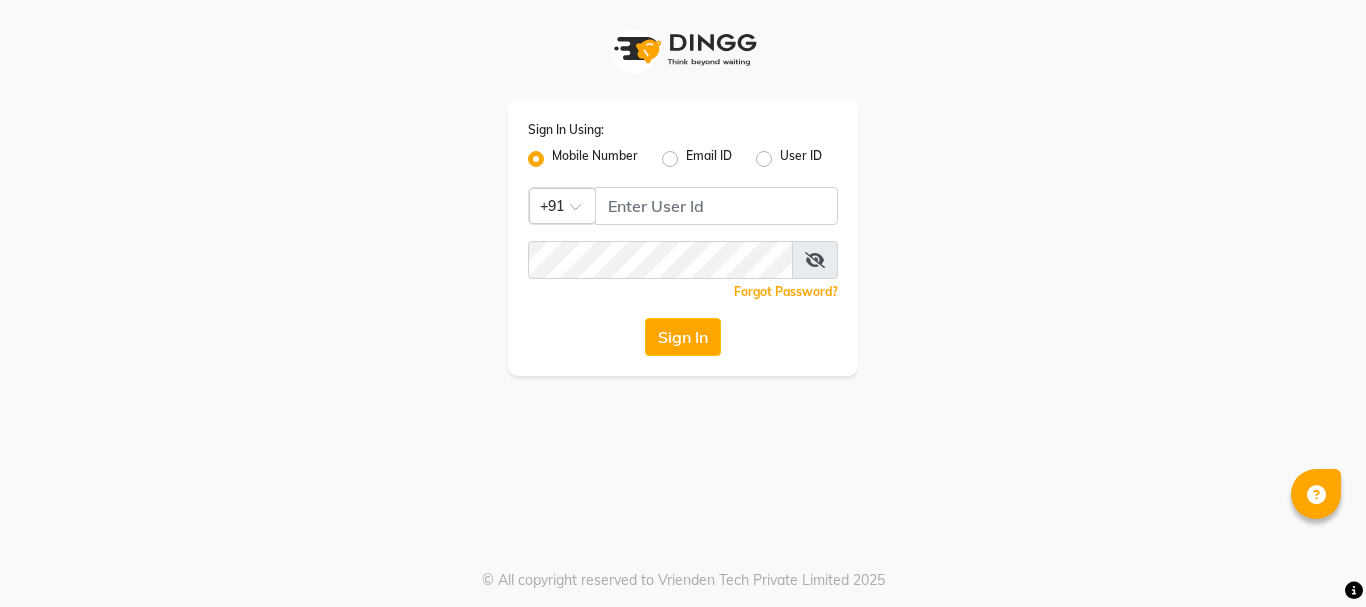 scroll, scrollTop: 0, scrollLeft: 0, axis: both 